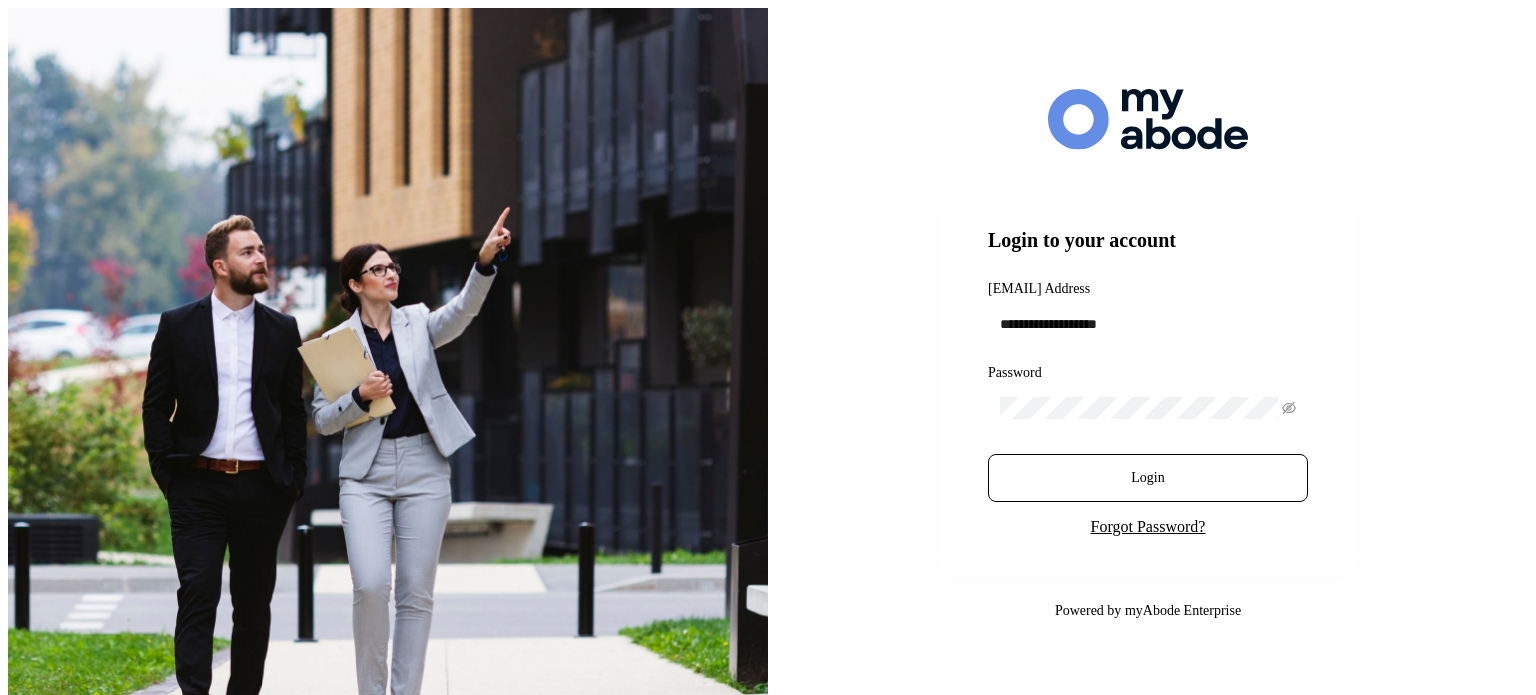 scroll, scrollTop: 0, scrollLeft: 0, axis: both 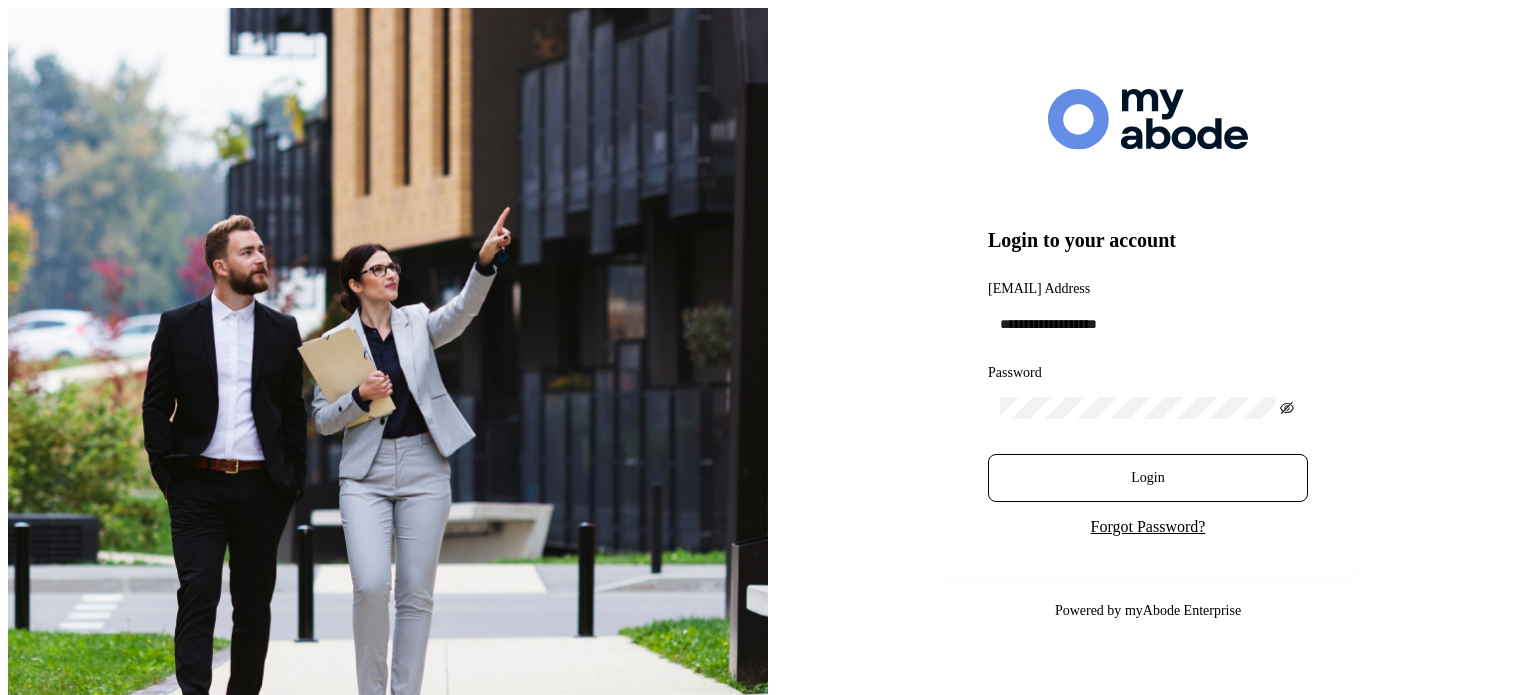 click at bounding box center (1287, 408) 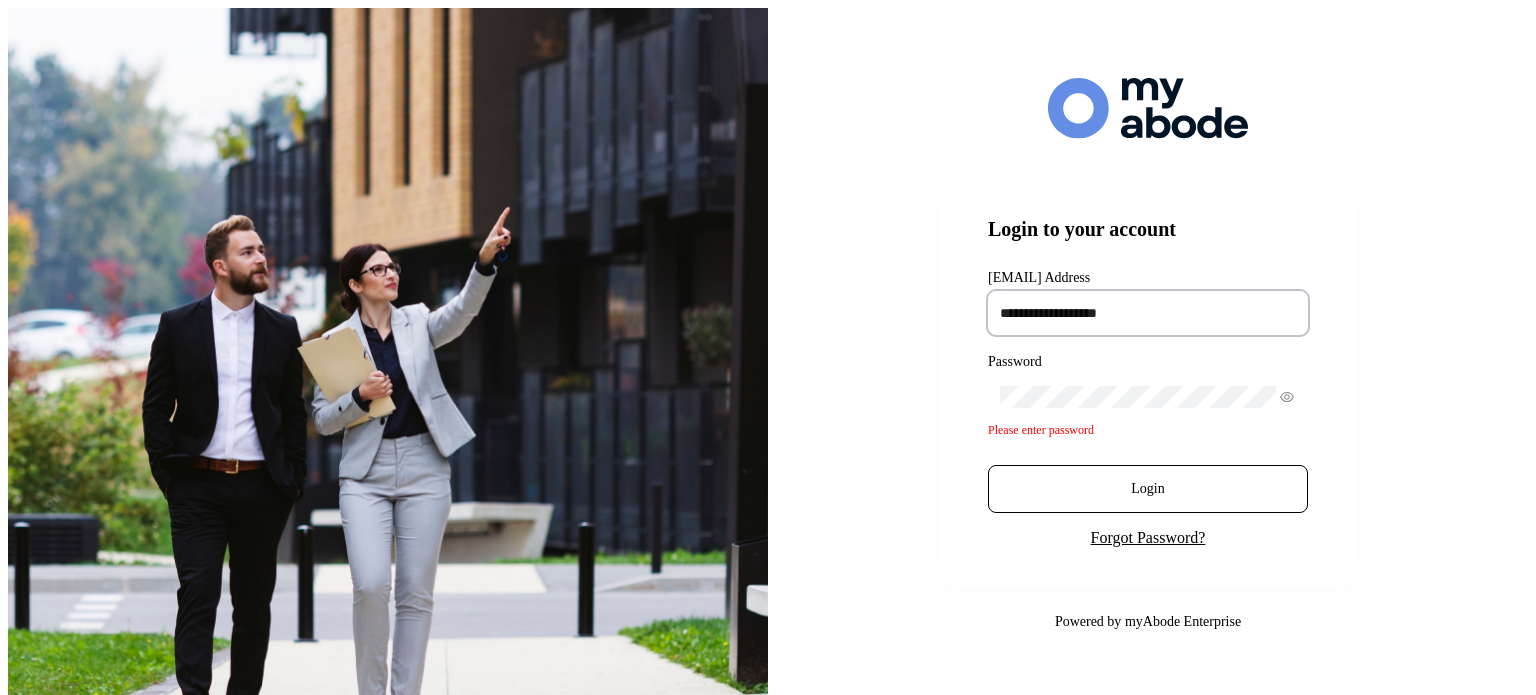 click at bounding box center (1148, 313) 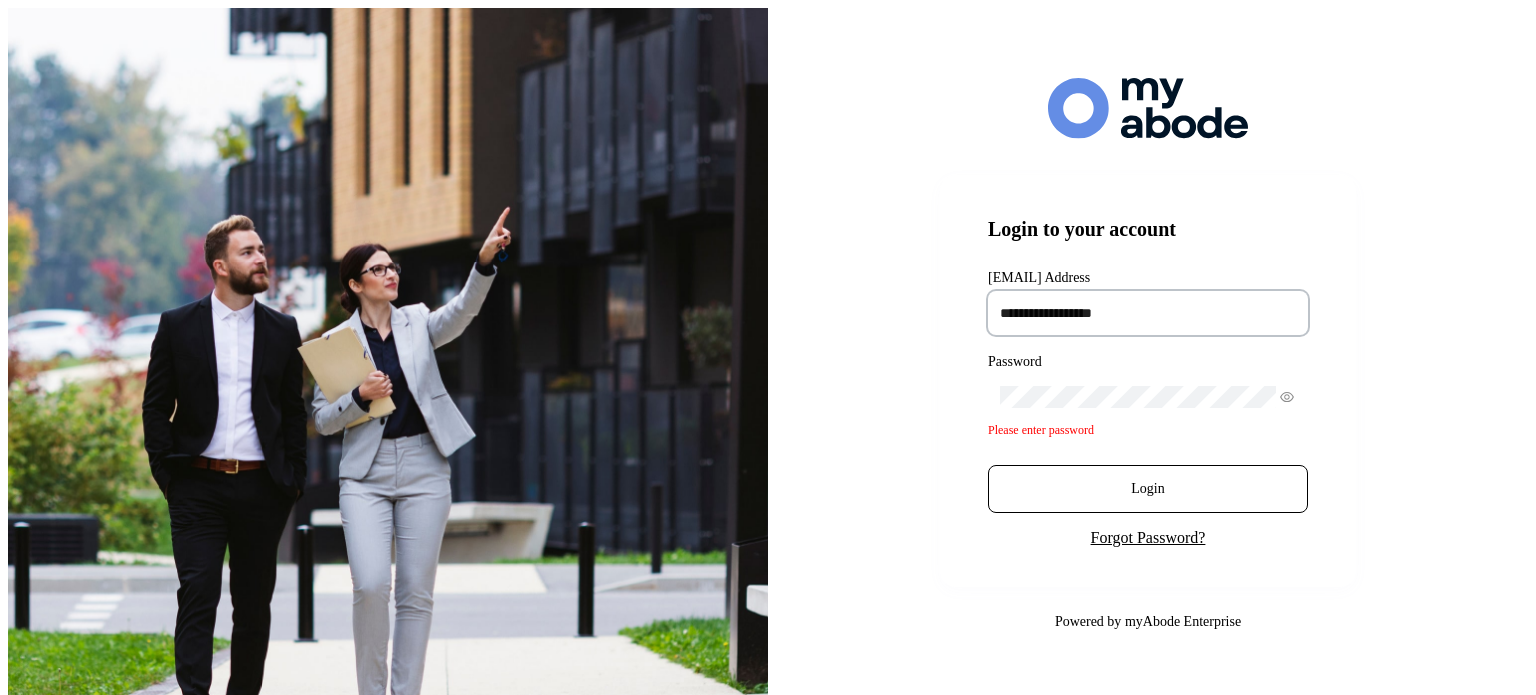 click on "**********" at bounding box center [1148, 313] 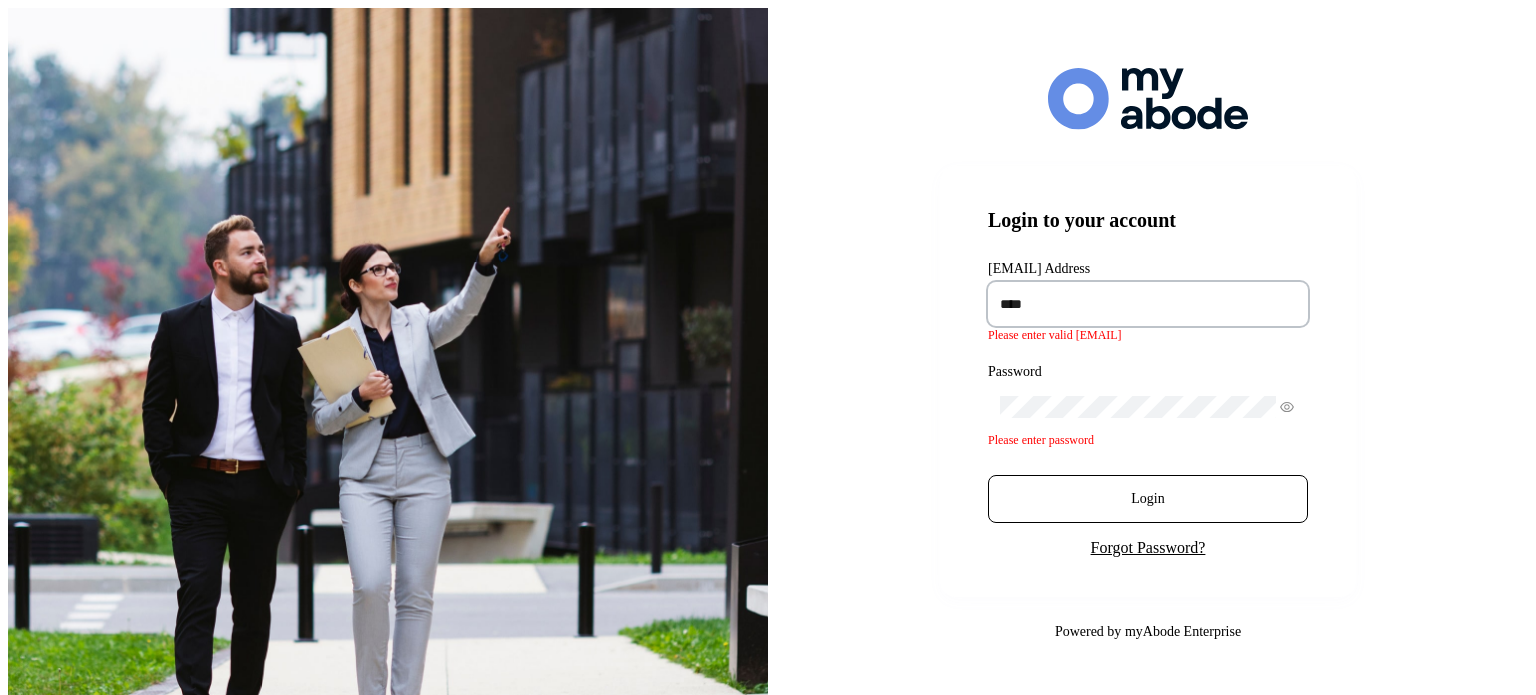 type on "**********" 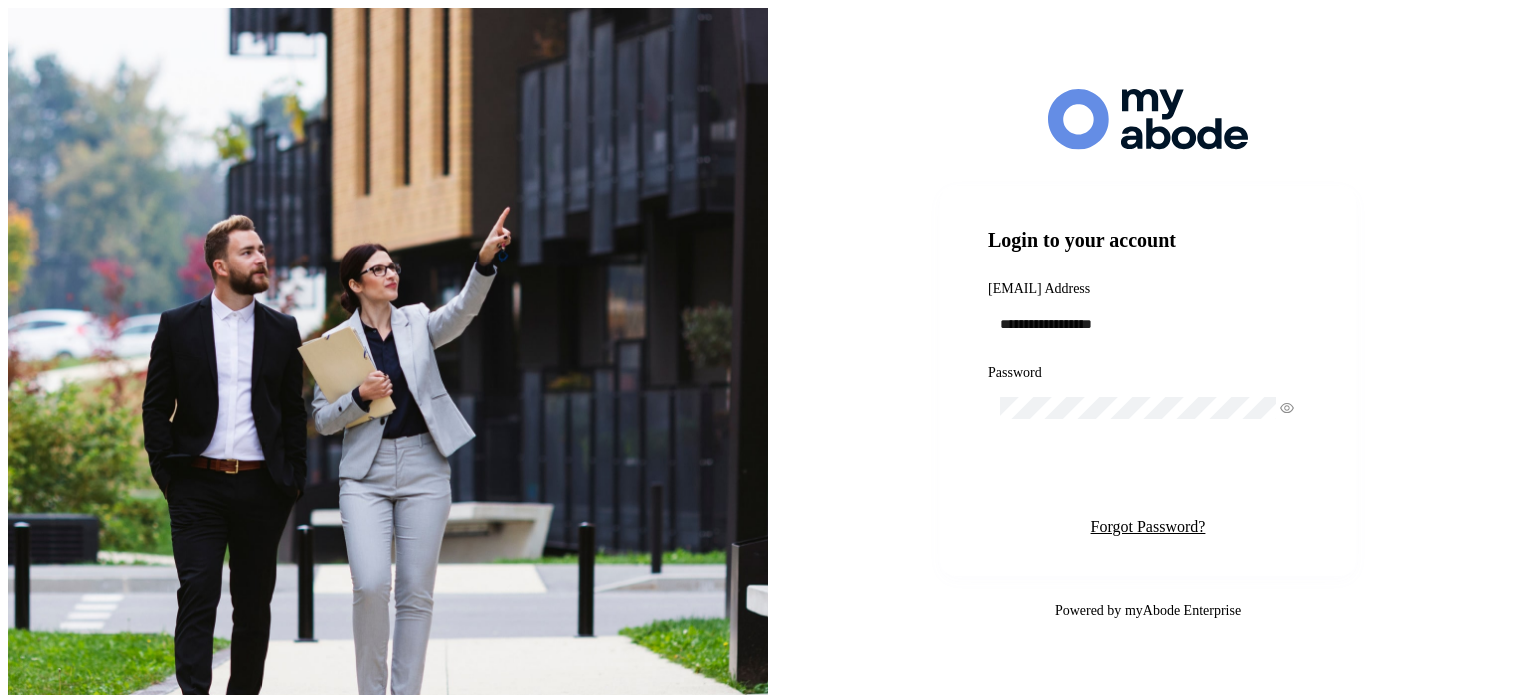 click on "Login" at bounding box center [1147, 478] 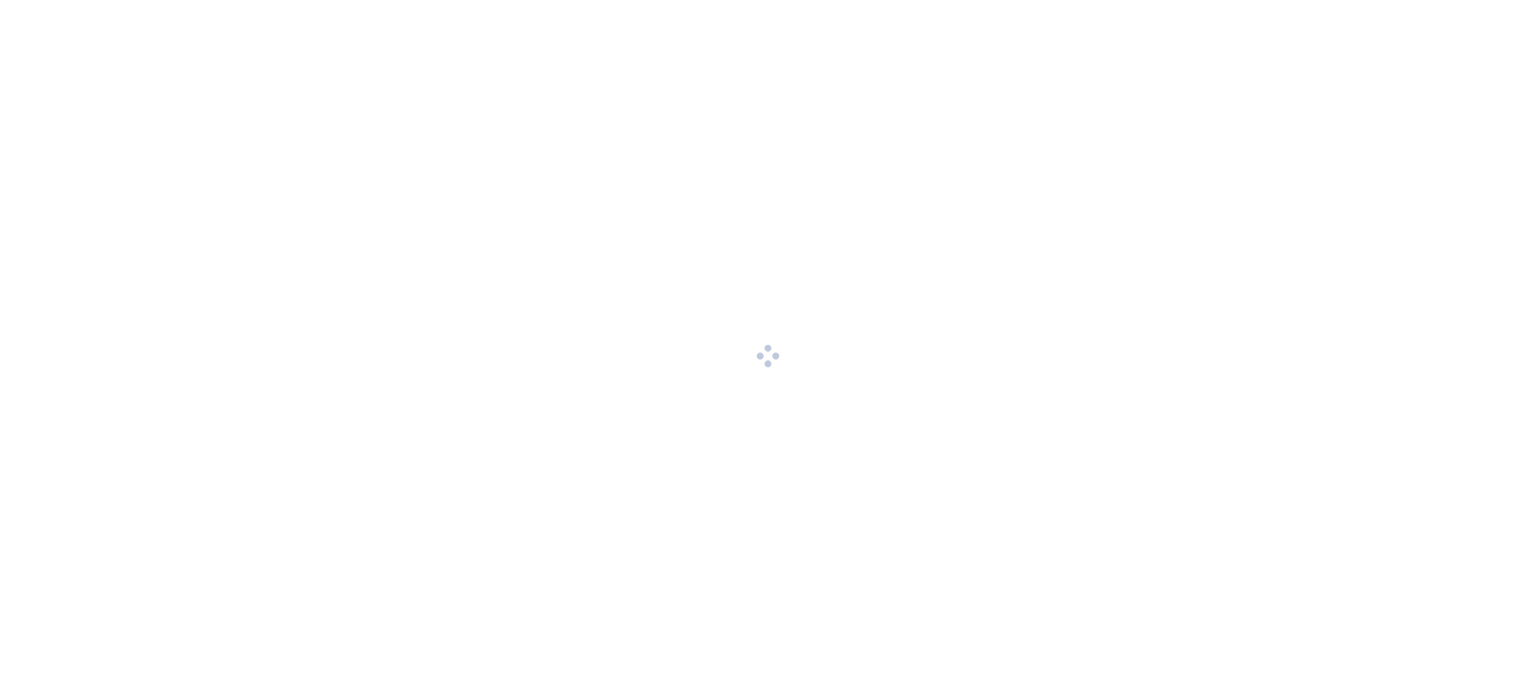 scroll, scrollTop: 0, scrollLeft: 0, axis: both 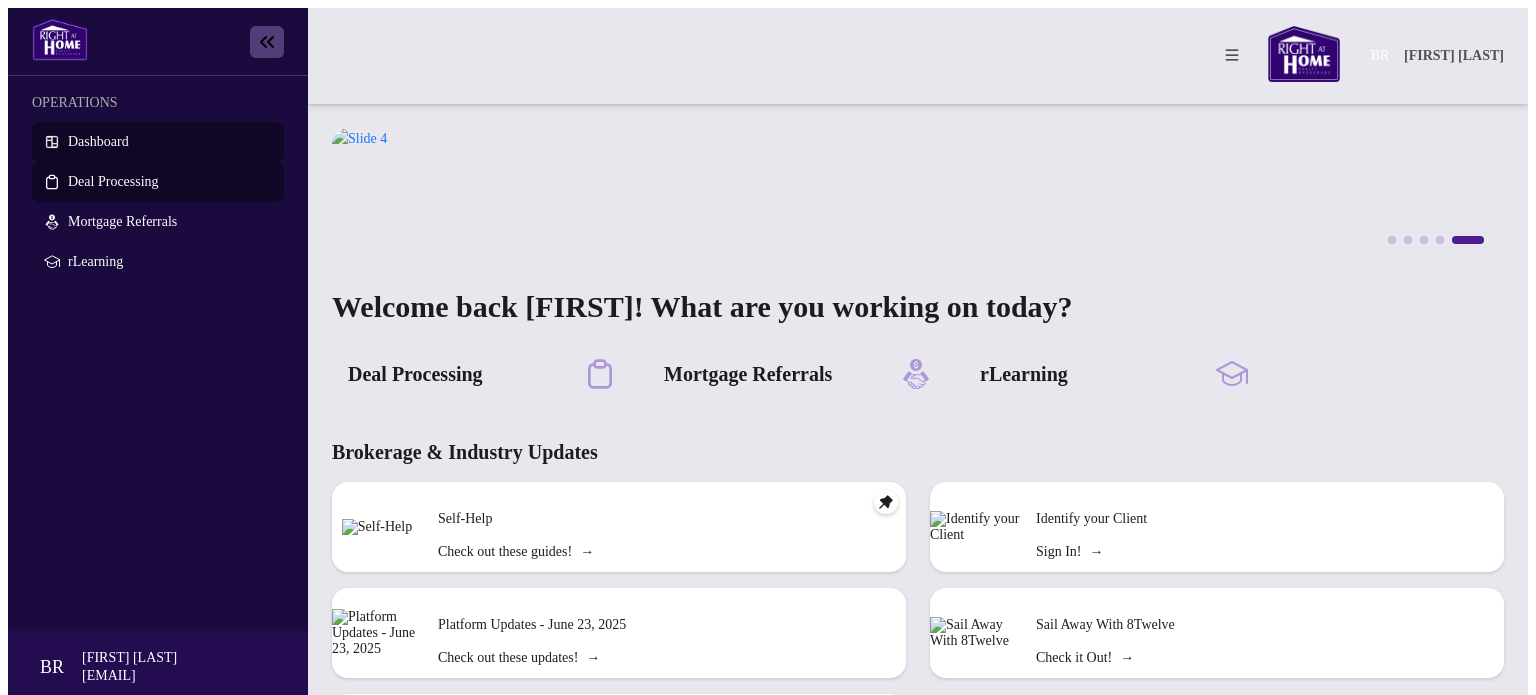 click on "Deal Processing" at bounding box center [113, 181] 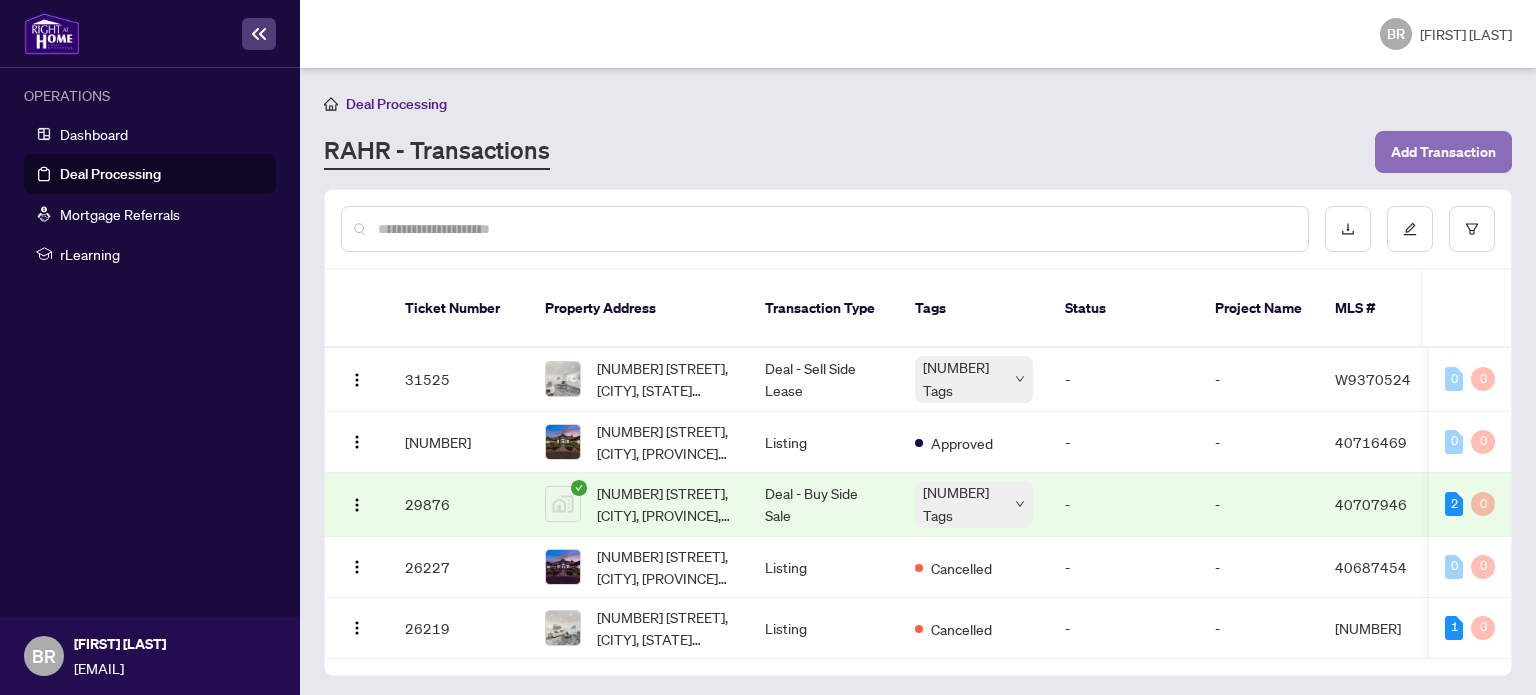 click on "Add Transaction" at bounding box center [1443, 152] 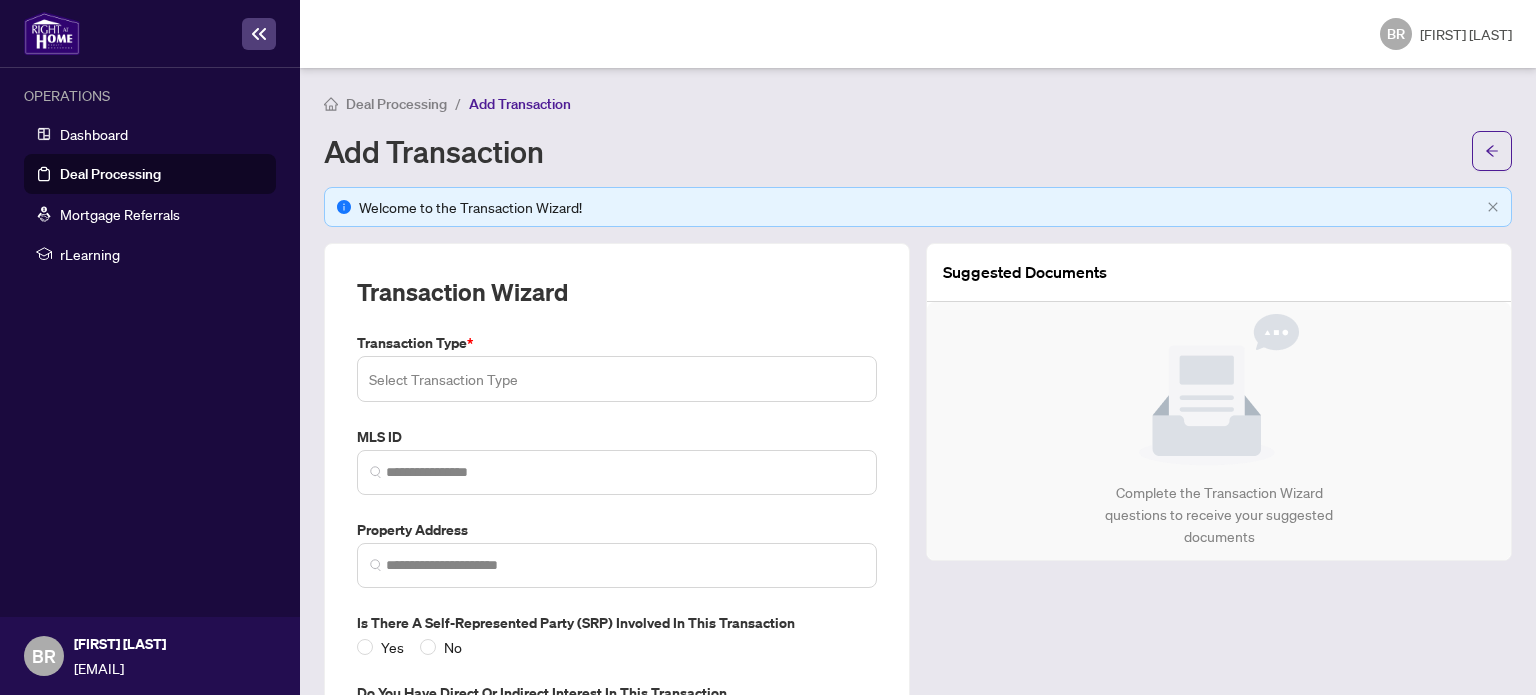 click at bounding box center (617, 379) 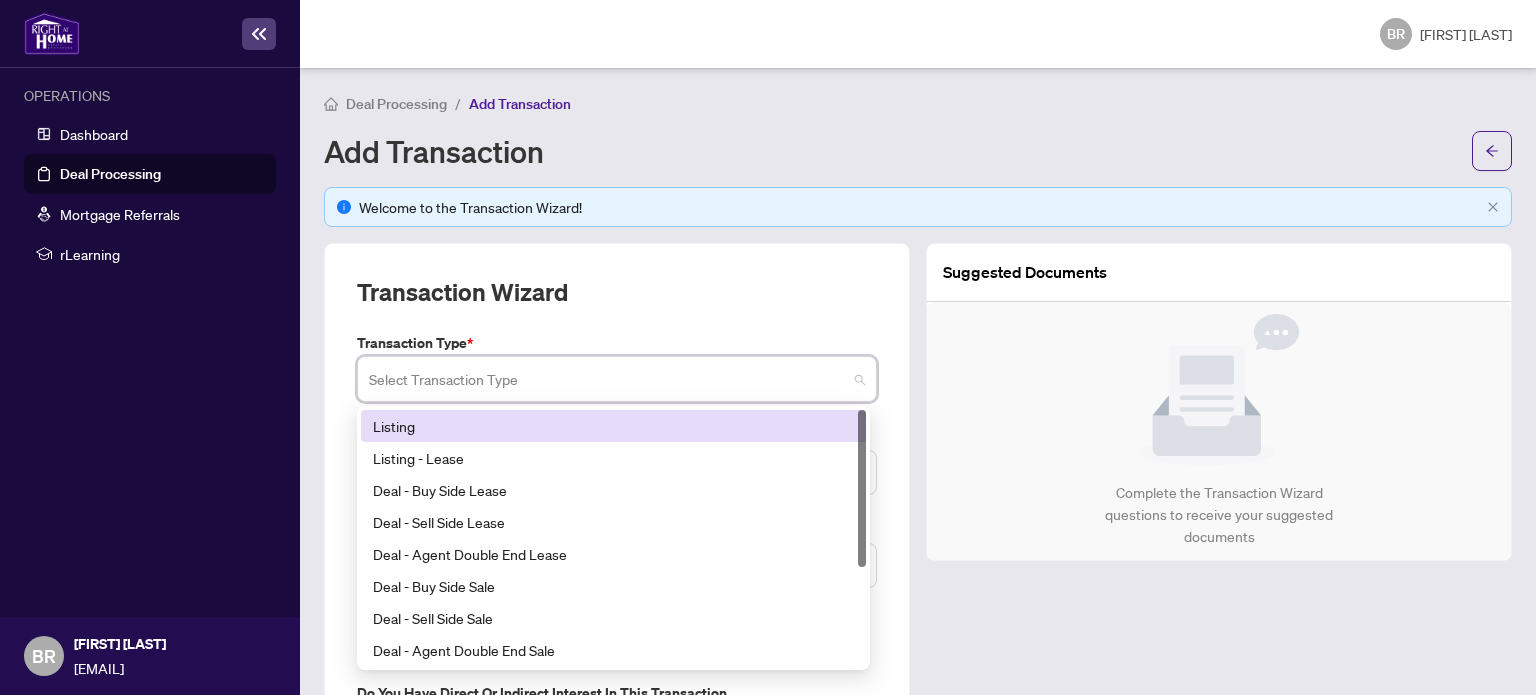 drag, startPoint x: 457, startPoint y: 383, endPoint x: 404, endPoint y: 427, distance: 68.88396 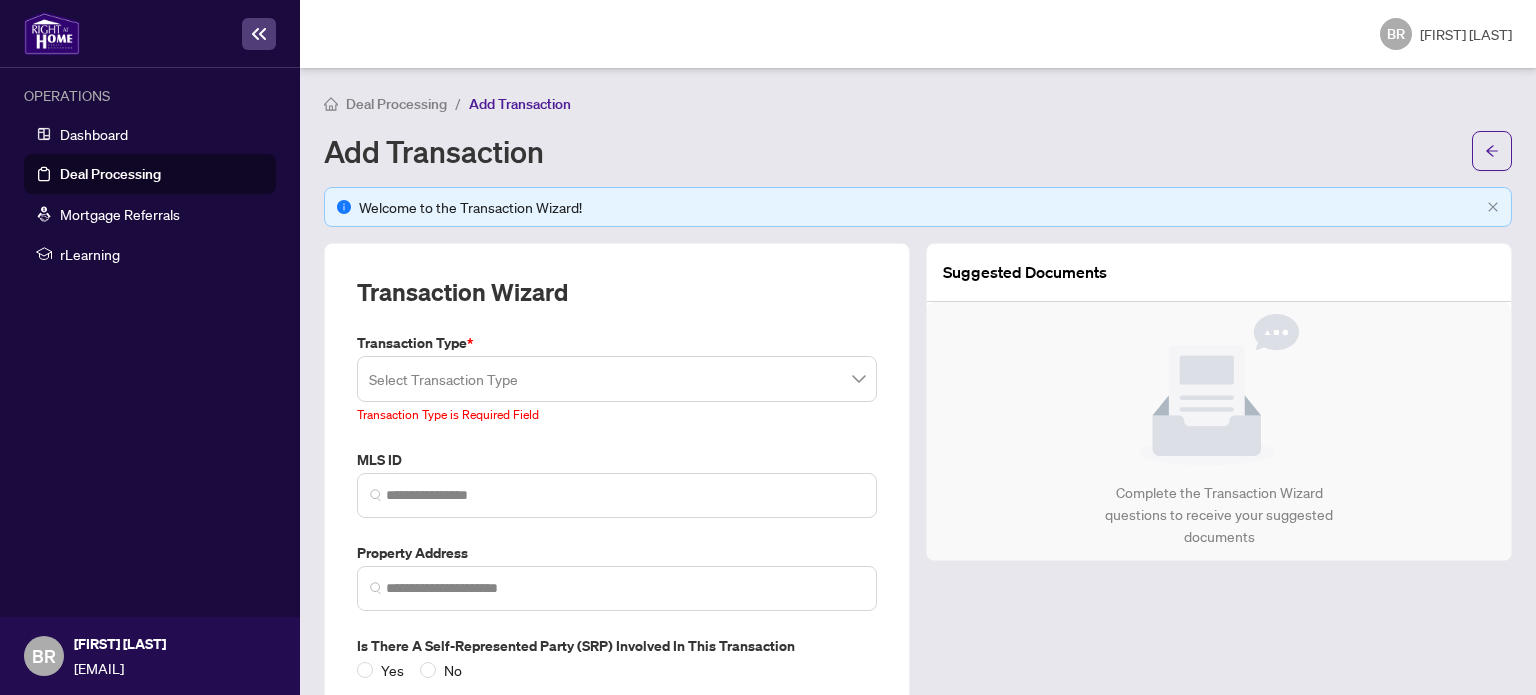 click on "Transaction Type * Select Transaction Type 13 14 Listing Listing - Lease Deal - Buy Side Lease Deal - Sell Side Lease Deal - Agent Double End Lease Deal - Buy Side Sale Deal - Sell Side Sale Deal - Agent Double End Sale Deal - Sell Side Assignment Deal - Buy Side Assignment Transaction Type is Required Field MLS ID Property Address Is there a Self-represented Party (SRP) involved in this transaction Yes No Do you have direct or indirect interest in this transaction Yes No" at bounding box center (617, 541) 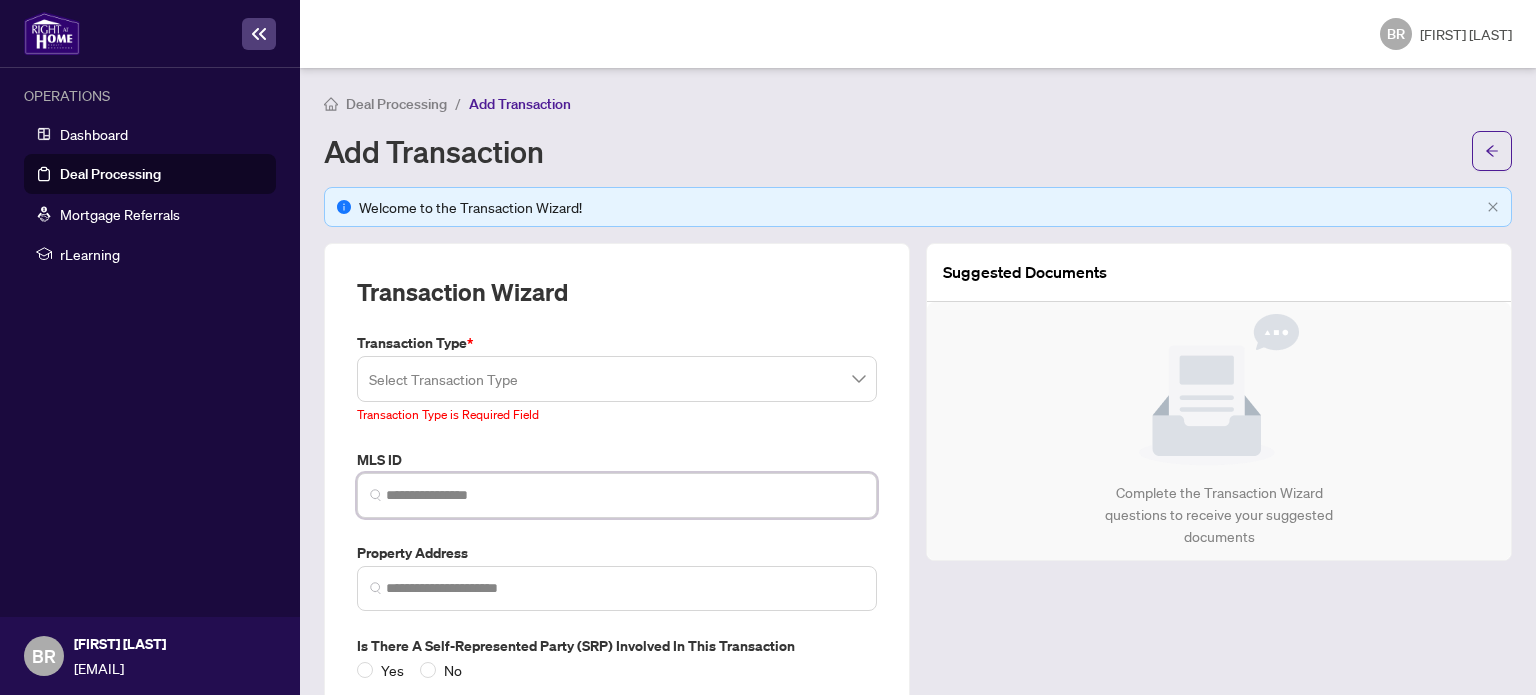 click at bounding box center [625, 495] 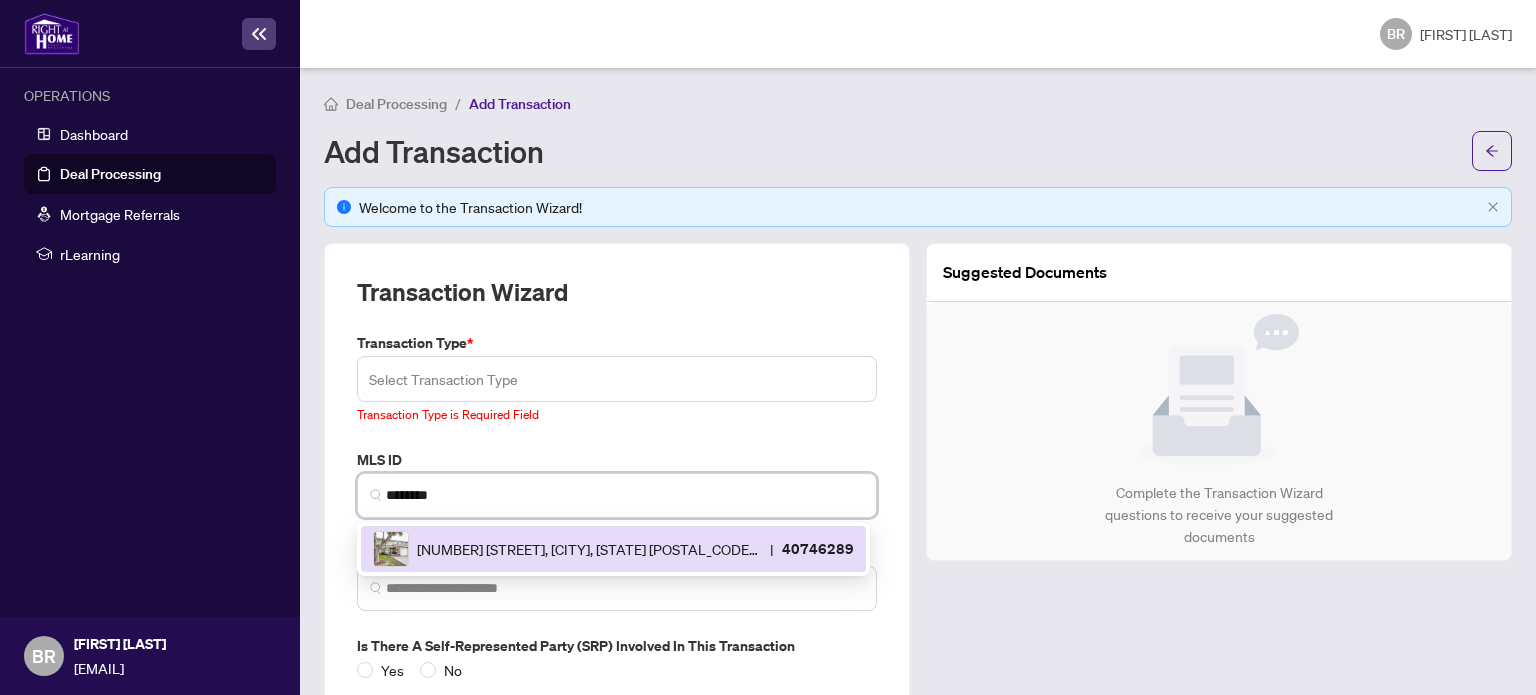type on "********" 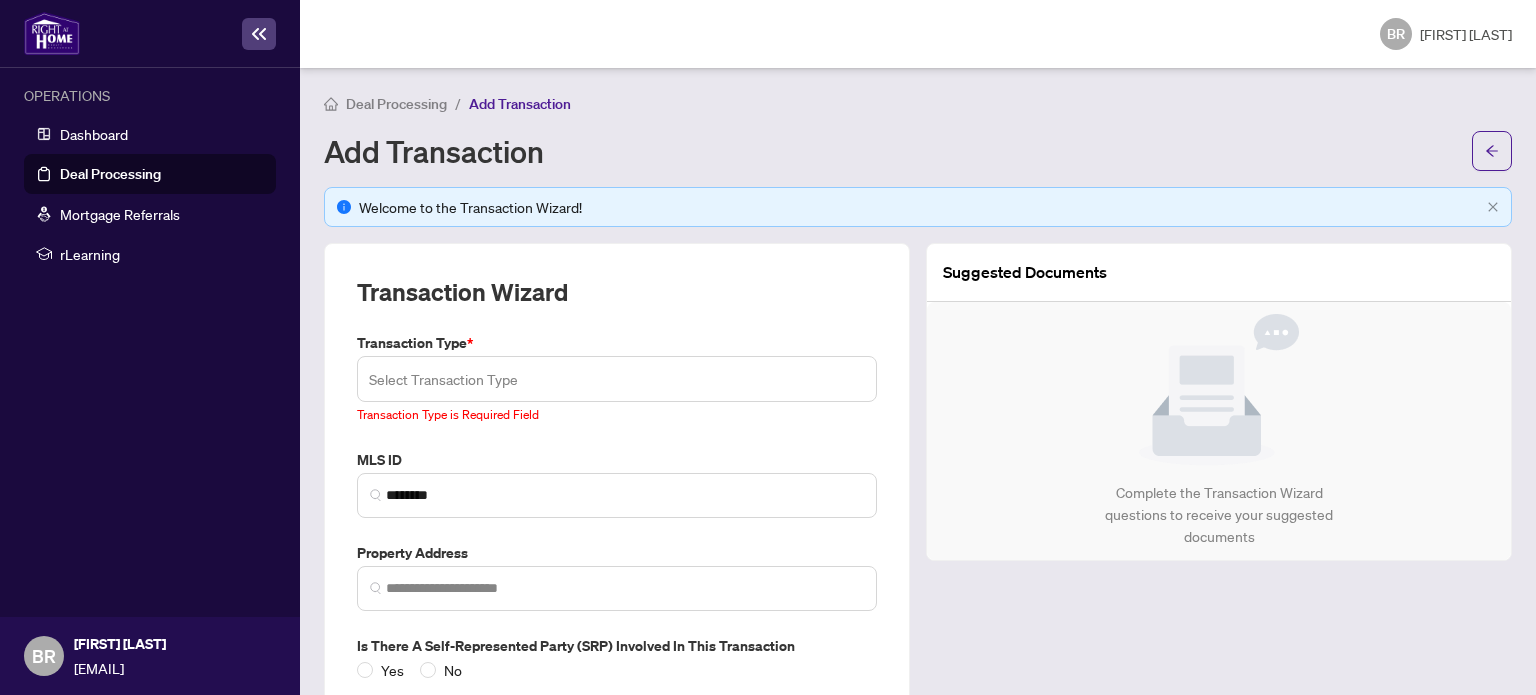 click at bounding box center (617, 379) 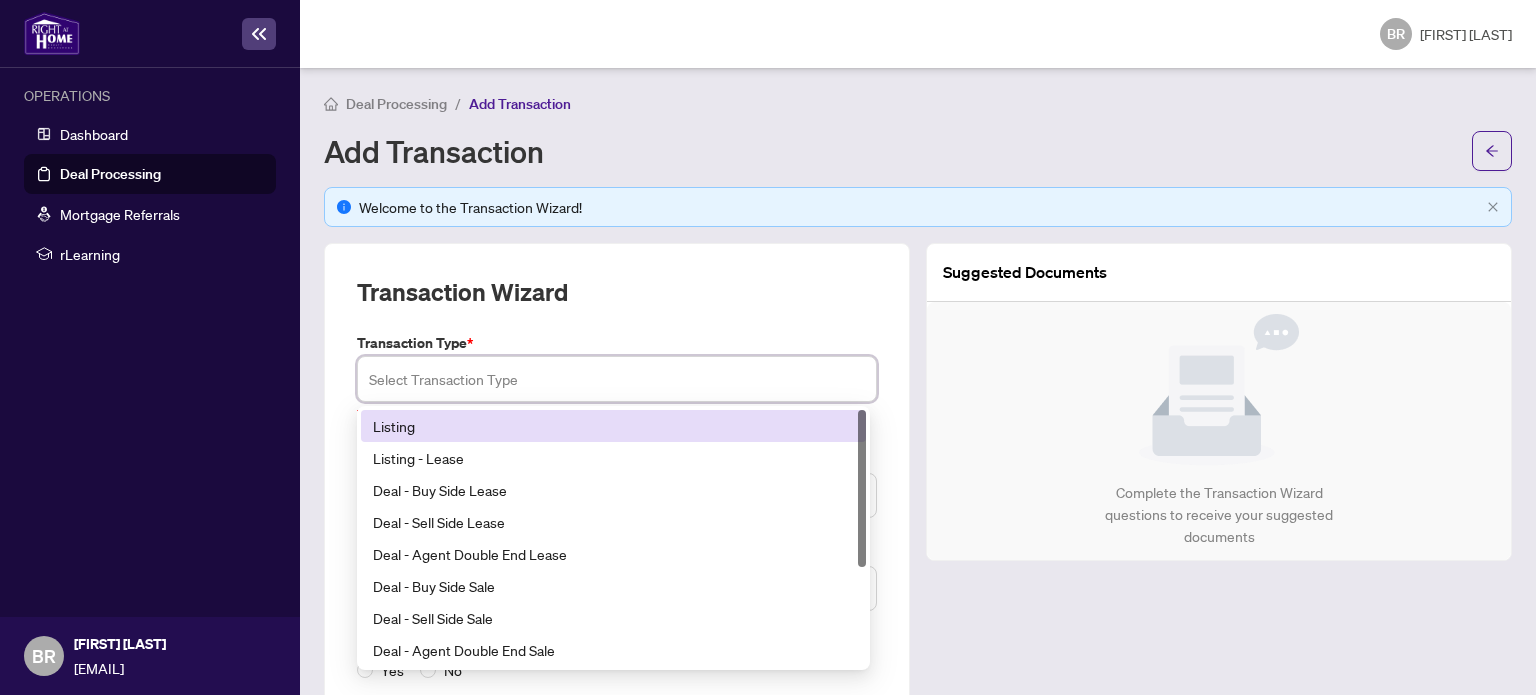 click on "Listing" at bounding box center (613, 426) 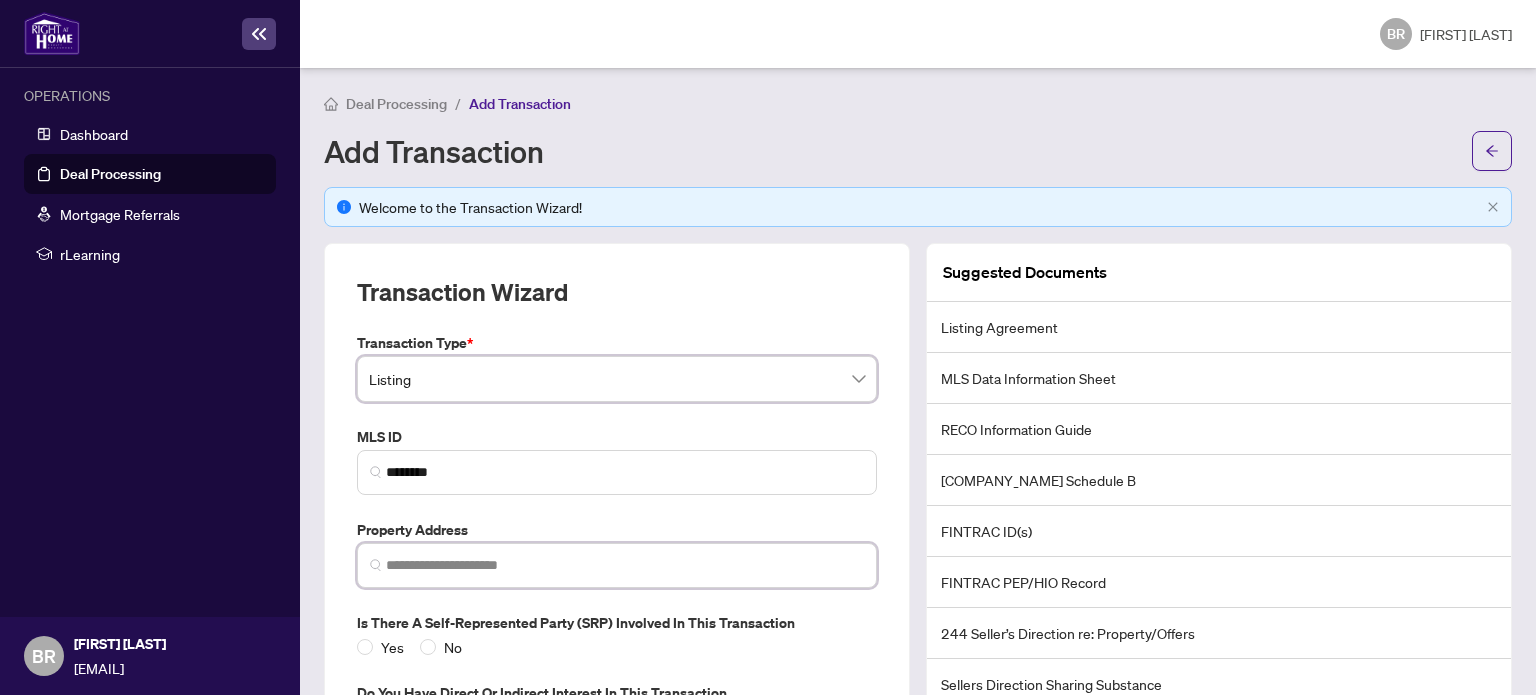 click at bounding box center (625, 565) 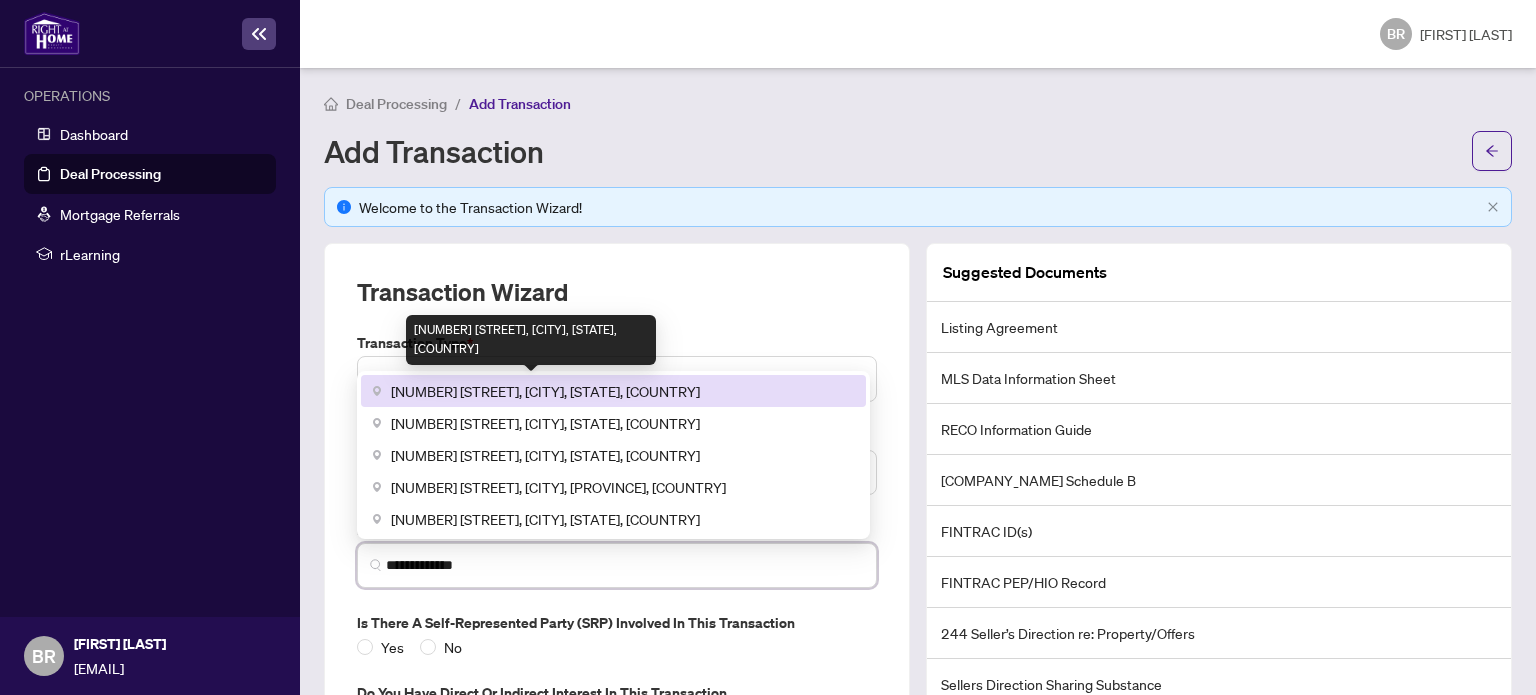 click on "[NUMBER] [STREET], [CITY], [STATE], [COUNTRY]" at bounding box center [545, 391] 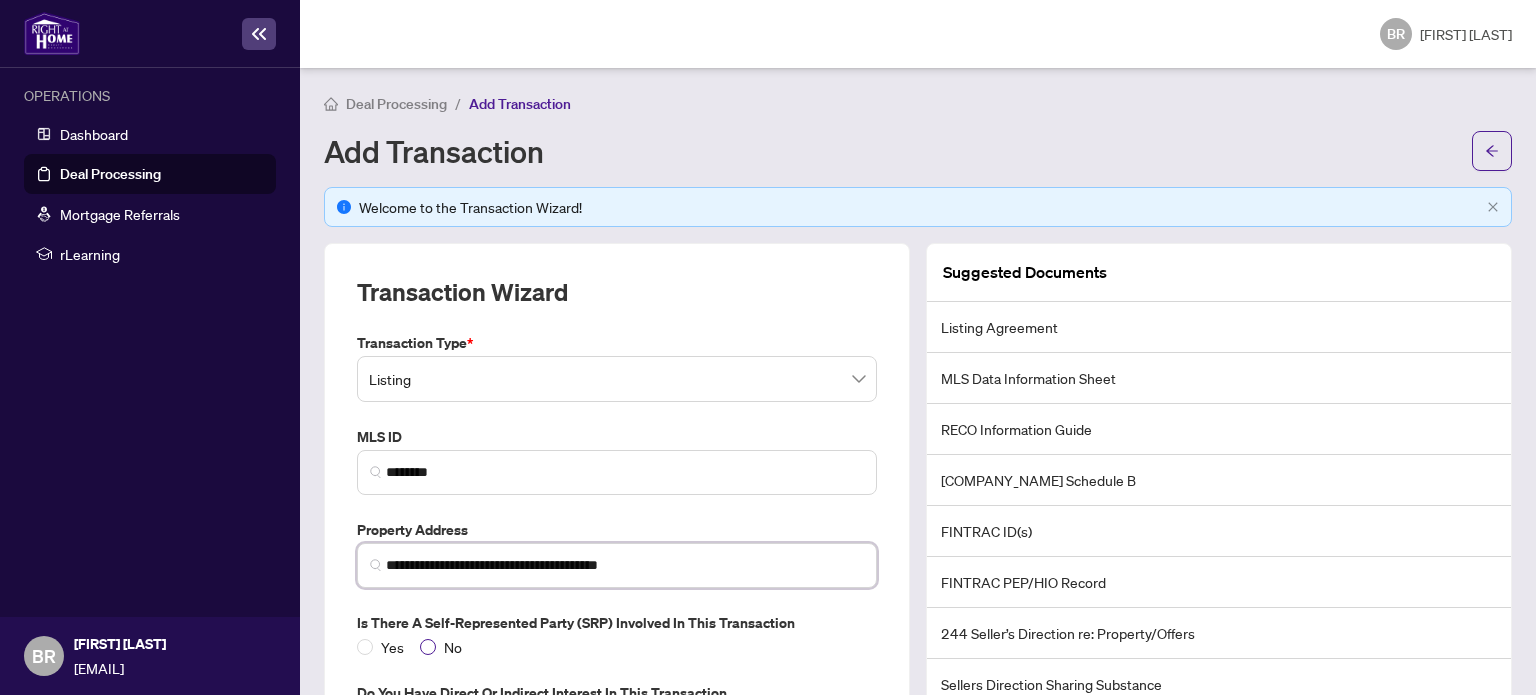 type on "**********" 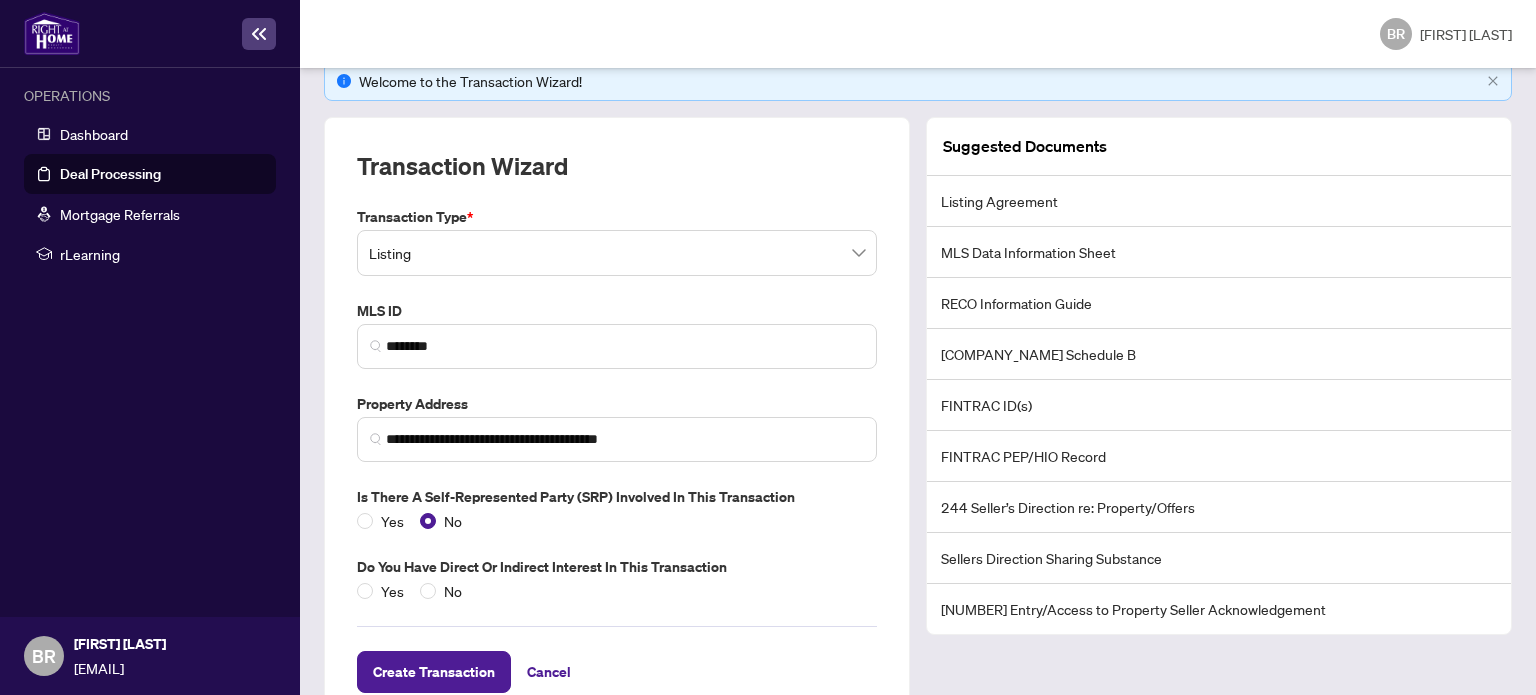 scroll, scrollTop: 177, scrollLeft: 0, axis: vertical 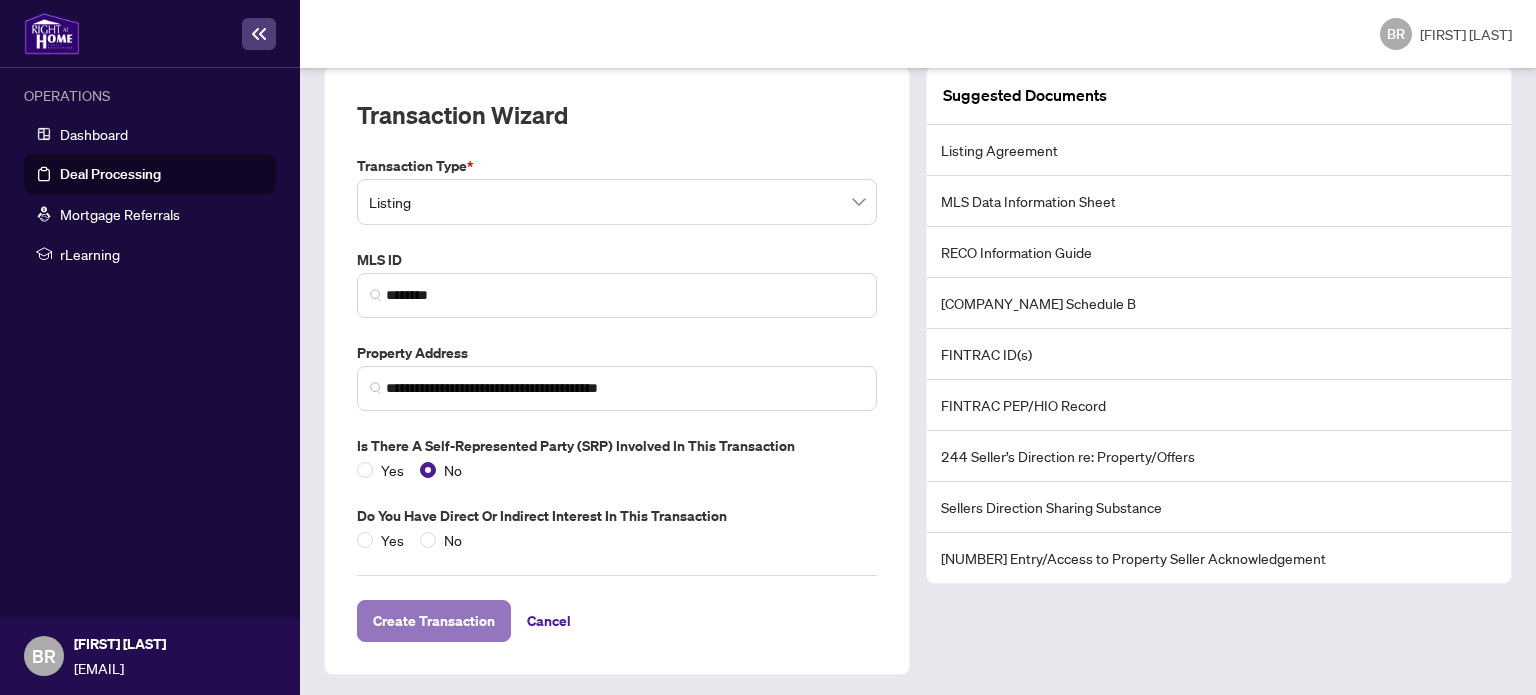 click on "Create Transaction" at bounding box center (434, 621) 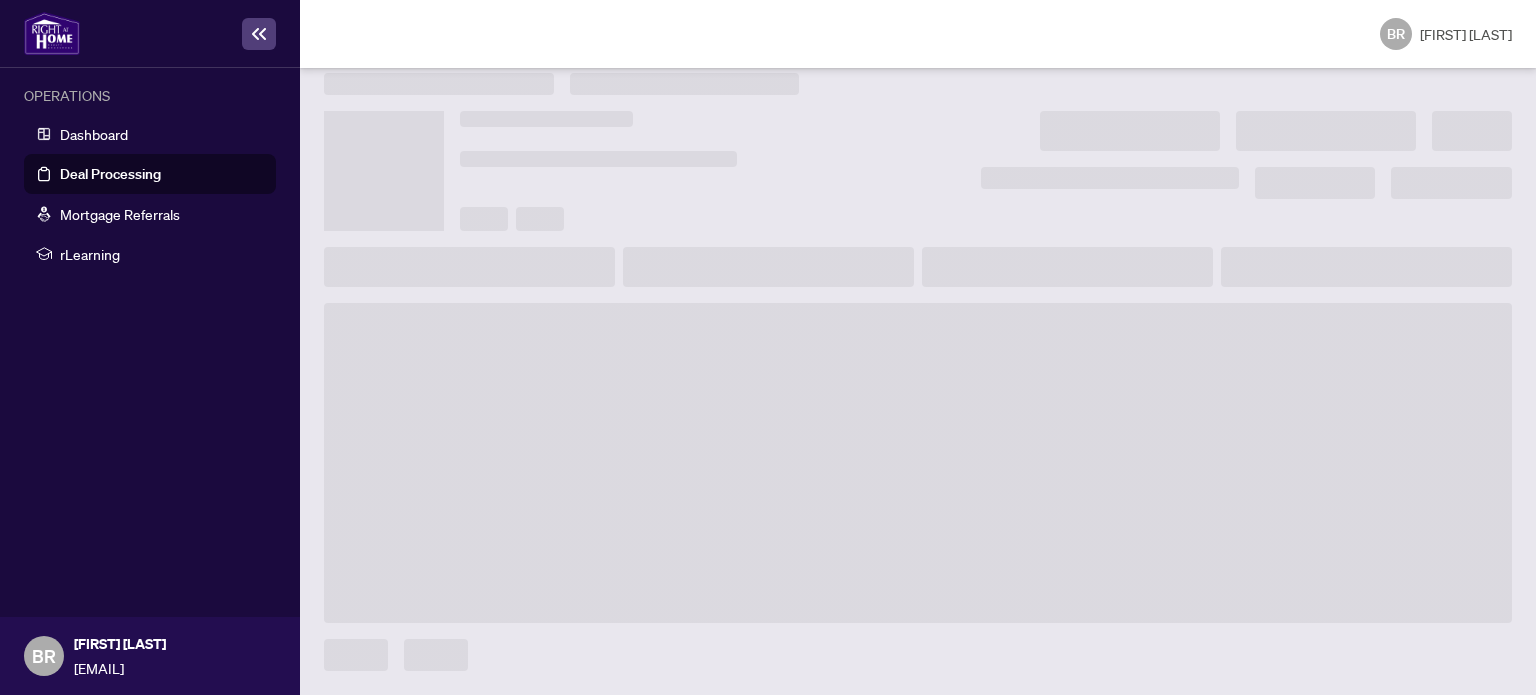 scroll, scrollTop: 19, scrollLeft: 0, axis: vertical 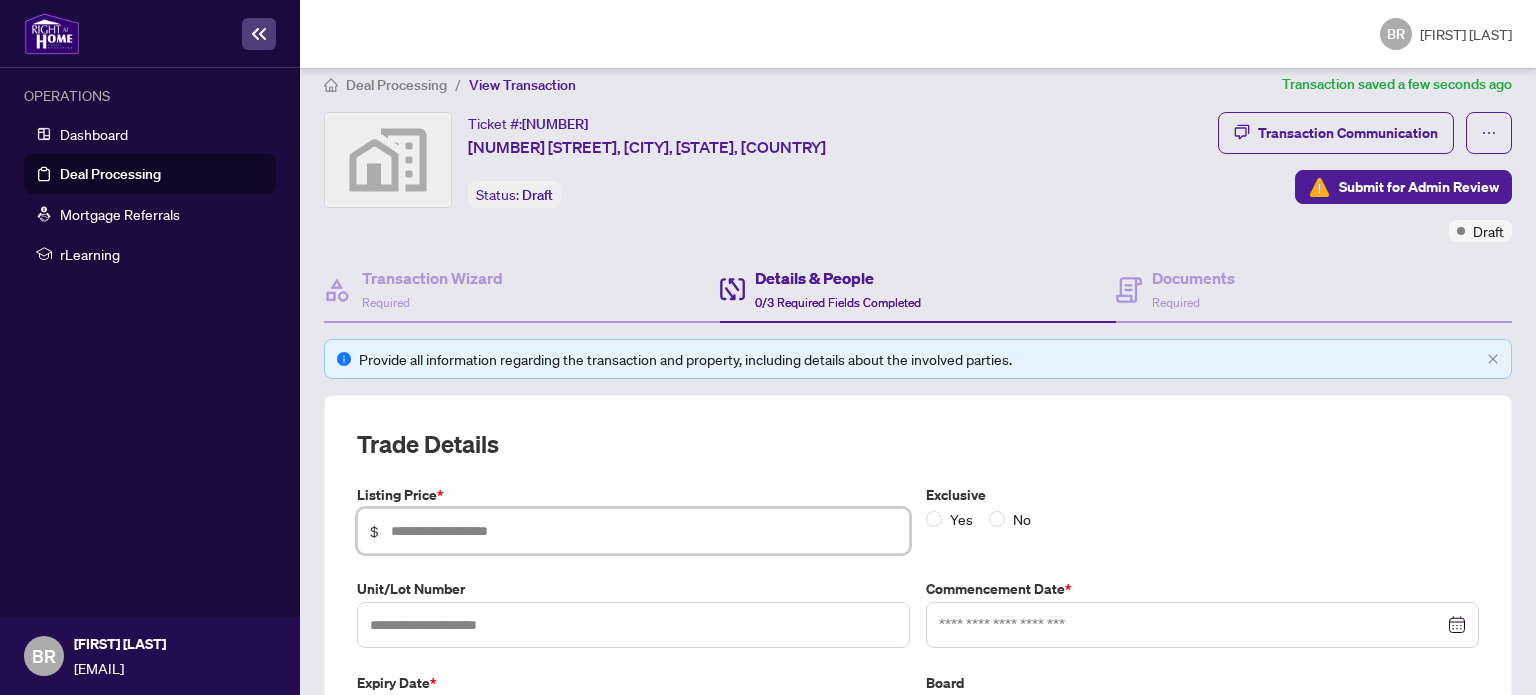 click at bounding box center (644, 531) 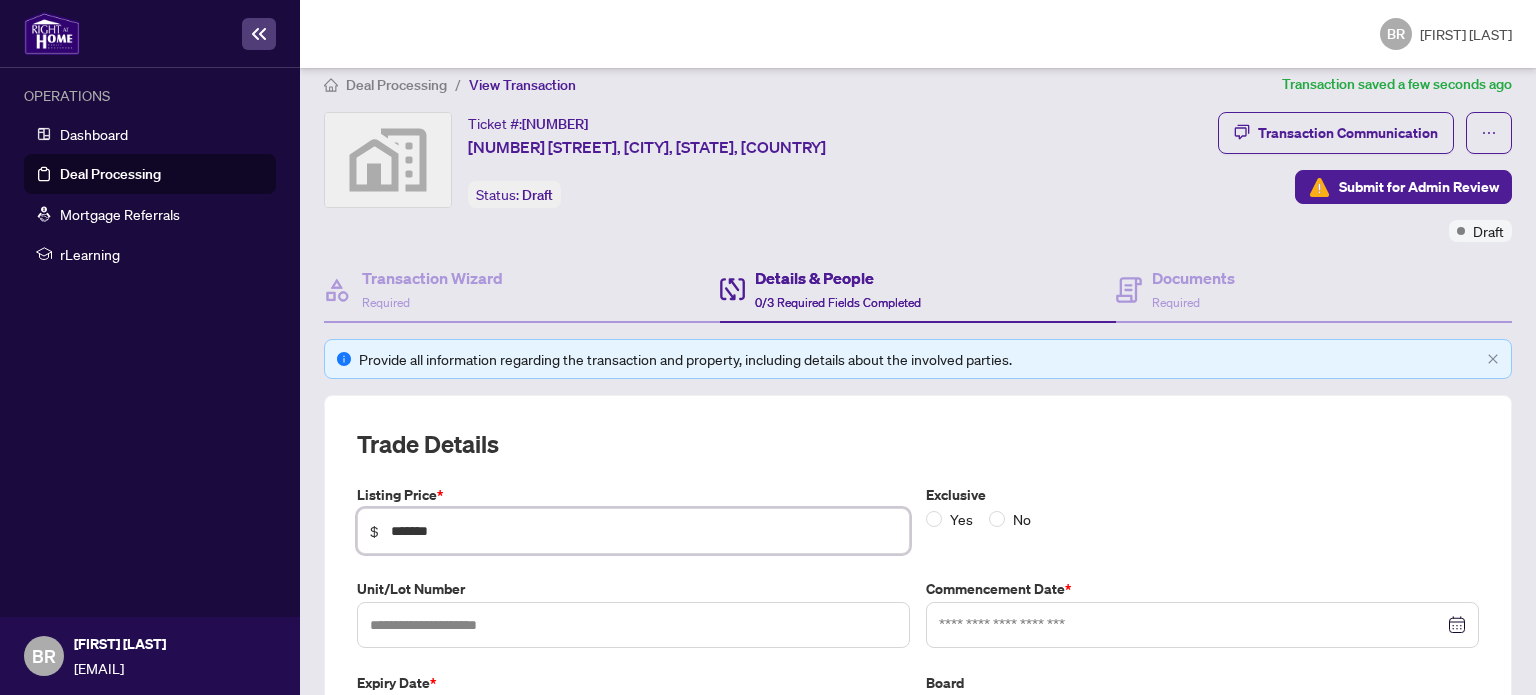 type on "*******" 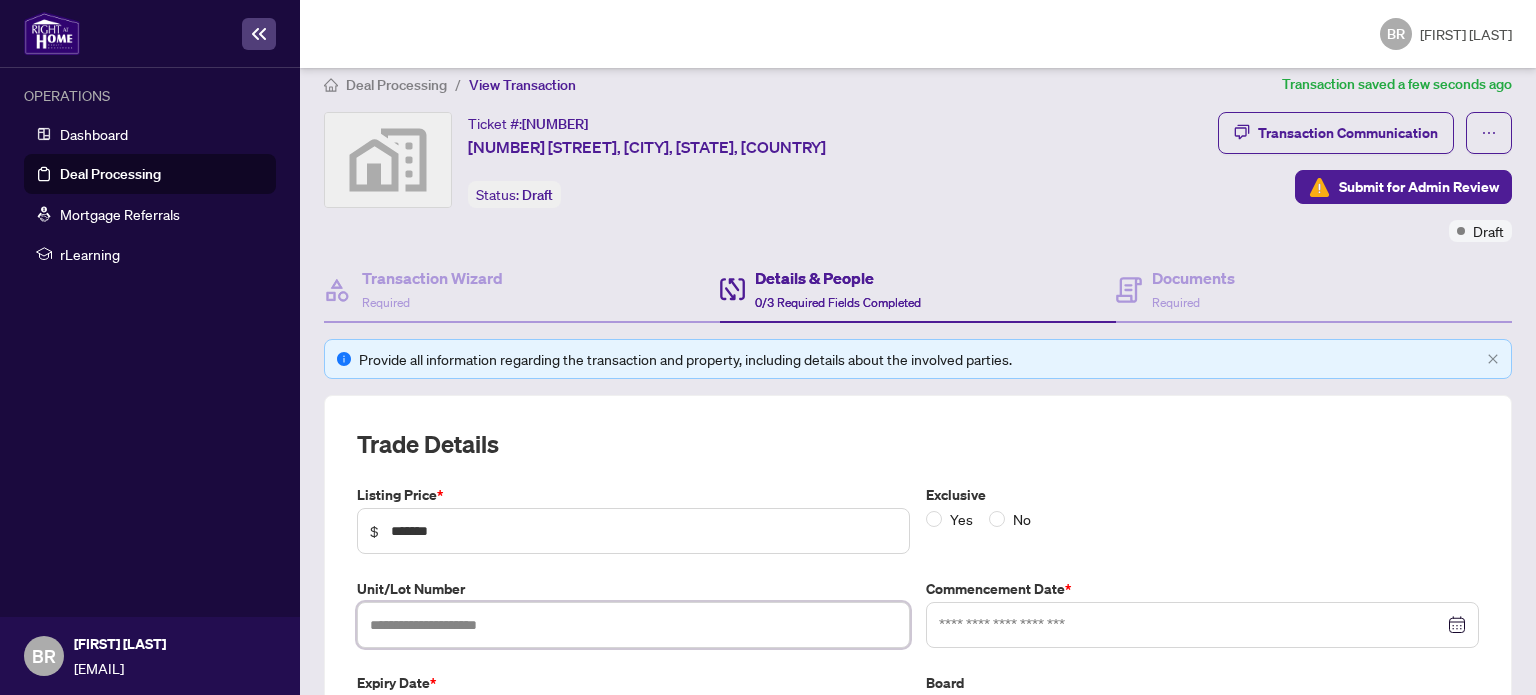 click at bounding box center [633, 625] 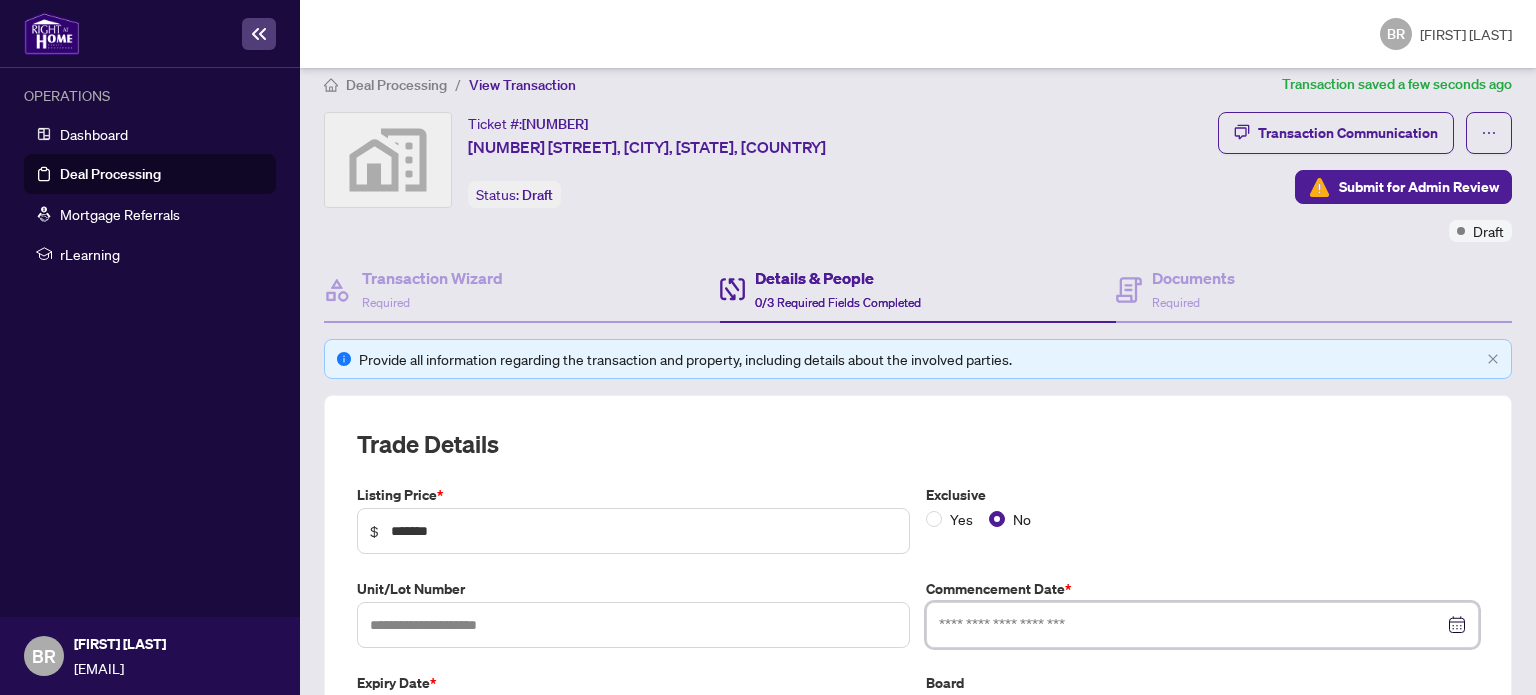 click at bounding box center (1191, 625) 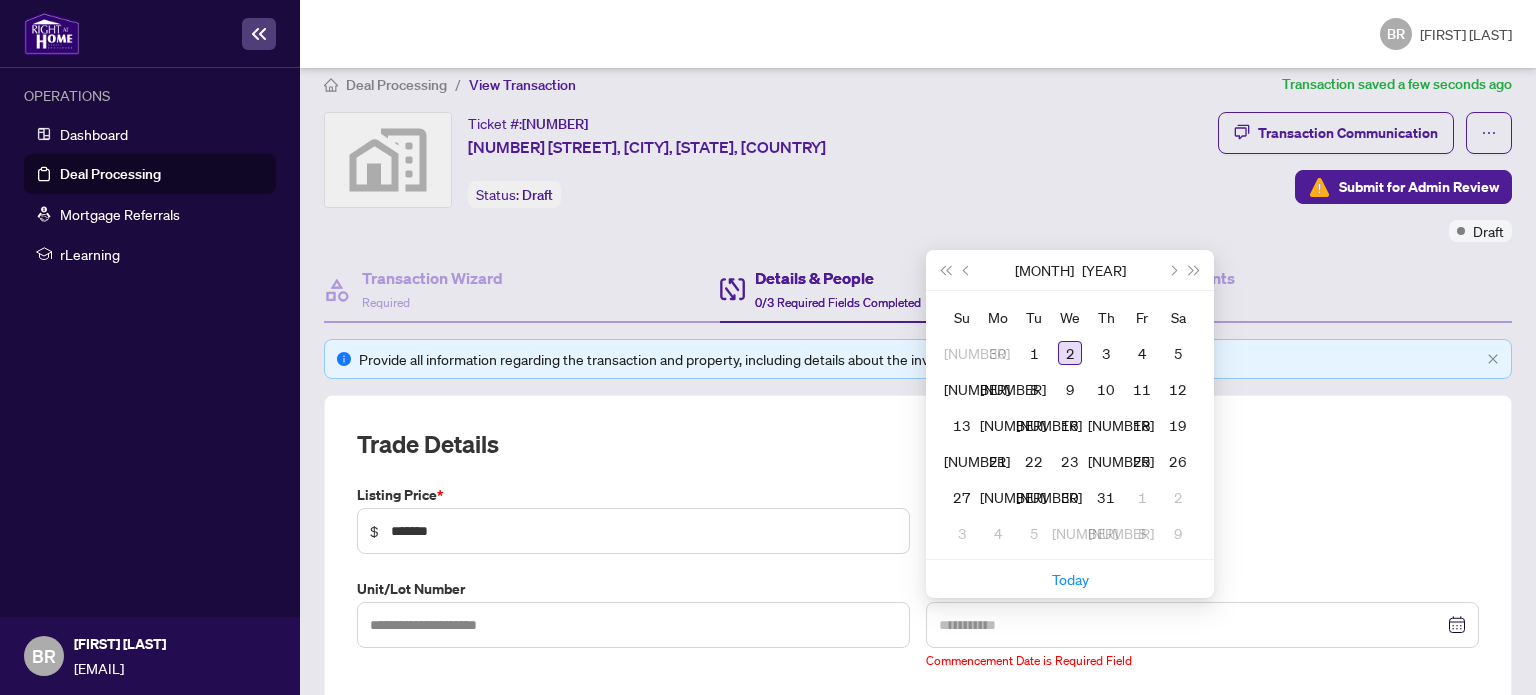 click on "2" at bounding box center (1070, 353) 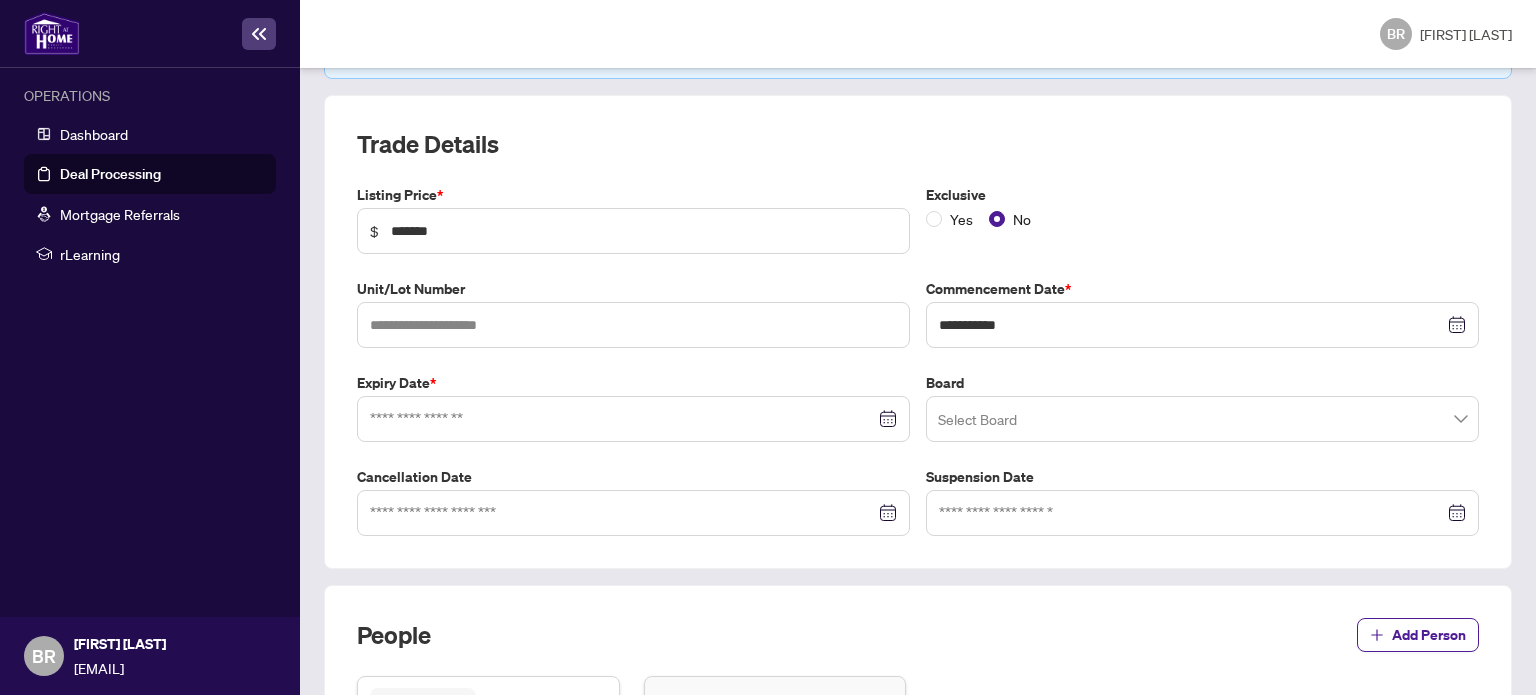 scroll, scrollTop: 341, scrollLeft: 0, axis: vertical 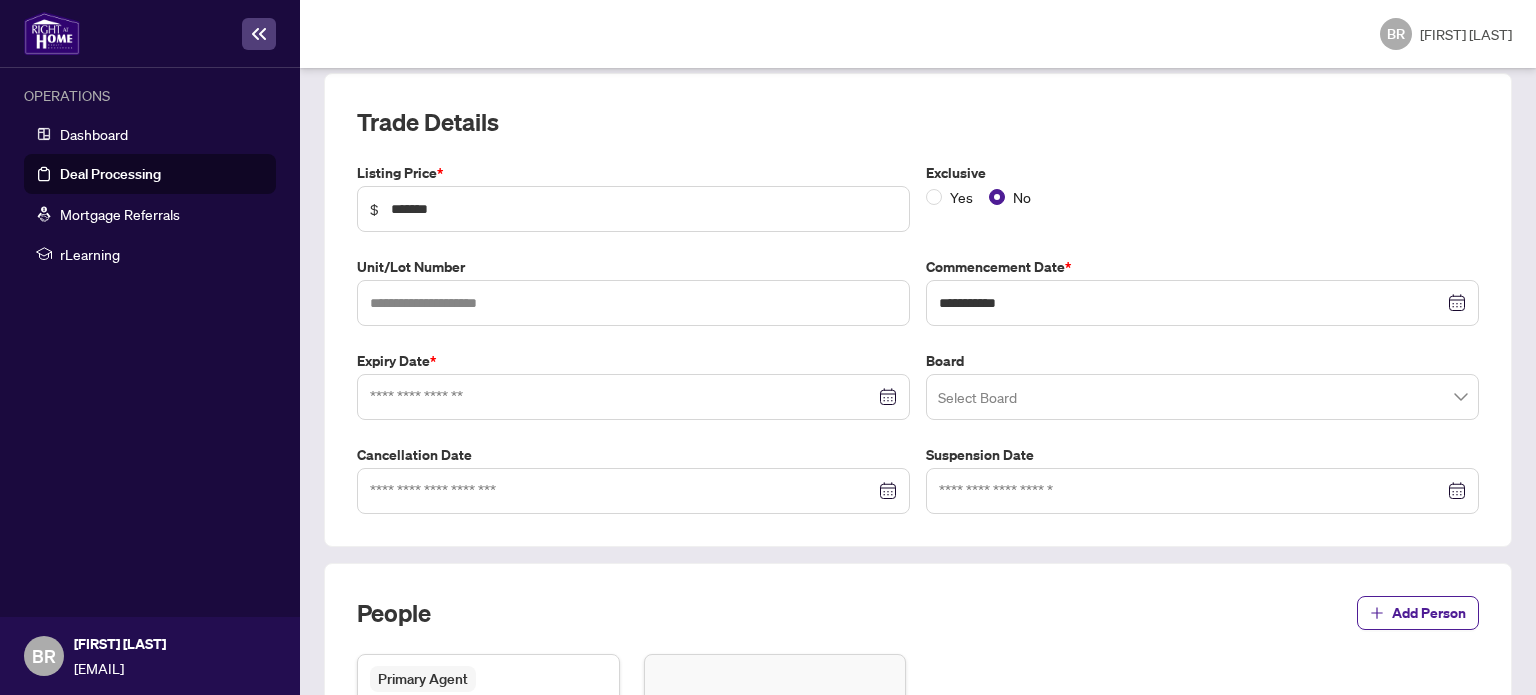click at bounding box center [1202, 303] 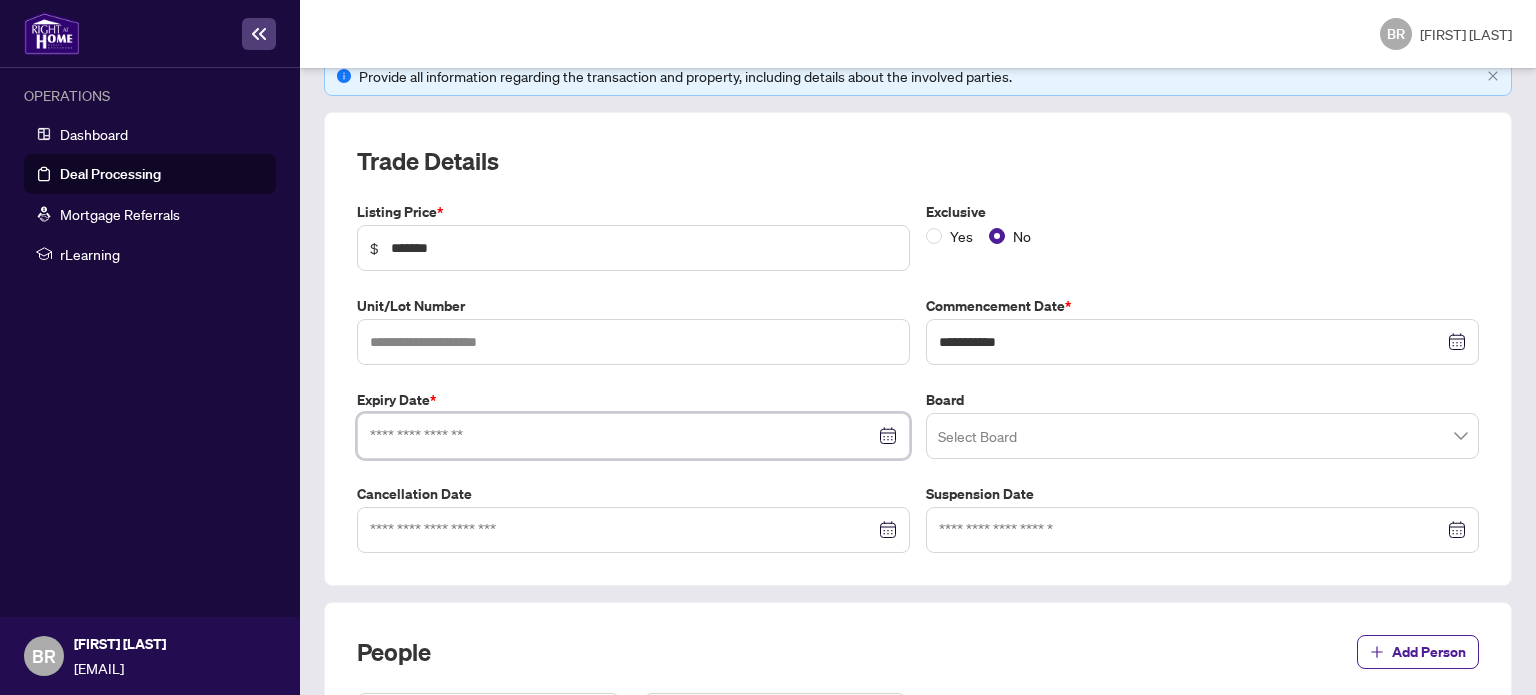 scroll, scrollTop: 301, scrollLeft: 0, axis: vertical 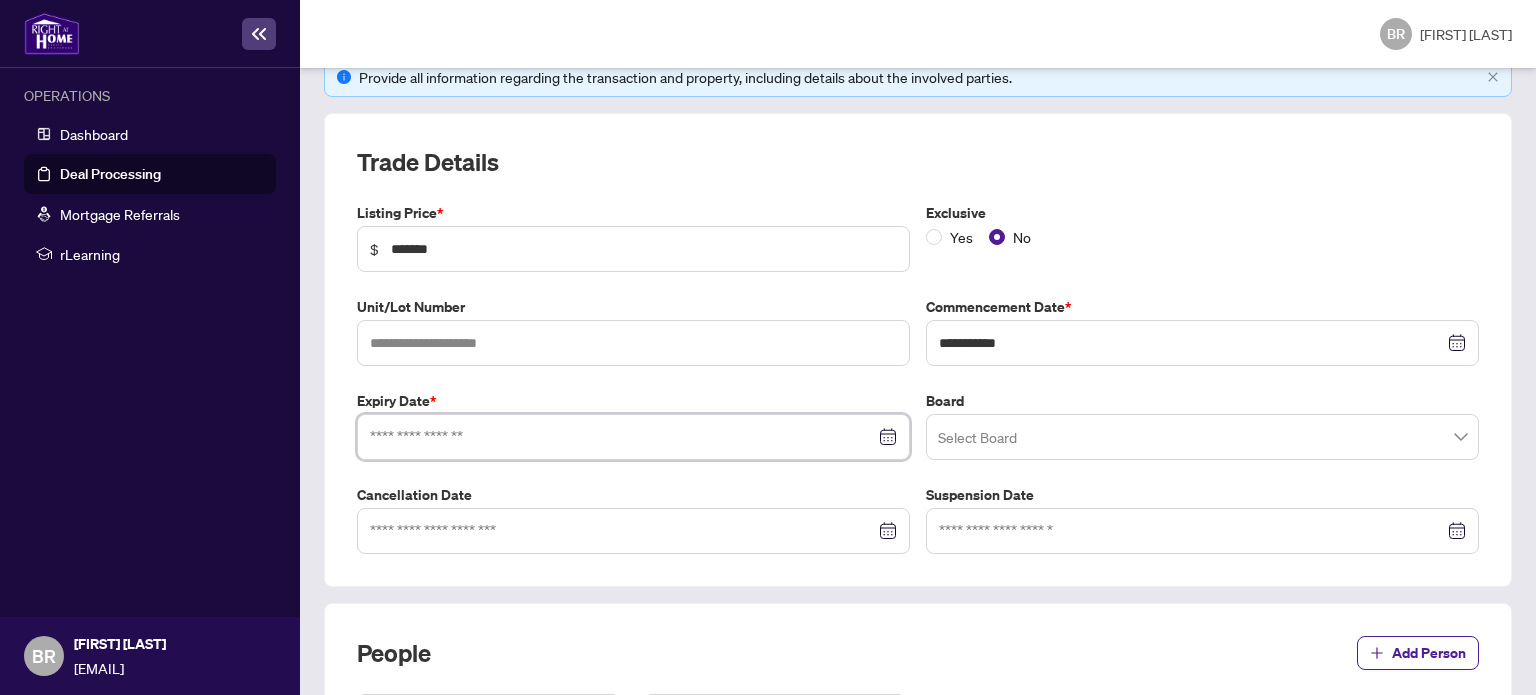 click at bounding box center [633, 437] 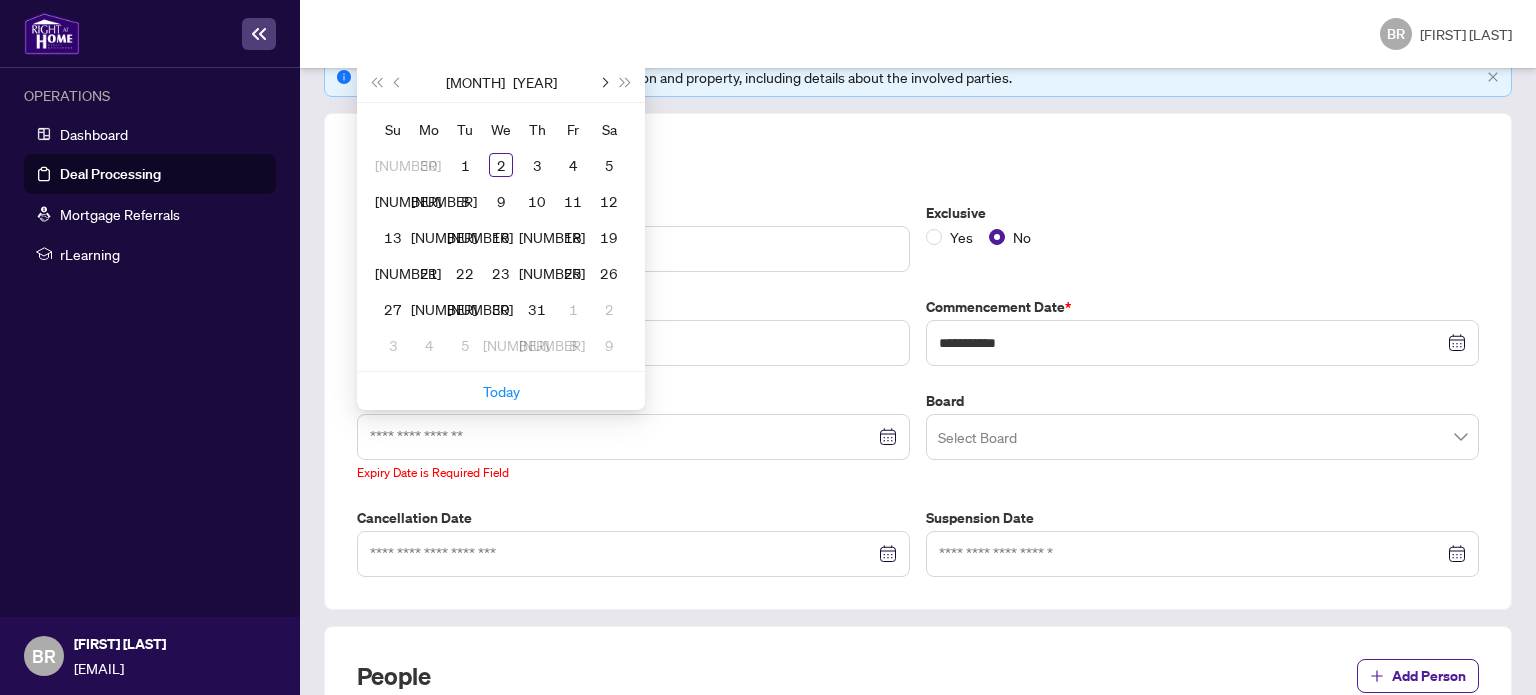 click at bounding box center (0, 0) 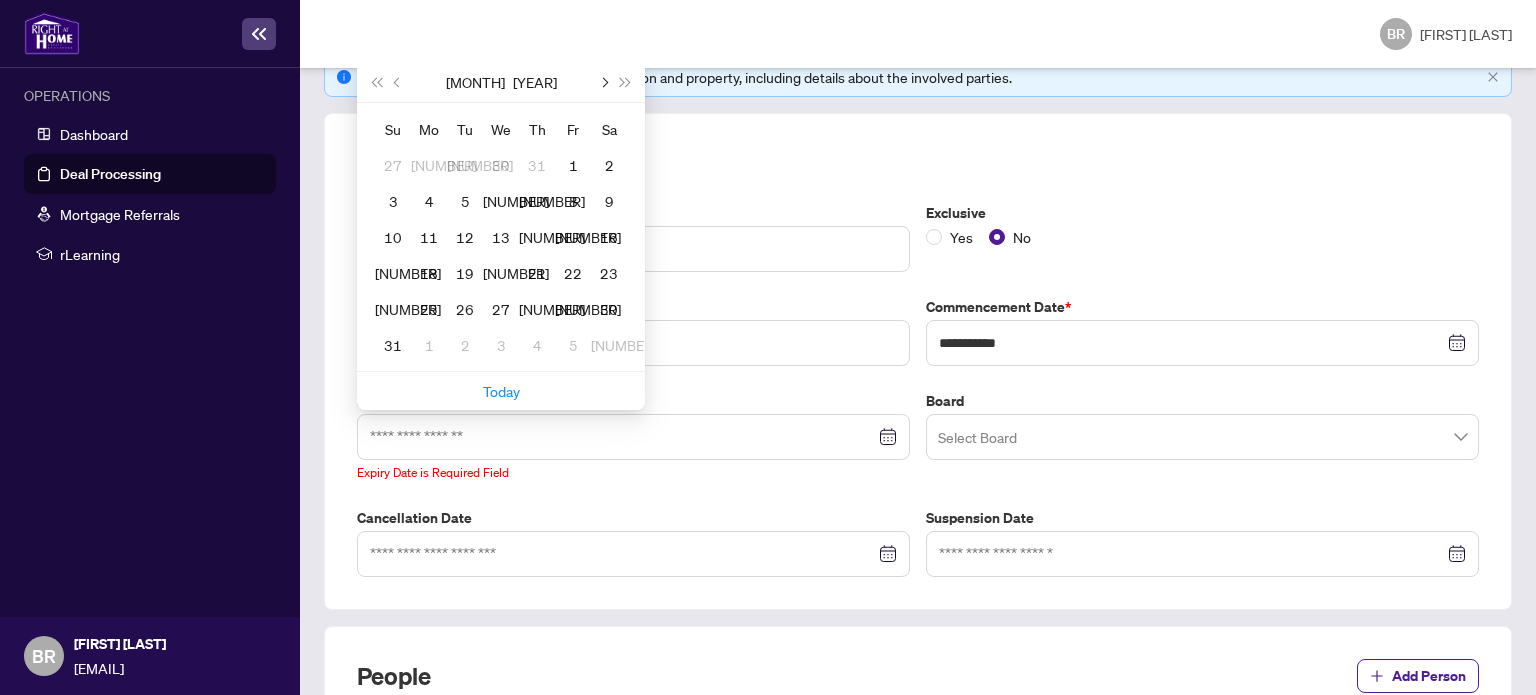 click at bounding box center [0, 0] 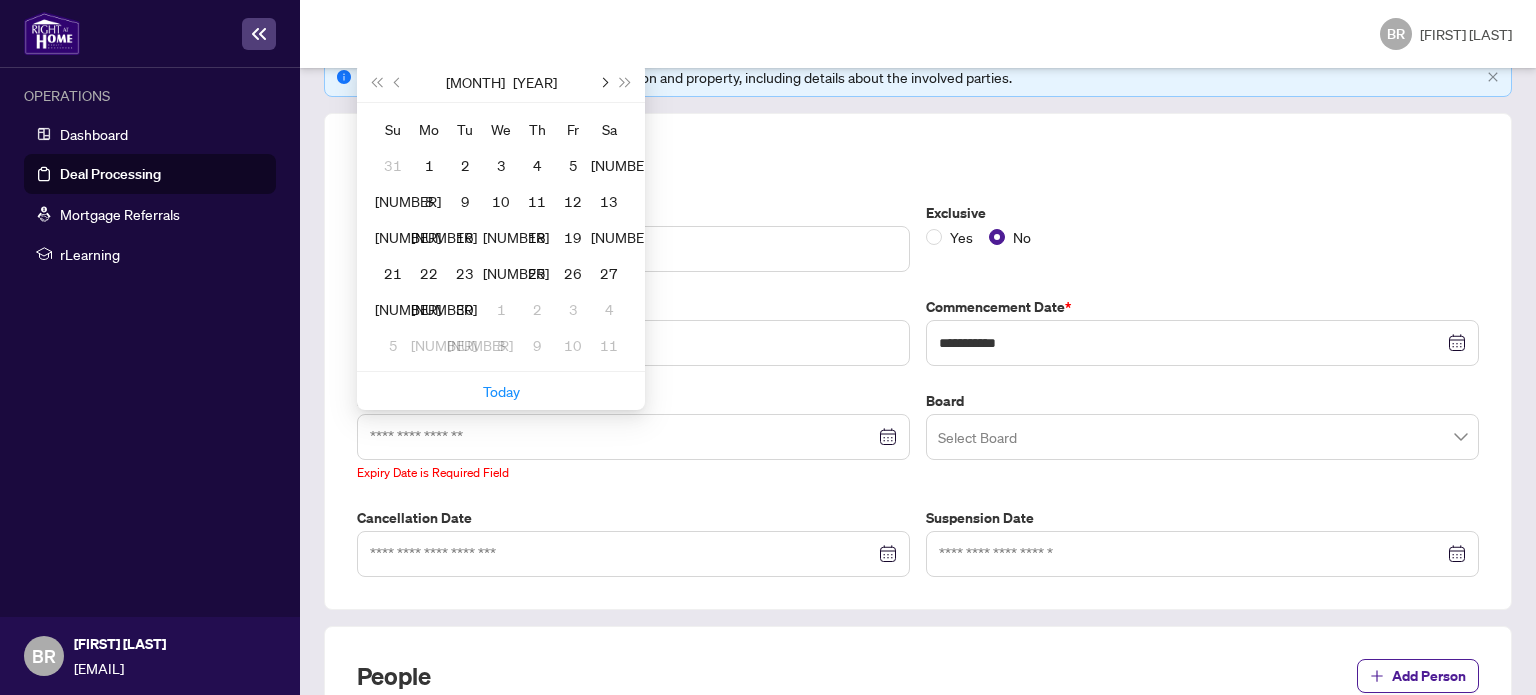 click at bounding box center (0, 0) 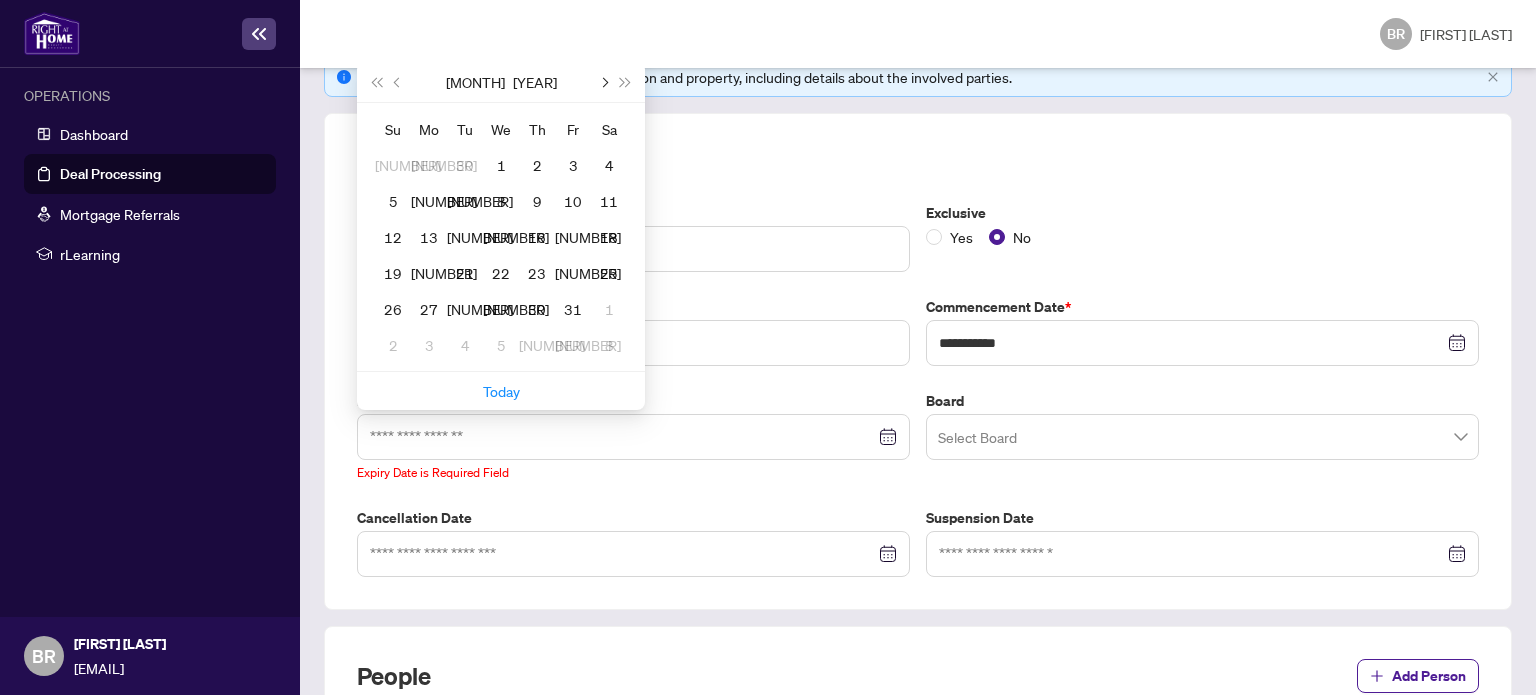 click at bounding box center (0, 0) 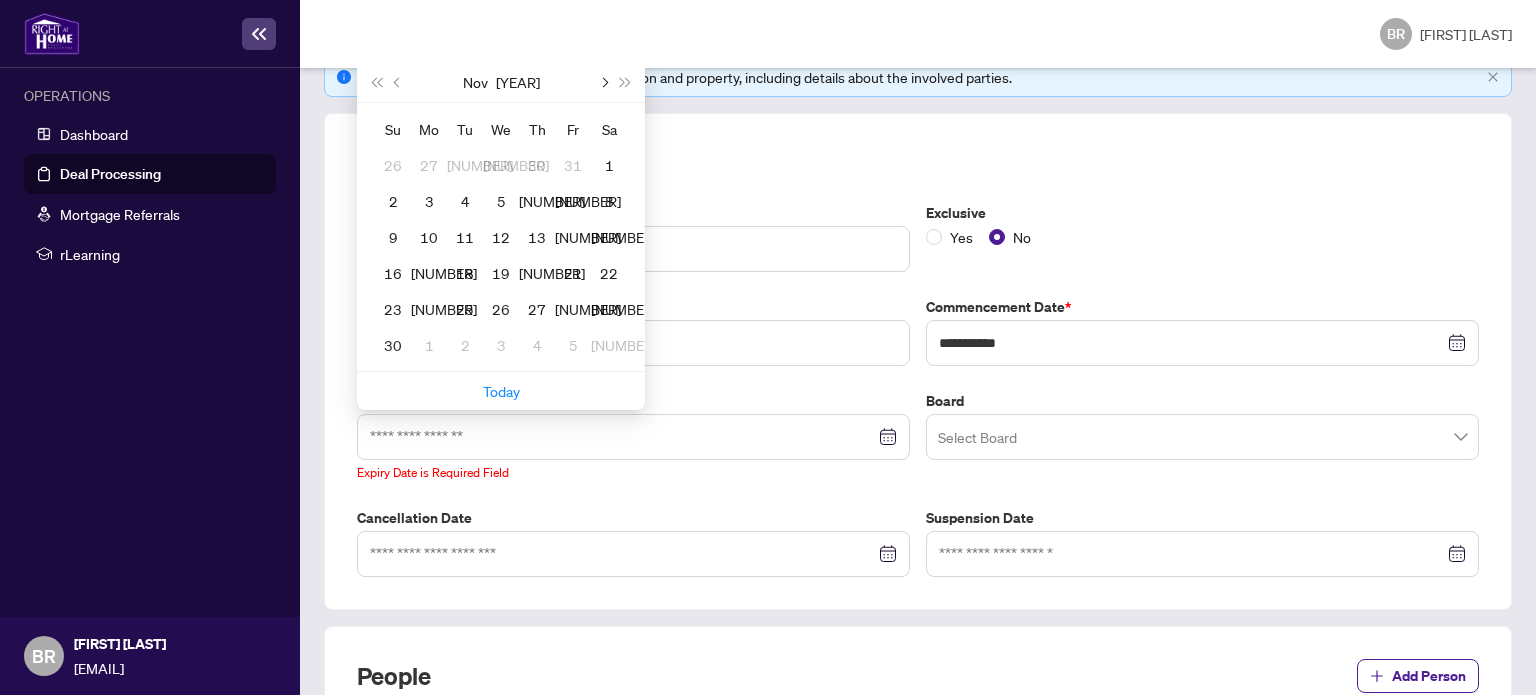 click at bounding box center [0, 0] 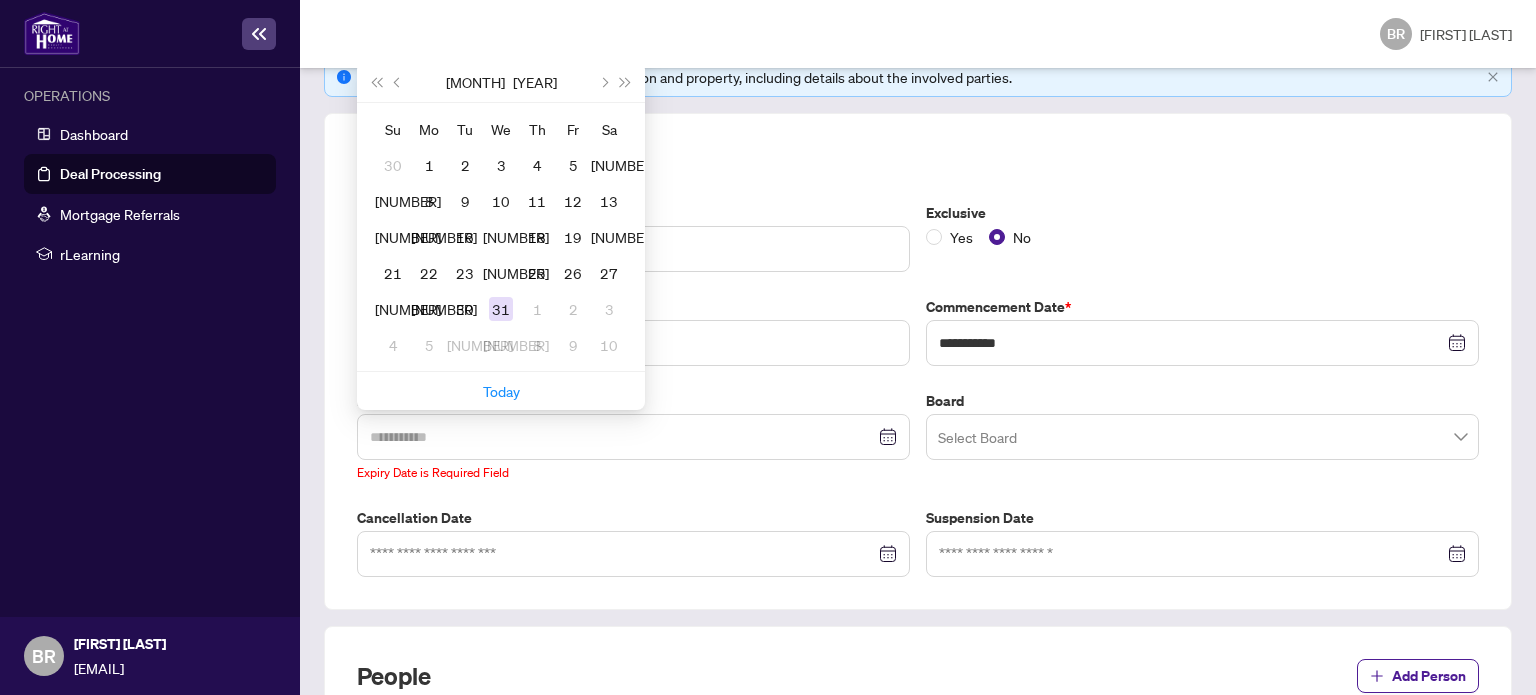 click on "31" at bounding box center [0, 0] 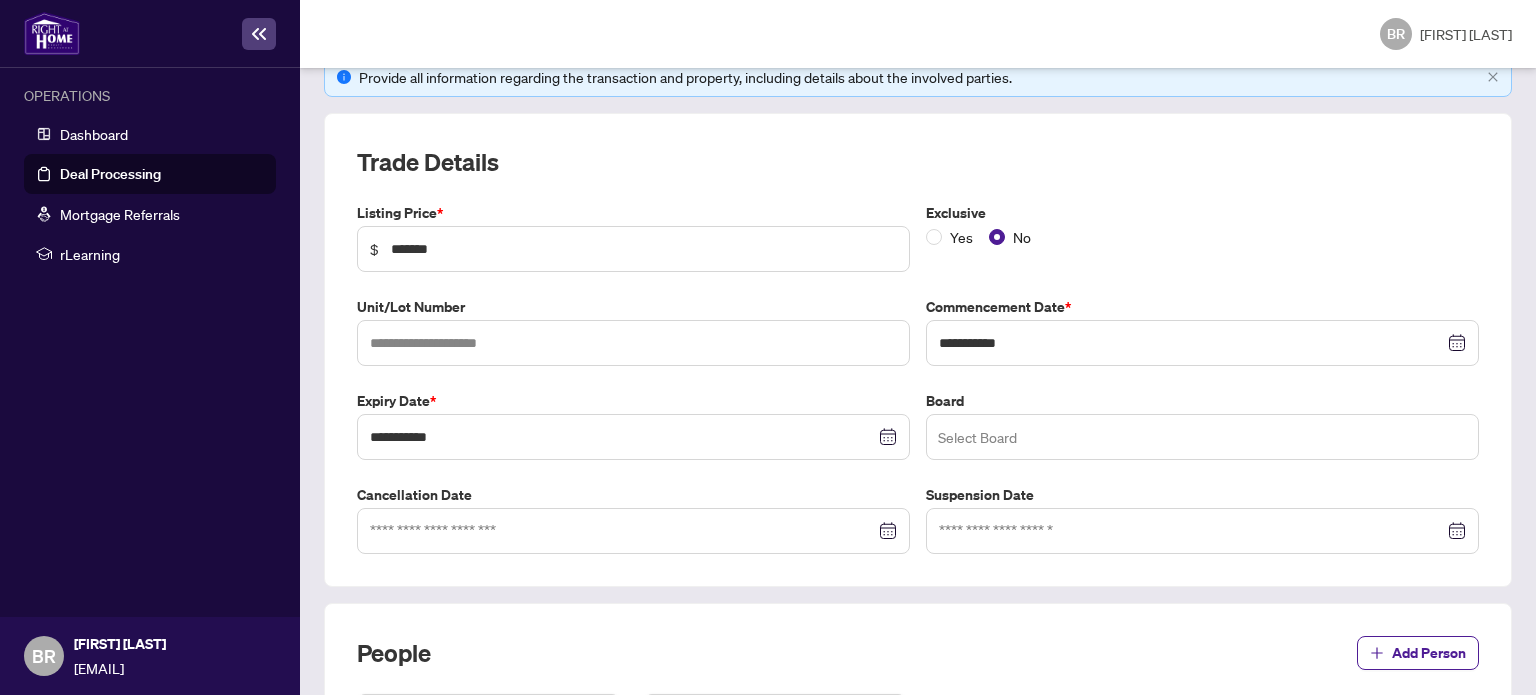 click at bounding box center (1202, 437) 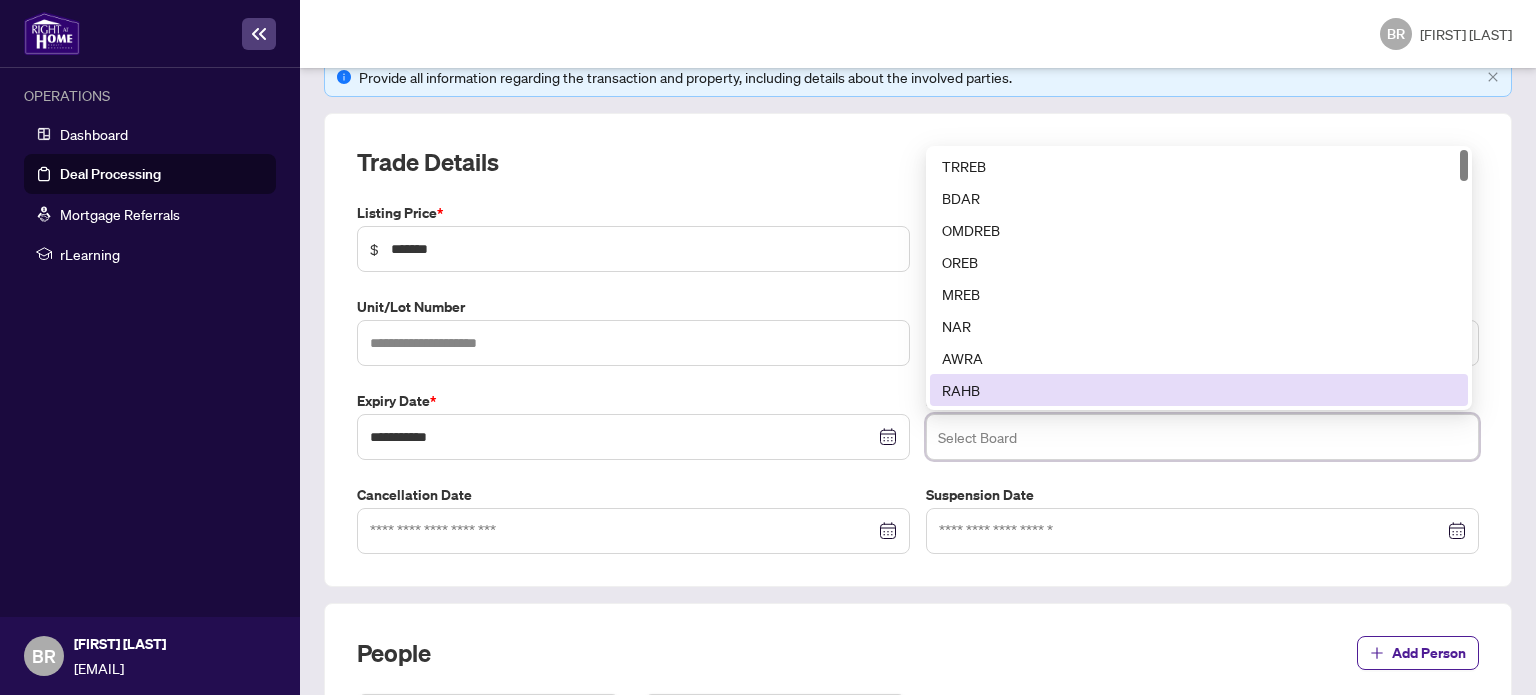click on "RAHB" at bounding box center (1199, 390) 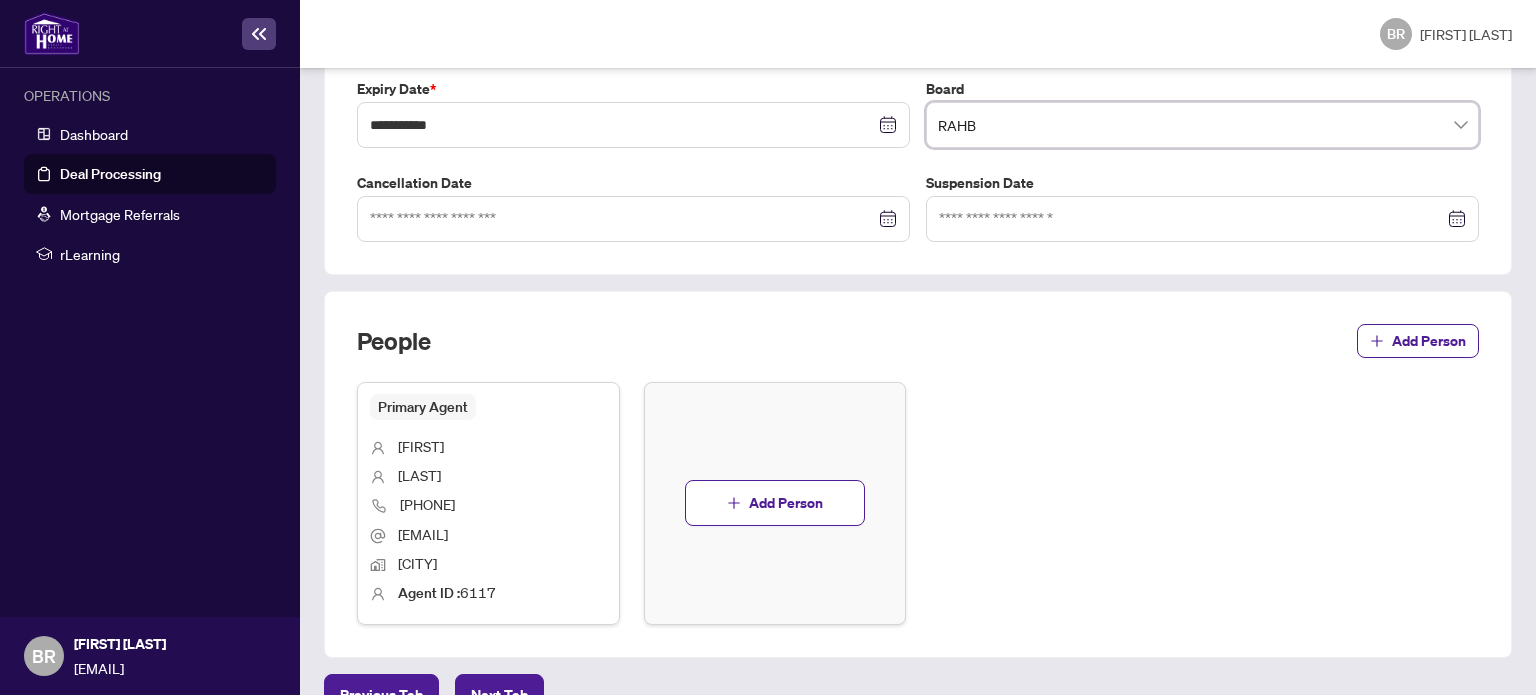 scroll, scrollTop: 651, scrollLeft: 0, axis: vertical 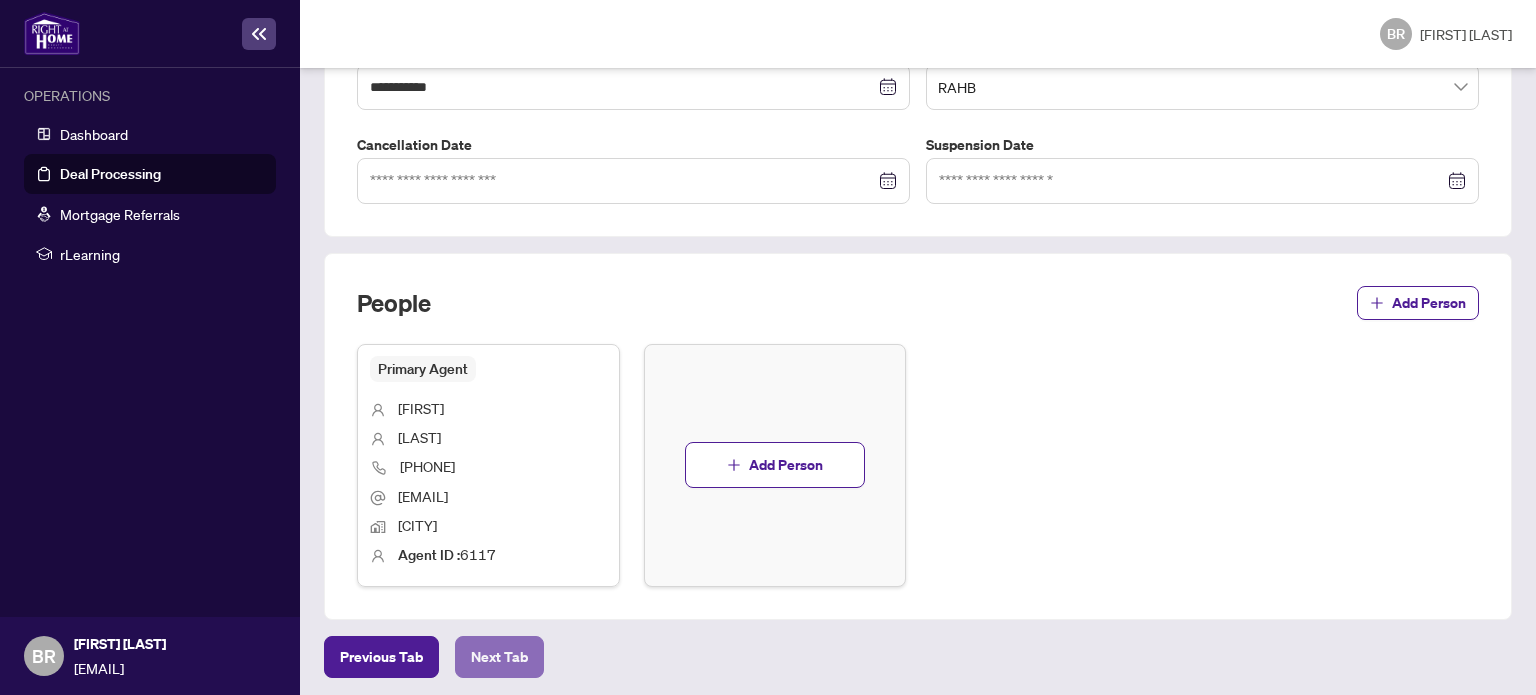 click on "Next Tab" at bounding box center [381, 657] 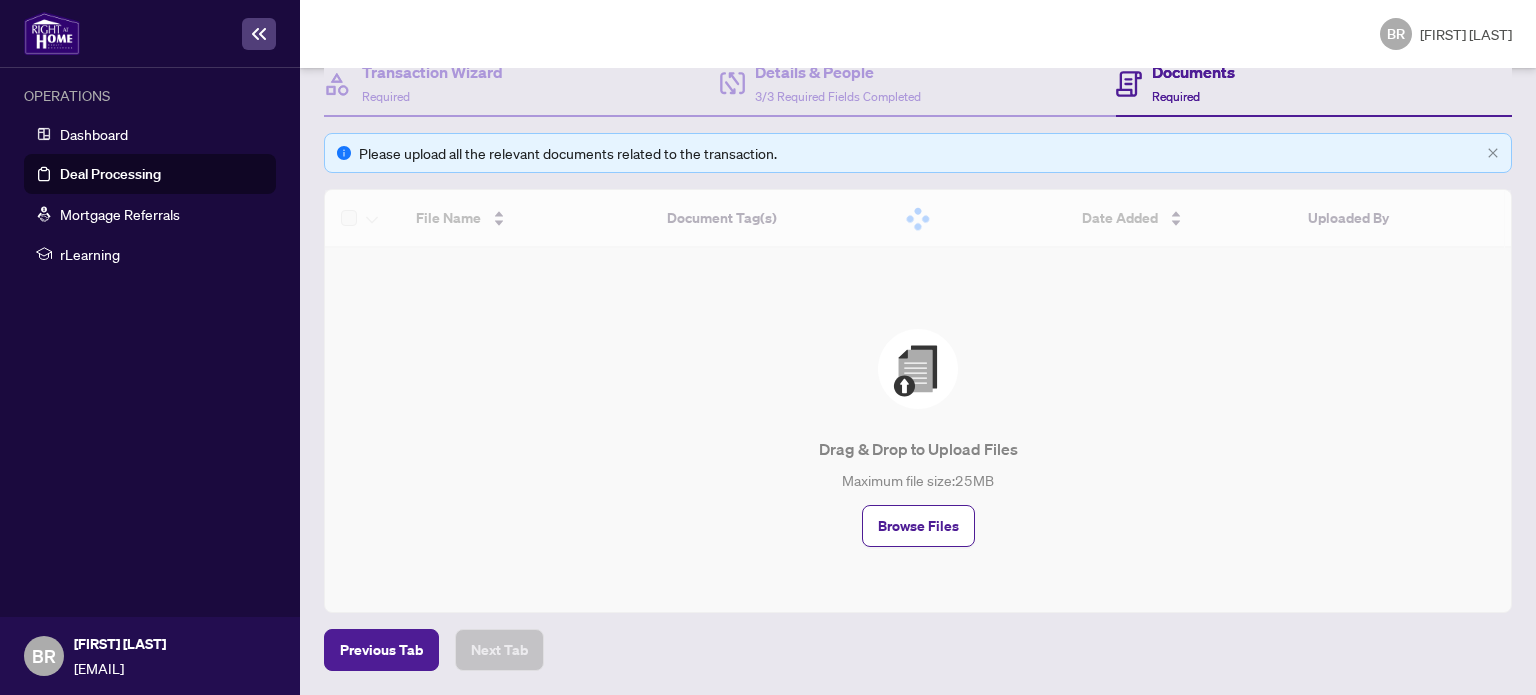 scroll, scrollTop: 0, scrollLeft: 0, axis: both 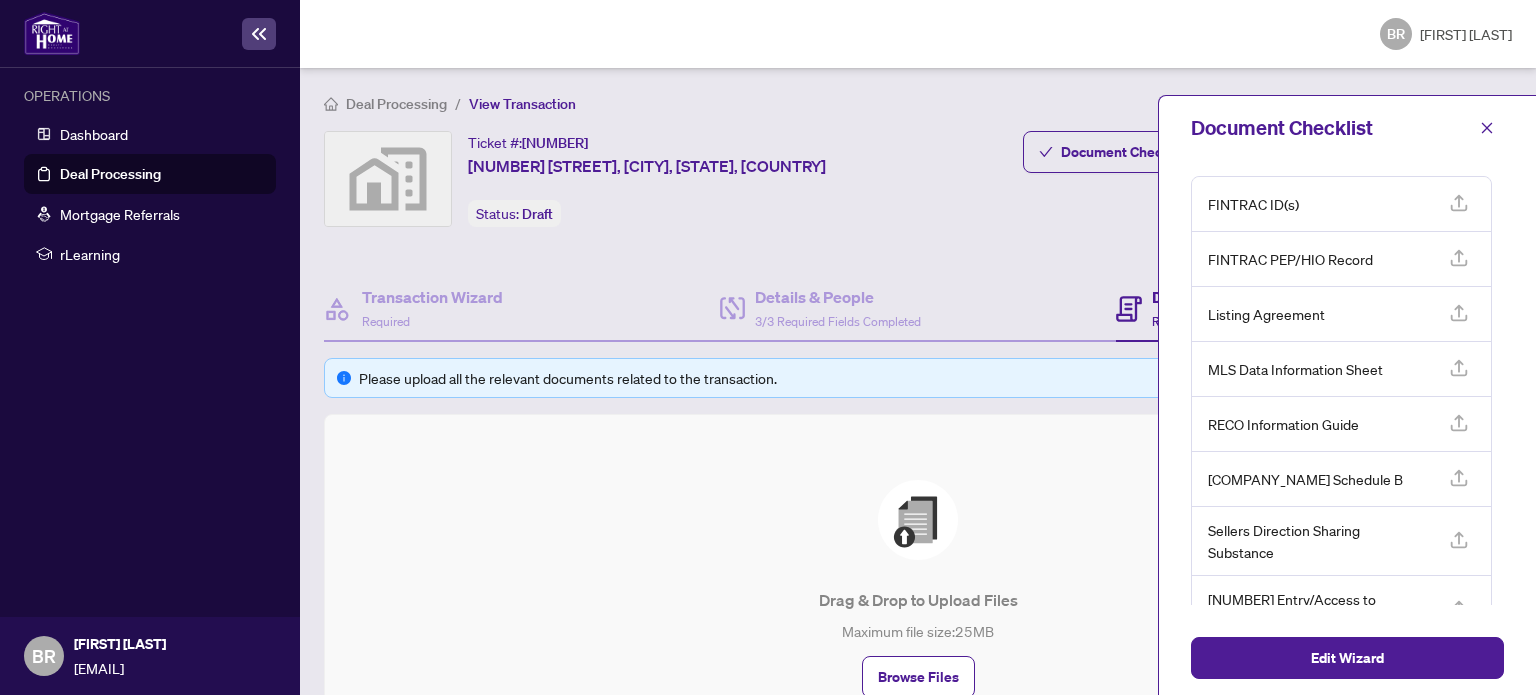 click at bounding box center (1459, 203) 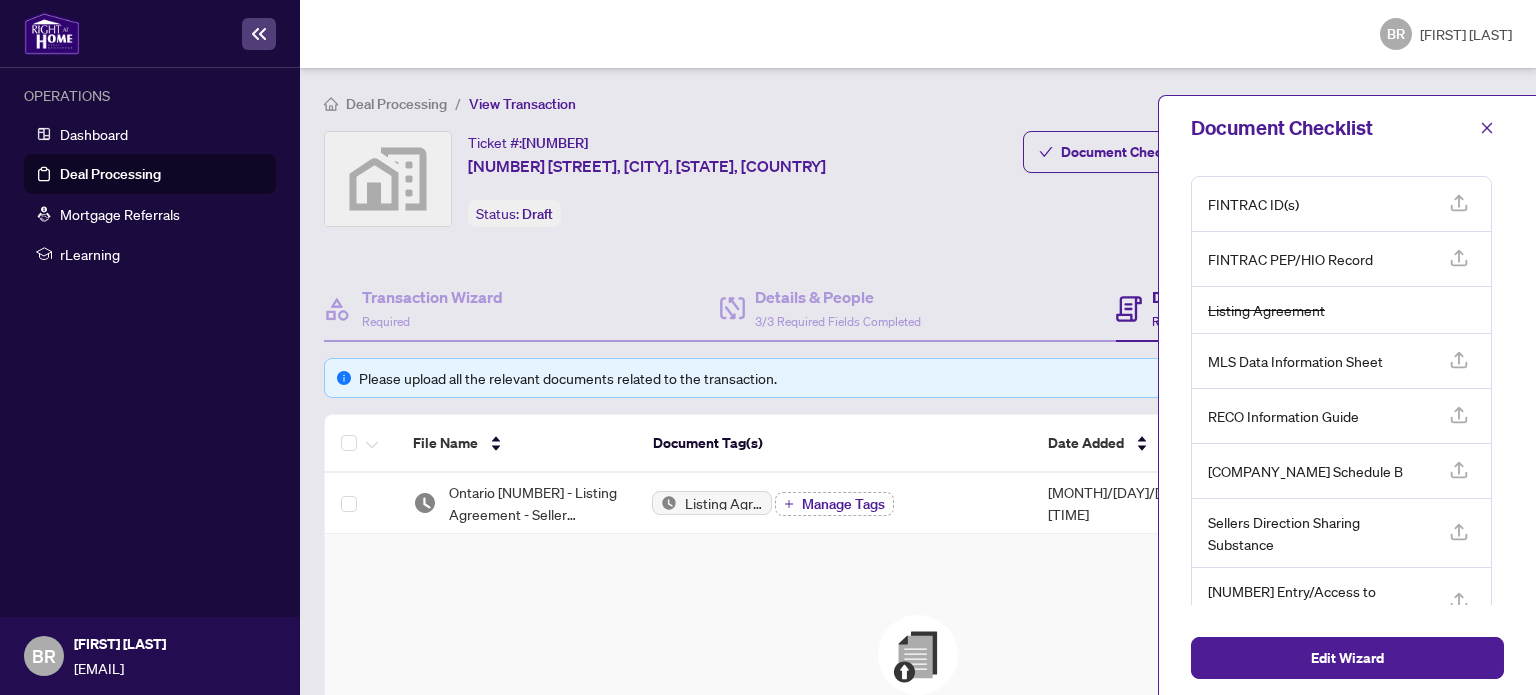 click at bounding box center (1459, 203) 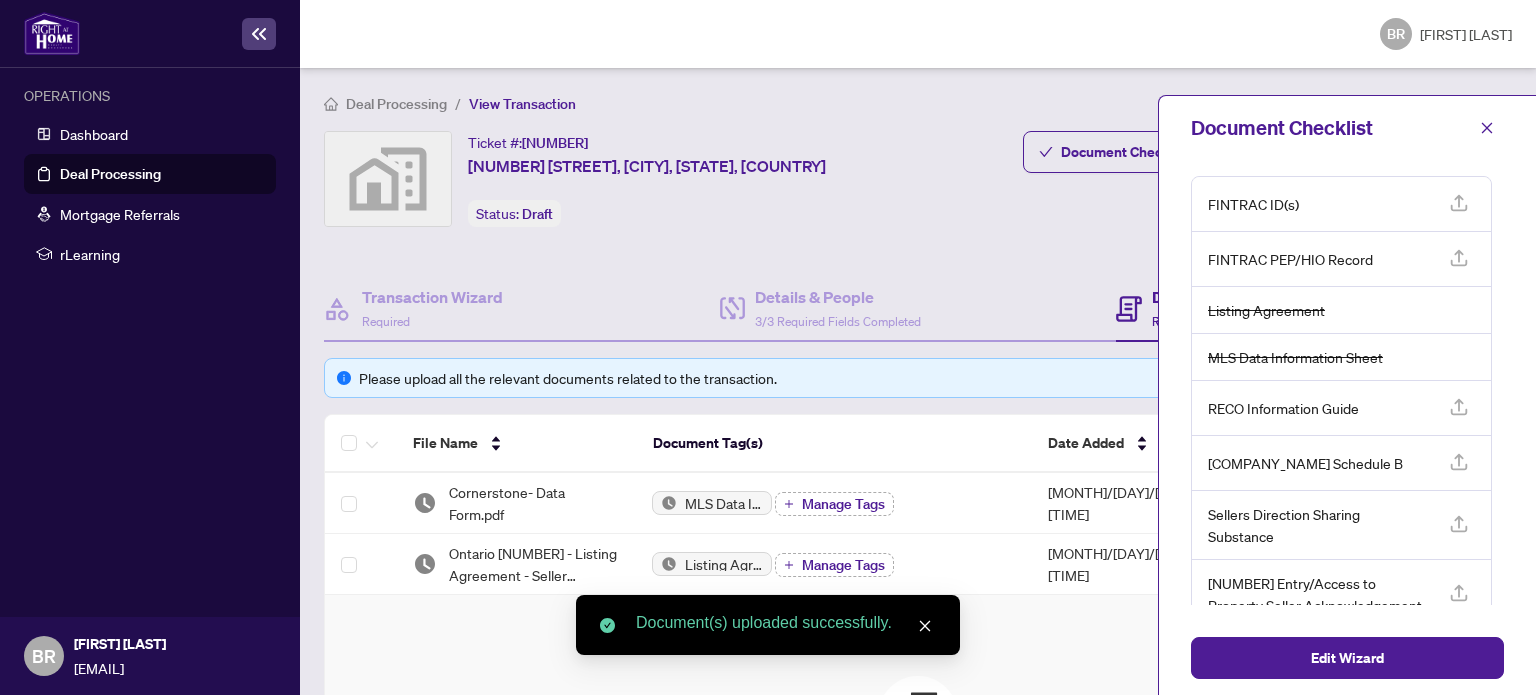 click at bounding box center (1459, 203) 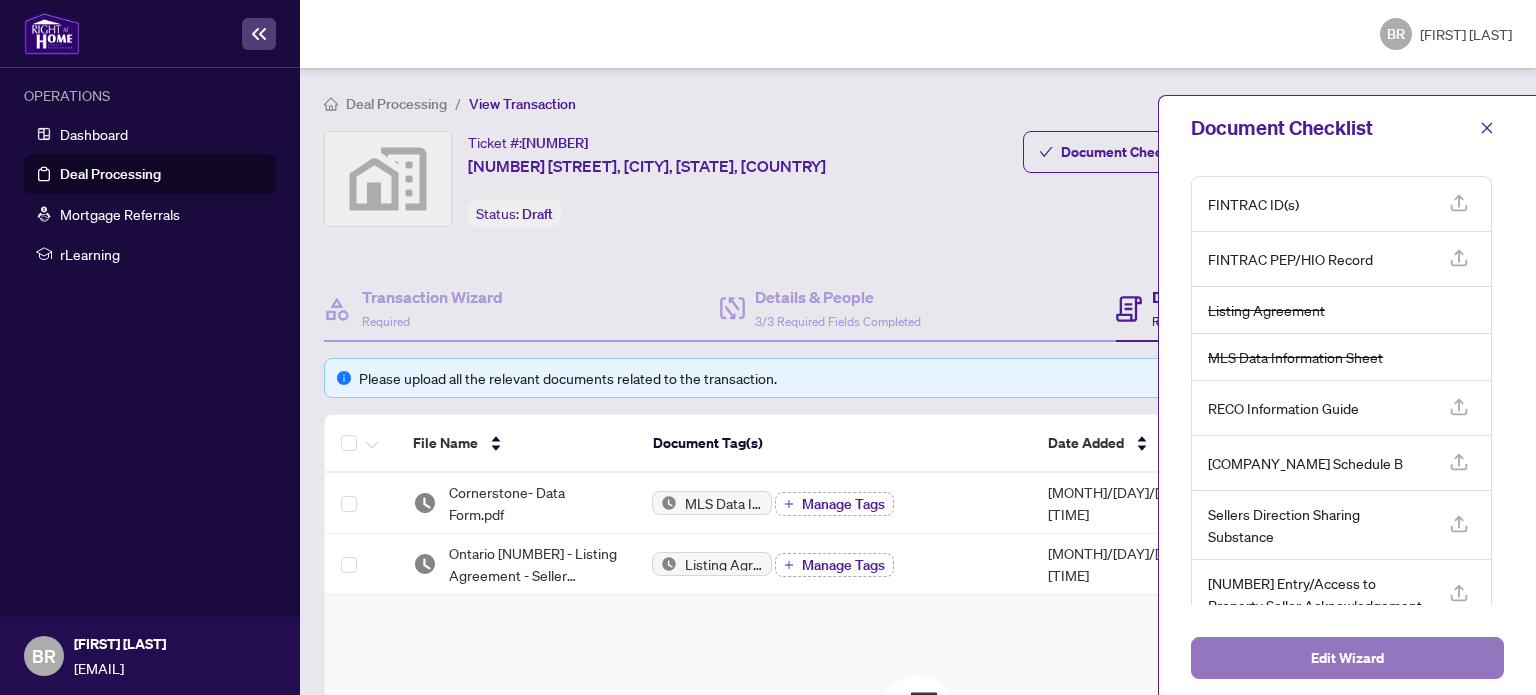click on "Edit Wizard" at bounding box center (1347, 658) 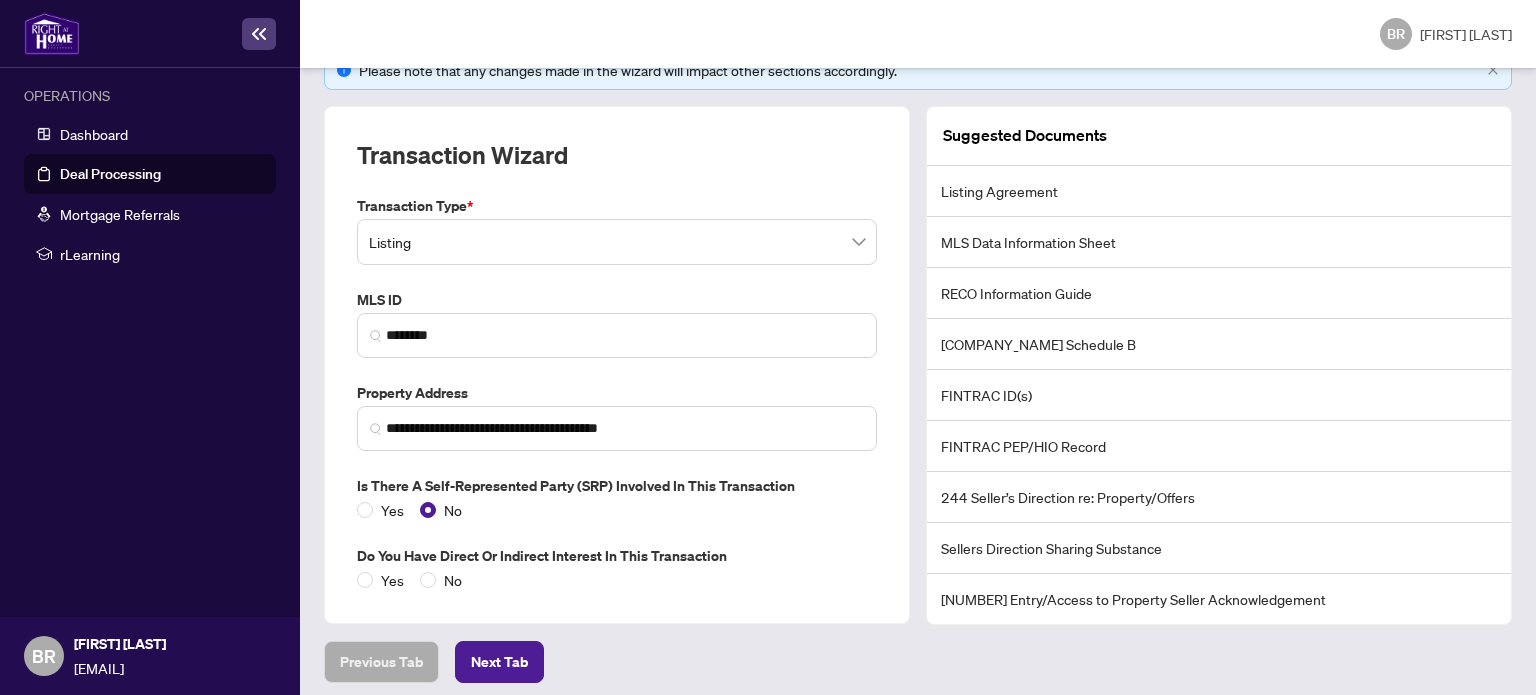 scroll, scrollTop: 315, scrollLeft: 0, axis: vertical 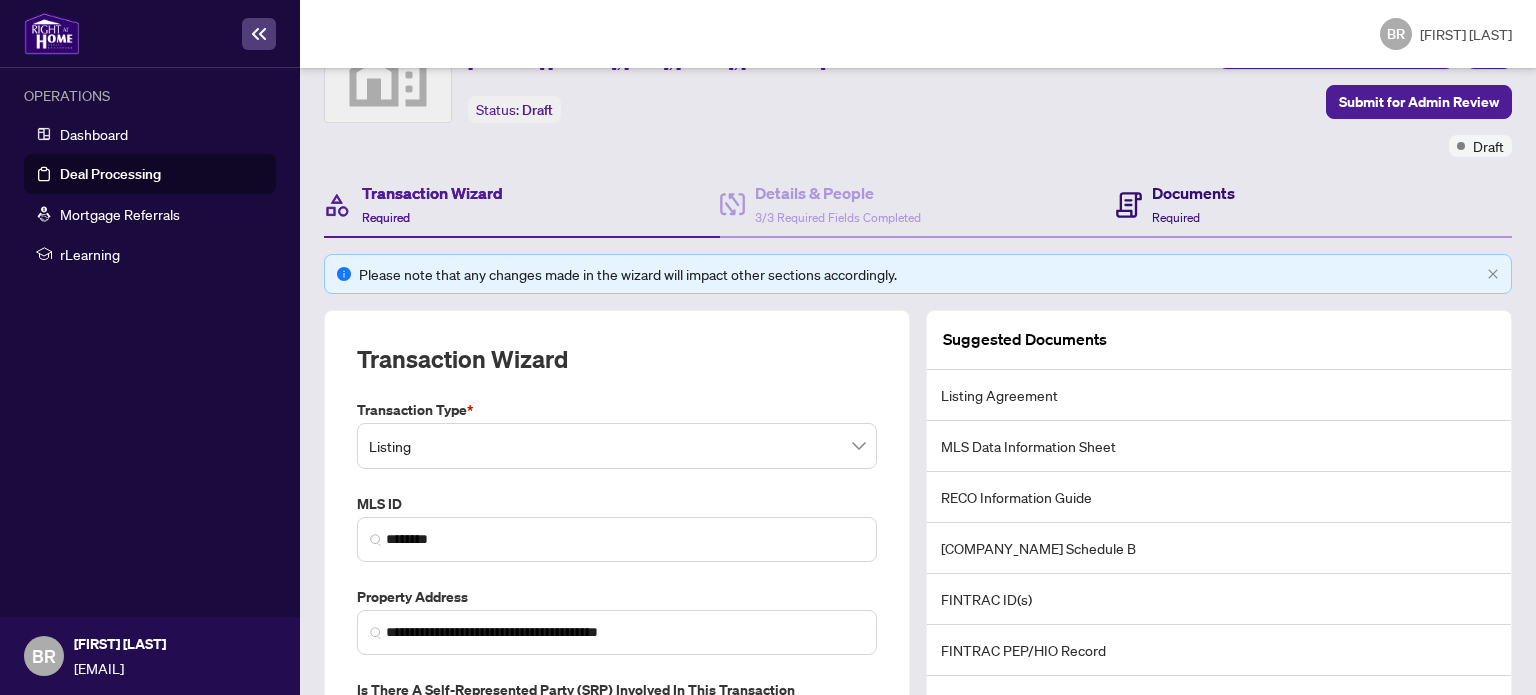 click on "Documents" at bounding box center (1193, 193) 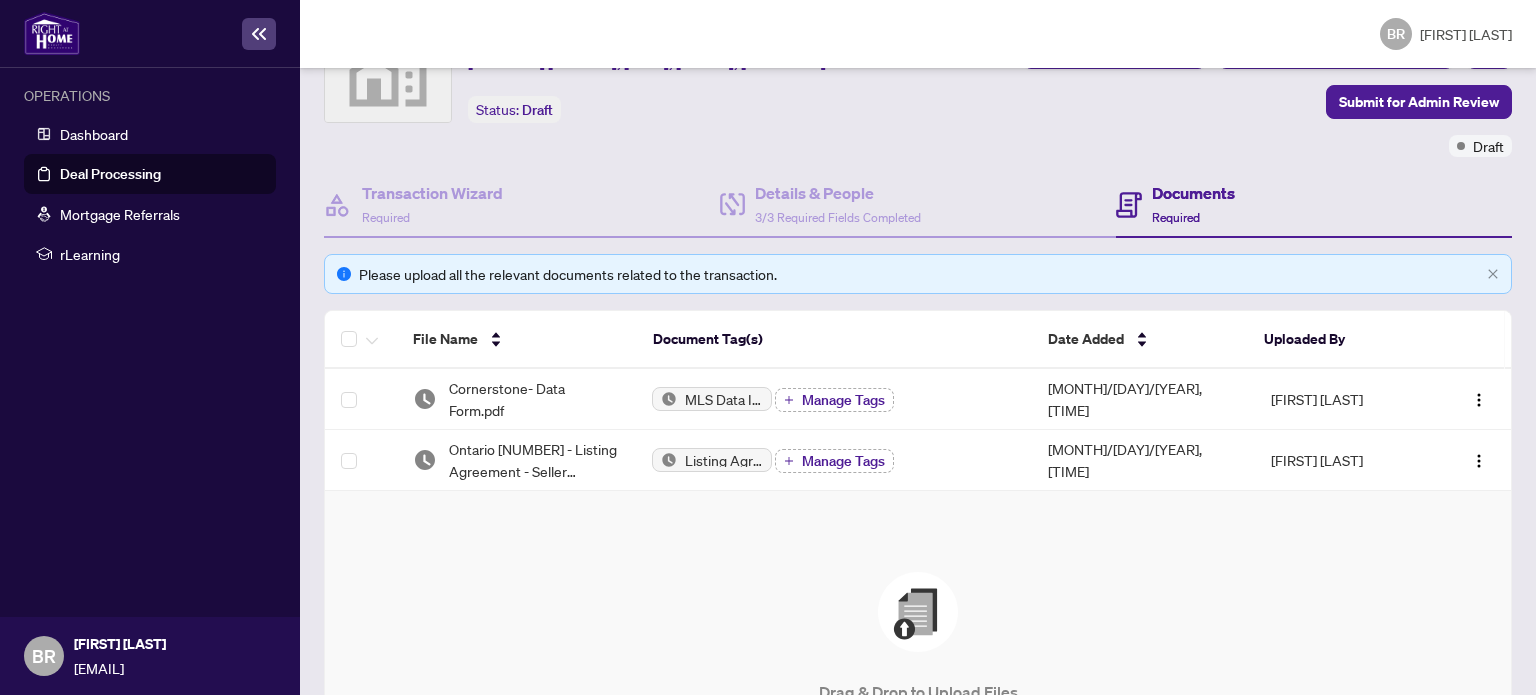 scroll, scrollTop: 0, scrollLeft: 0, axis: both 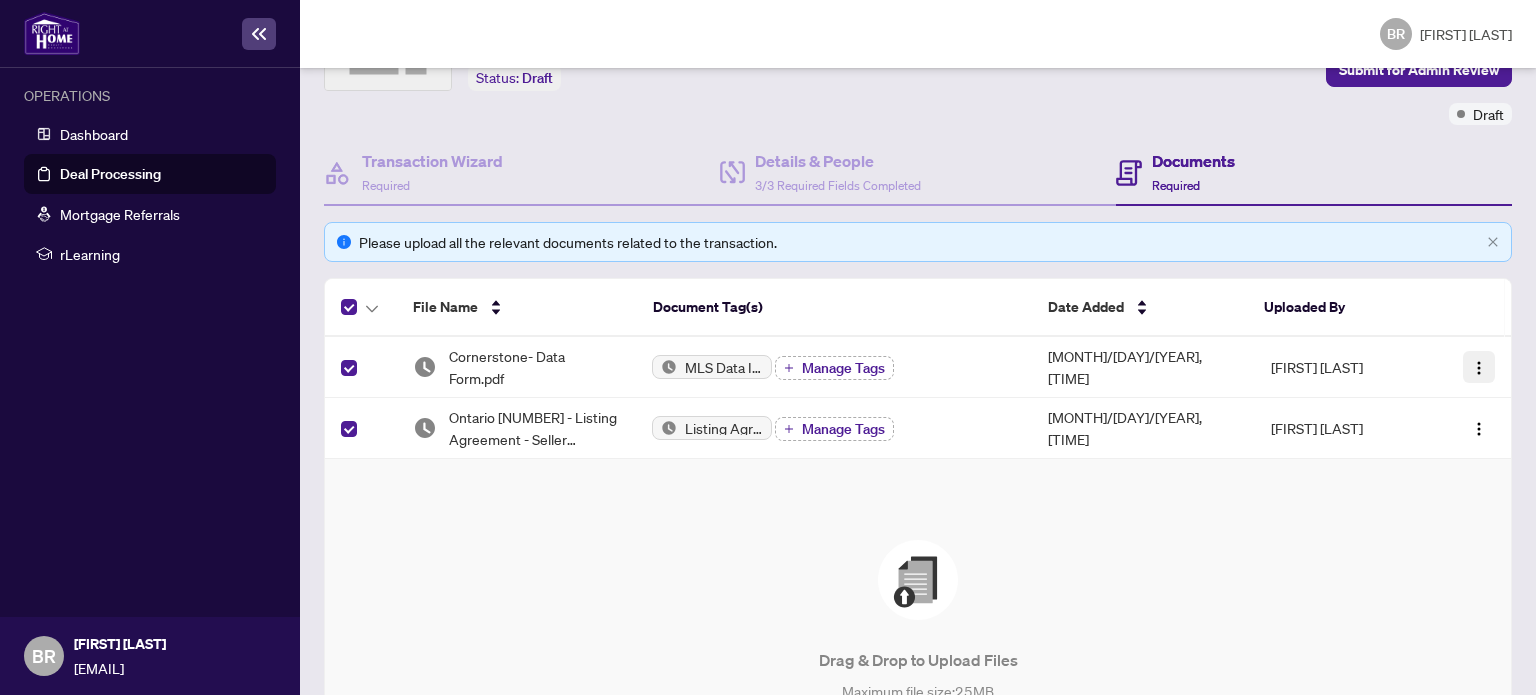 click at bounding box center [1479, 368] 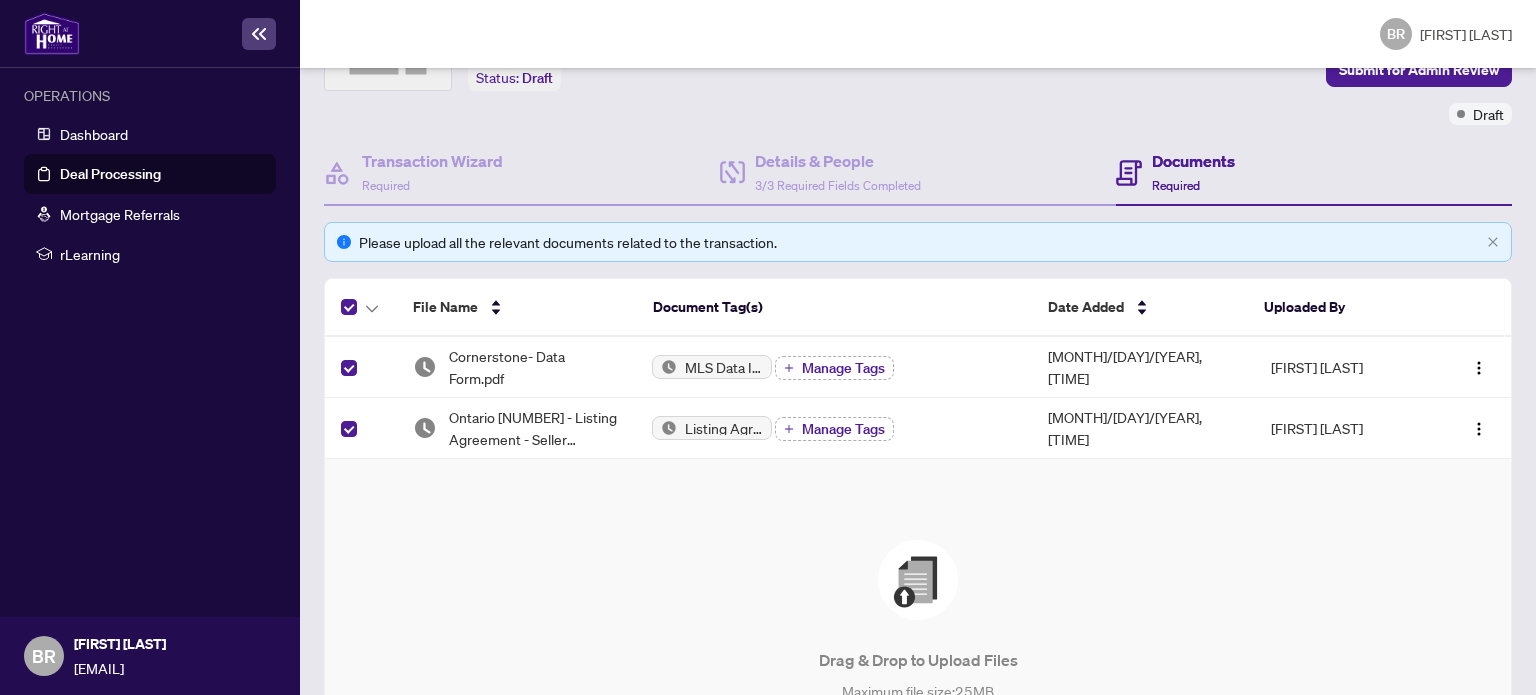 click on "Drag & Drop to Upload Files Maximum file size:  25  MB Browse Files" at bounding box center (918, 649) 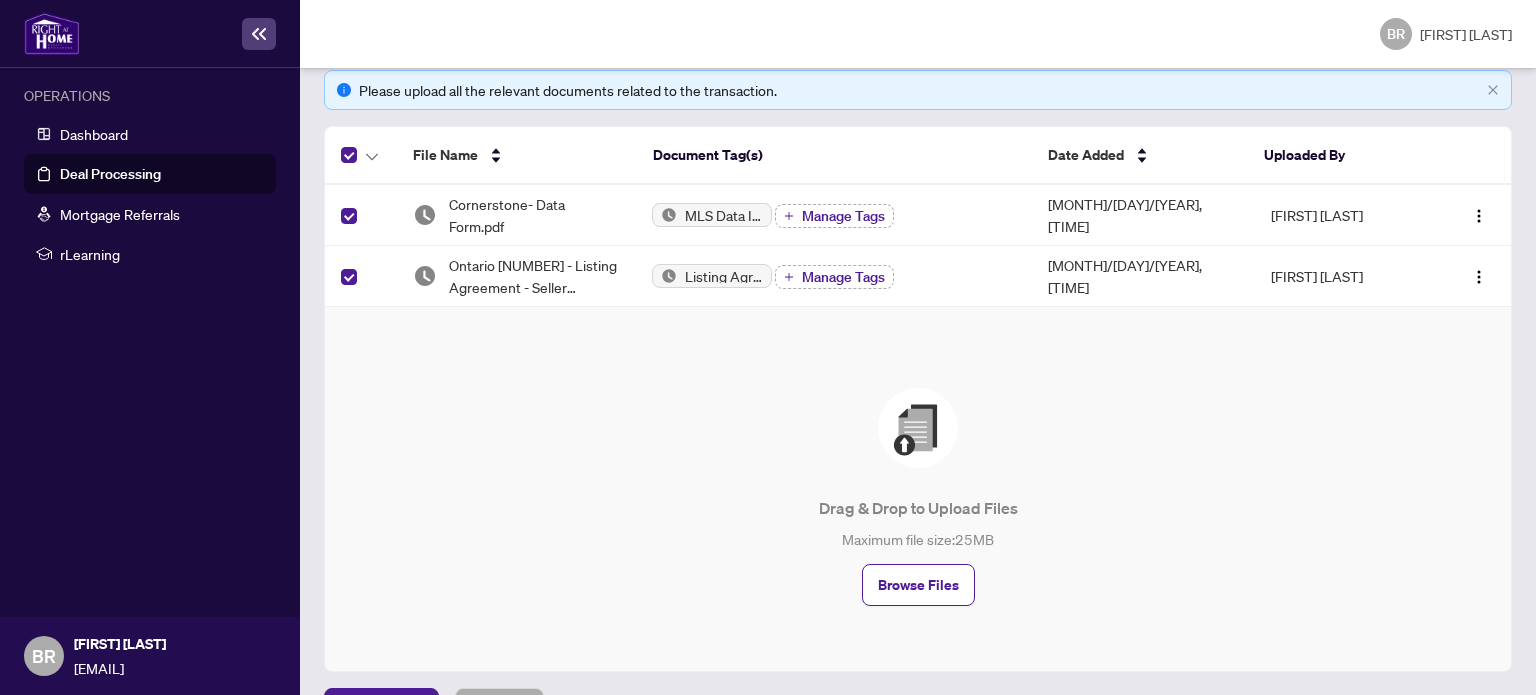 scroll, scrollTop: 331, scrollLeft: 0, axis: vertical 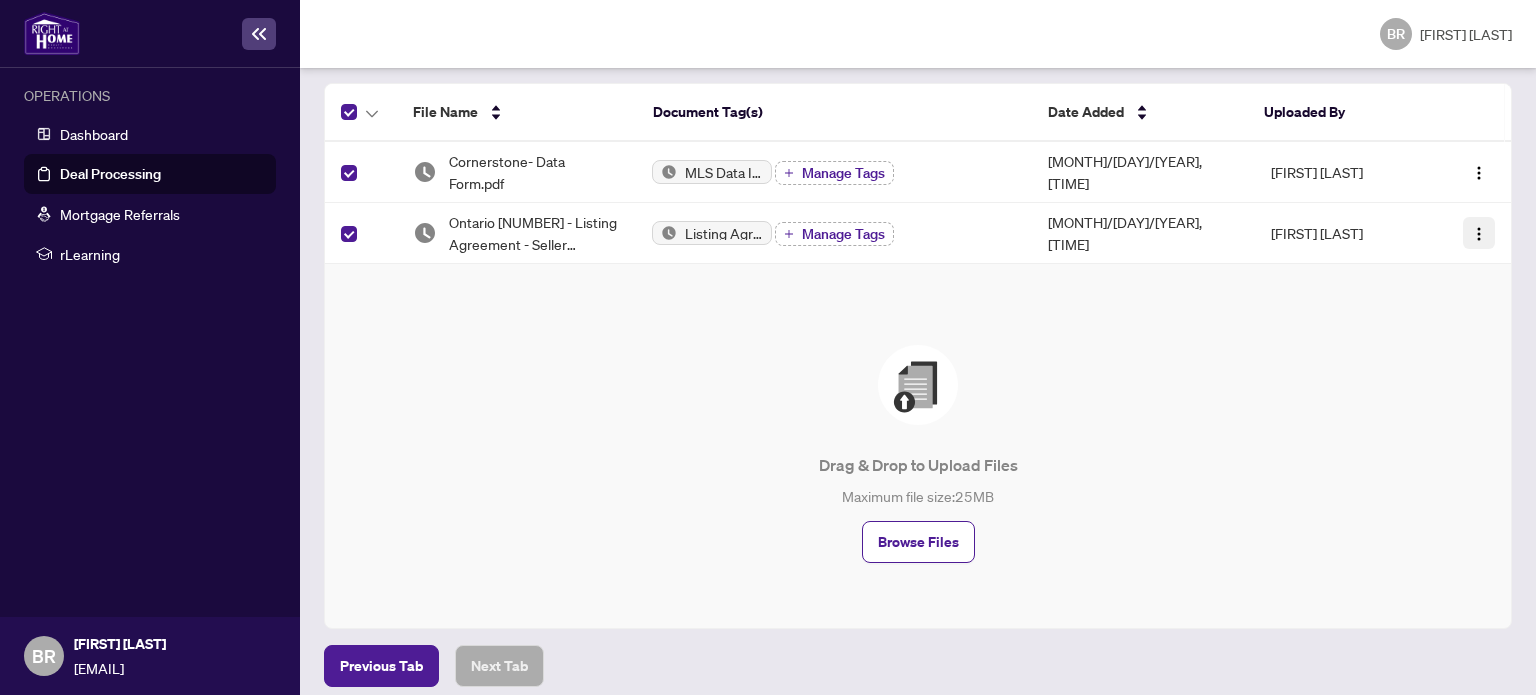click at bounding box center (1479, 234) 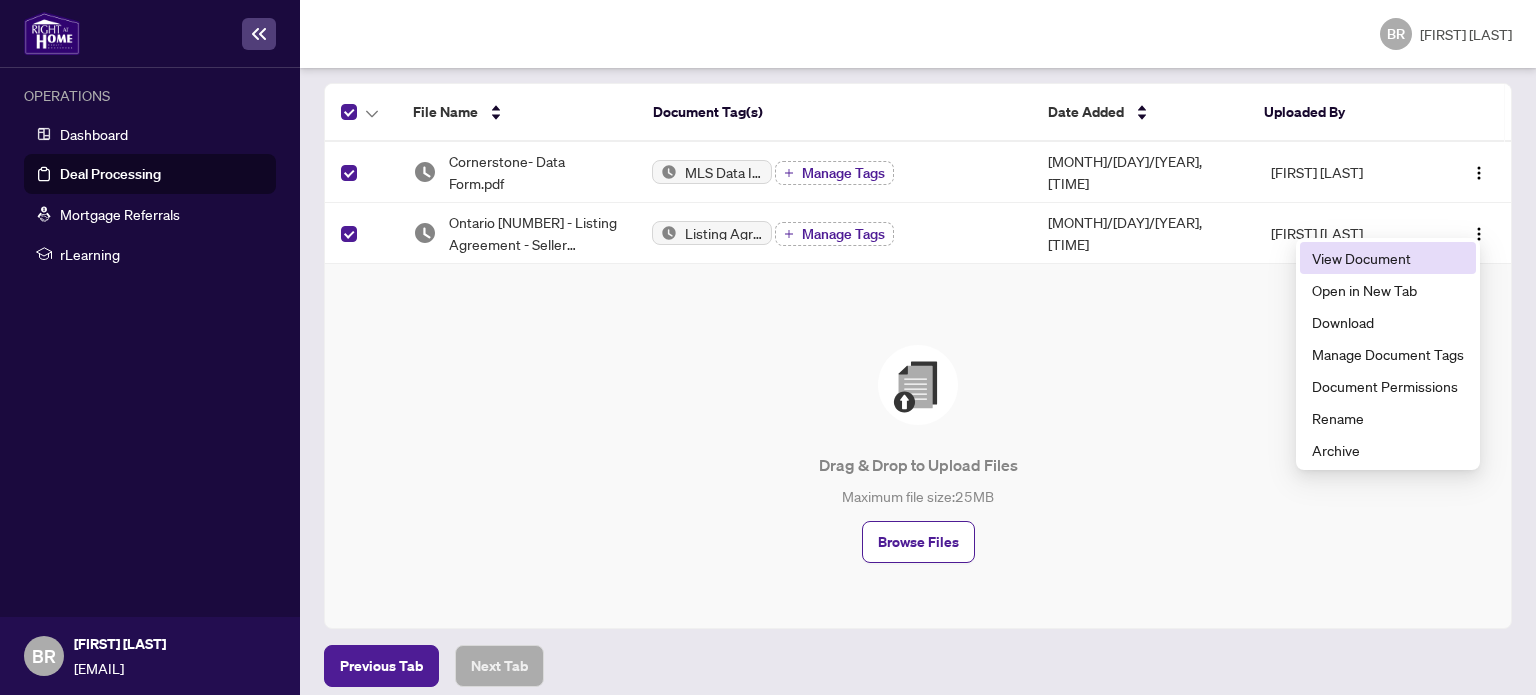 click on "View Document" at bounding box center (1388, 258) 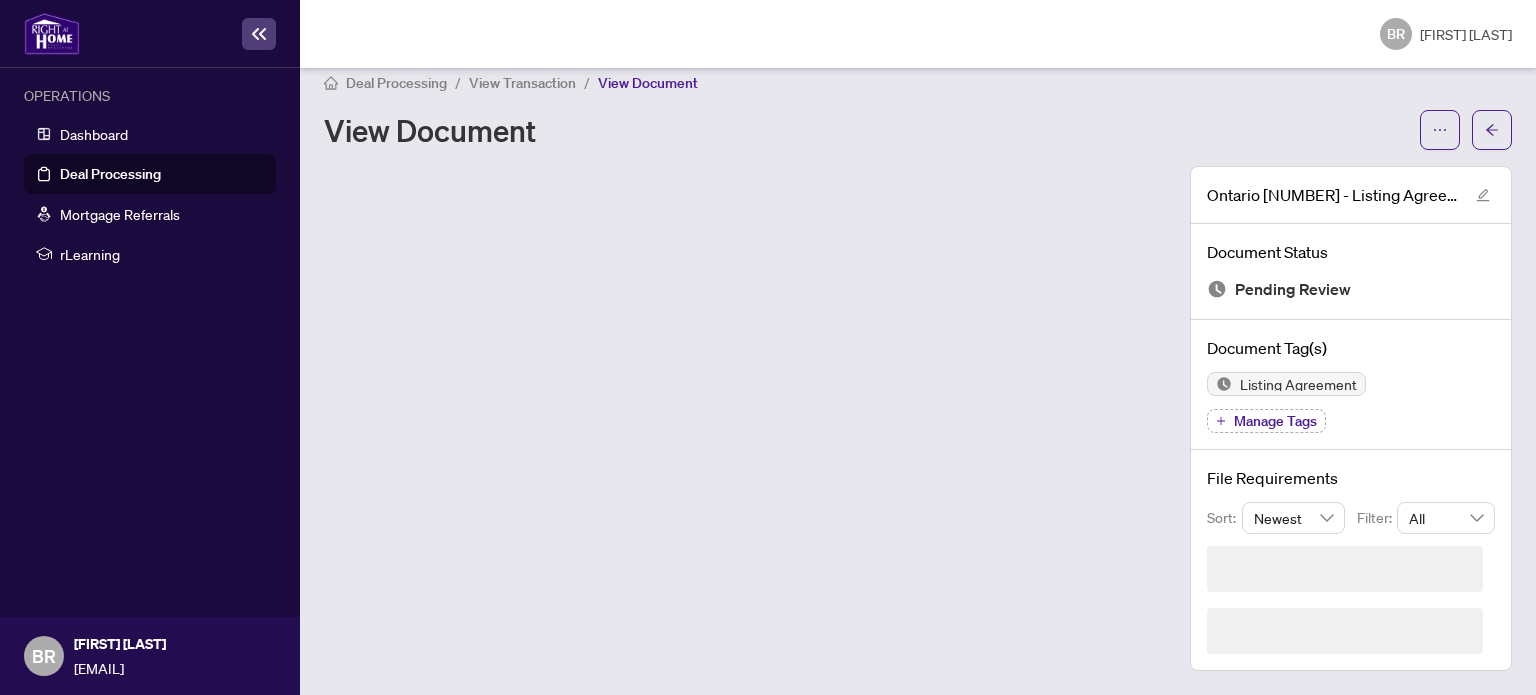 scroll, scrollTop: 0, scrollLeft: 0, axis: both 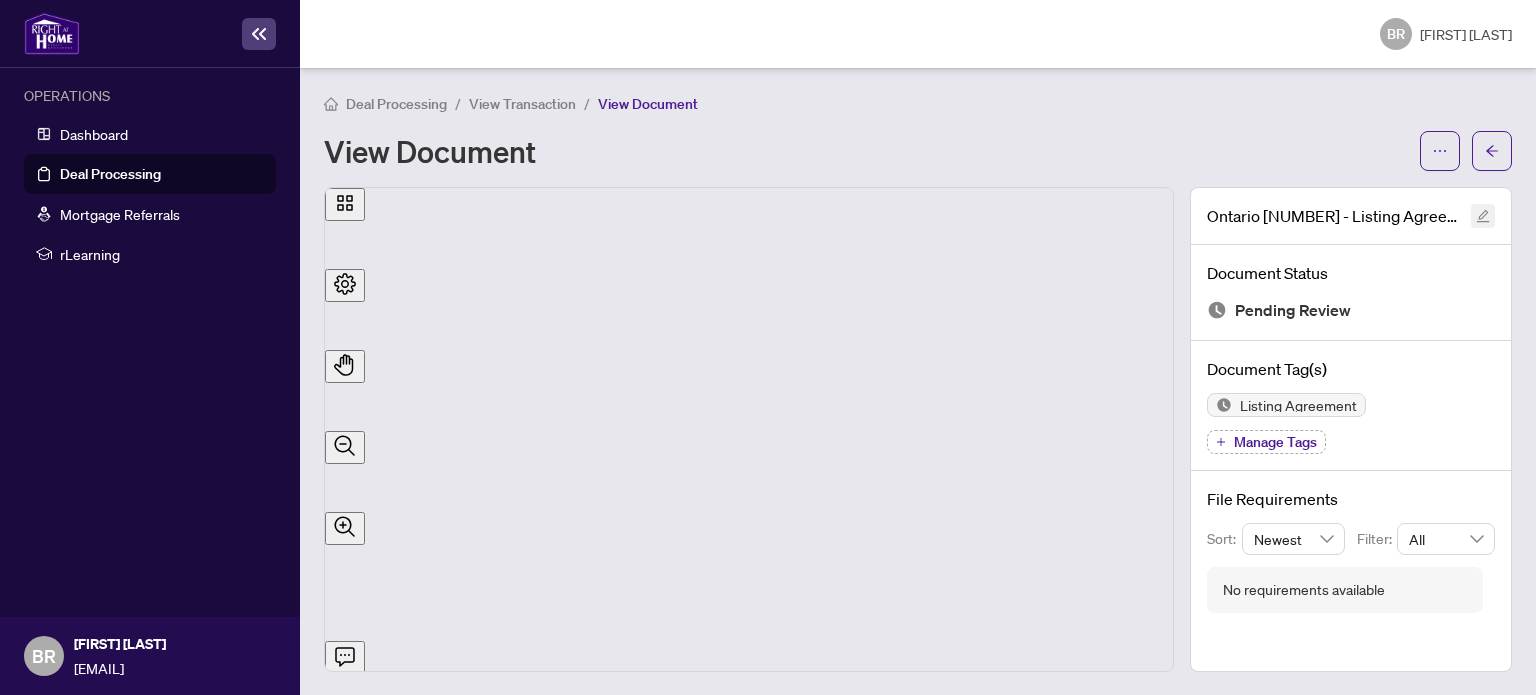 click at bounding box center [1483, 216] 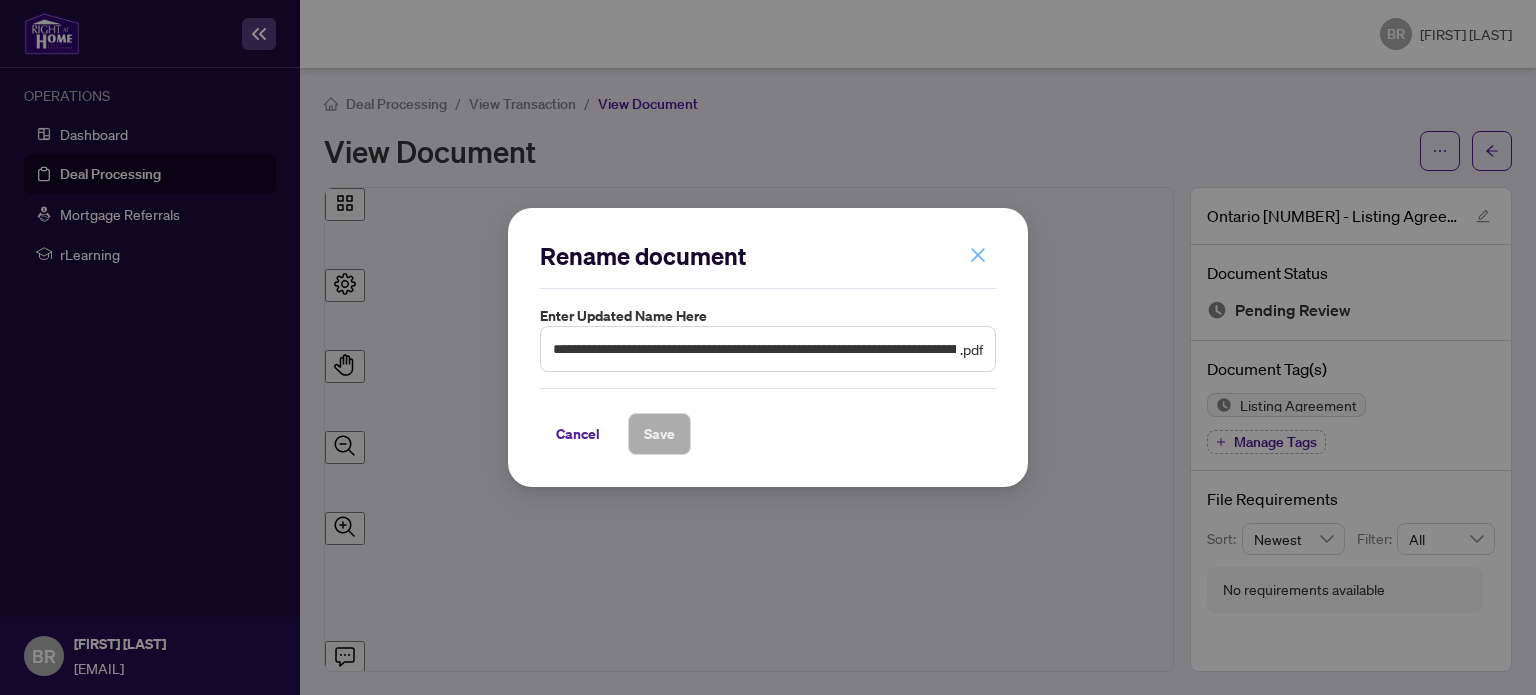 click at bounding box center (978, 255) 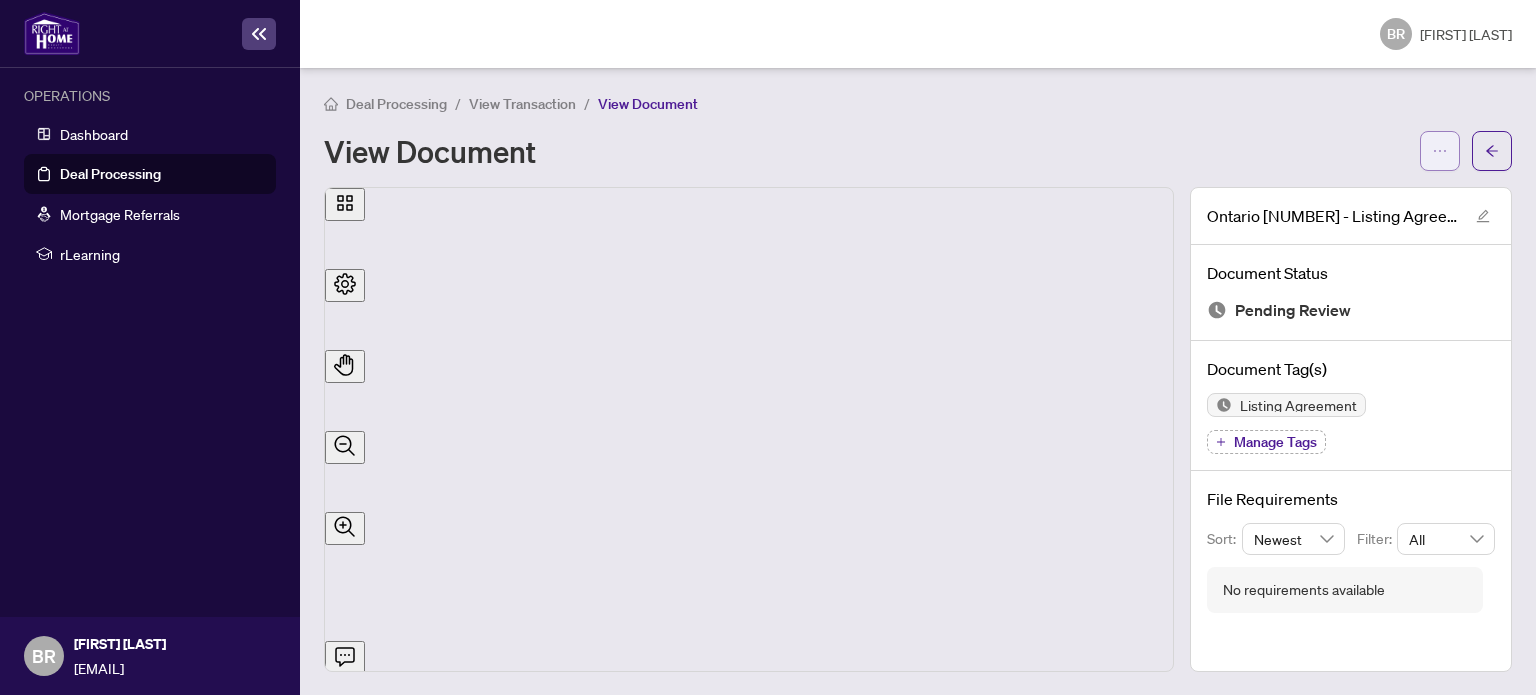 click at bounding box center (1440, 151) 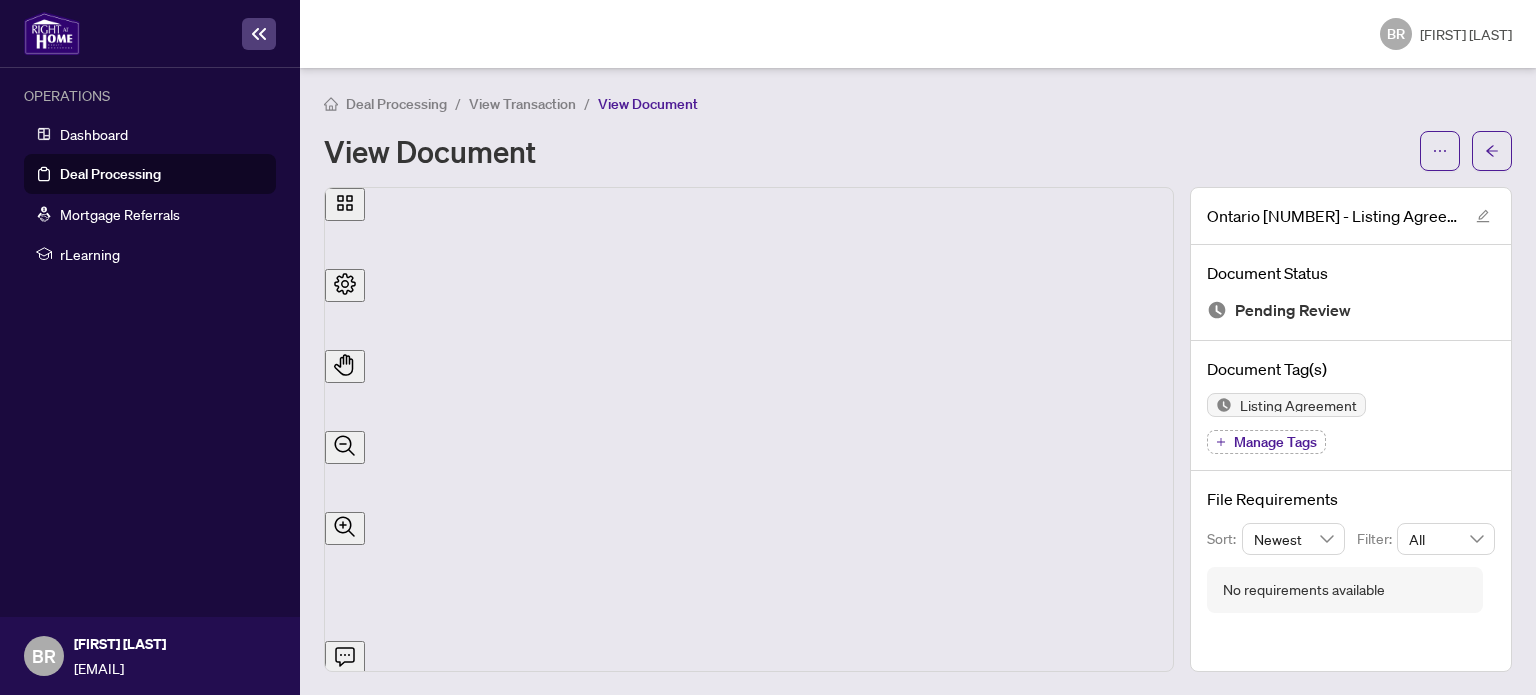 click on "Deal Processing / View Transaction / View Document View Document Ontario 271 - Listing Agreement - Seller Designated Representation Agreement - Authority to Offer for Sale.pdf Document Status Pending Review Document Tag(s) Listing Agreement Manage Tags File Requirements Sort: Newest Filter: All No requirements available" at bounding box center [918, 381] 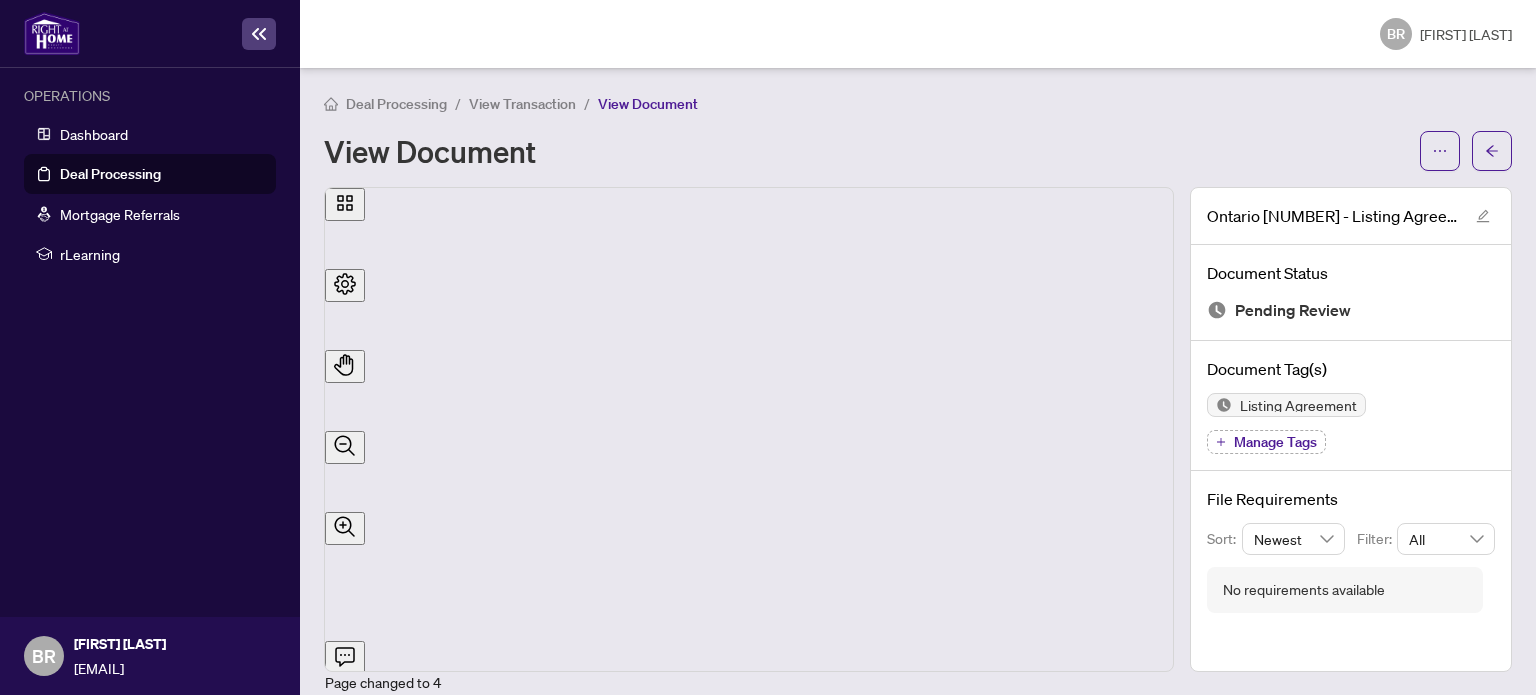 scroll, scrollTop: 4654, scrollLeft: 0, axis: vertical 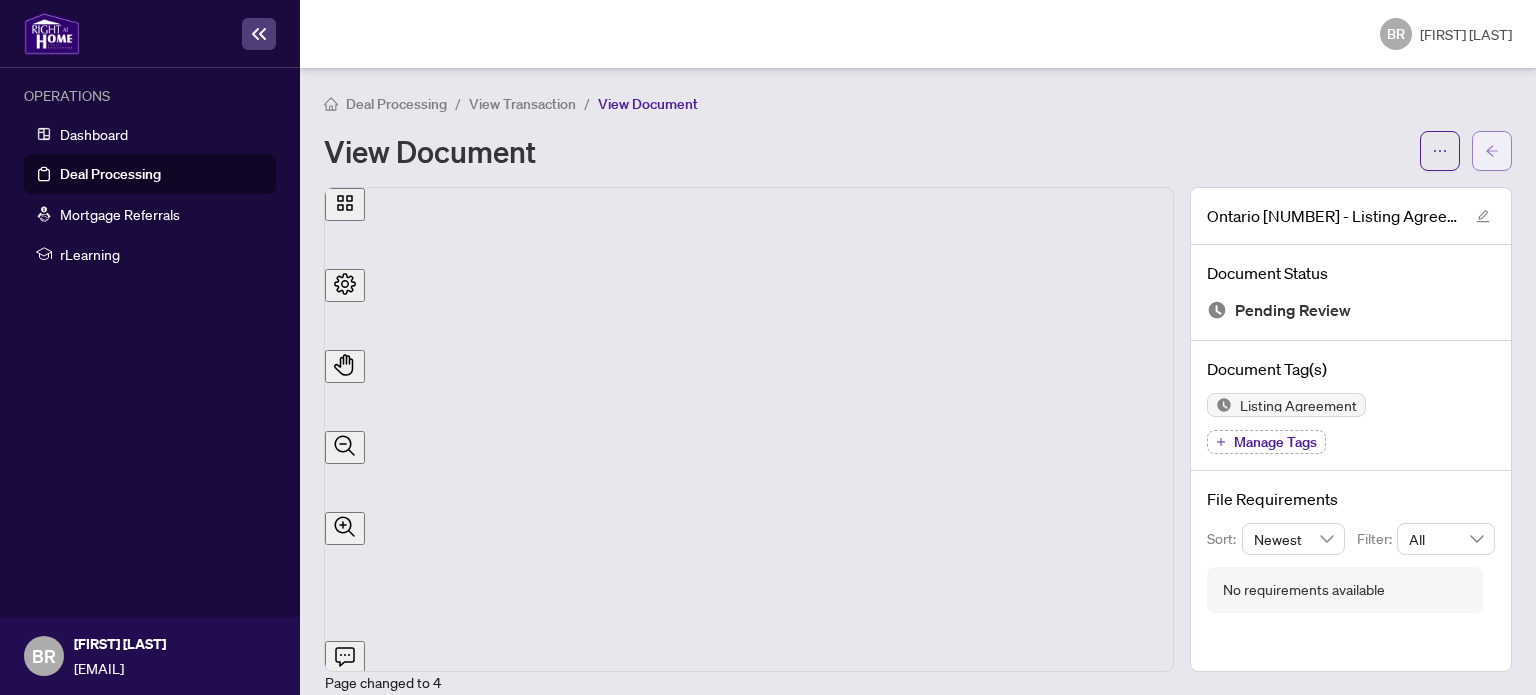 click at bounding box center [1492, 151] 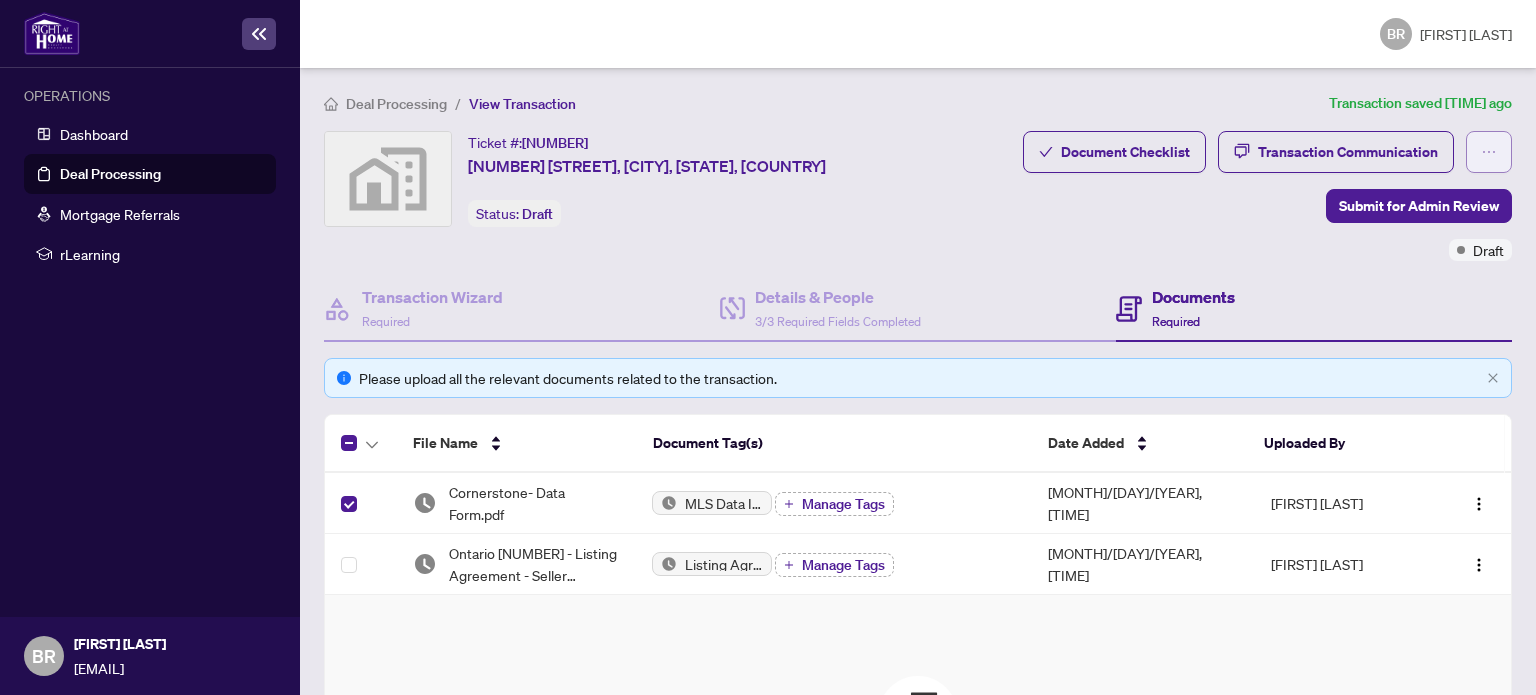 click at bounding box center [1489, 152] 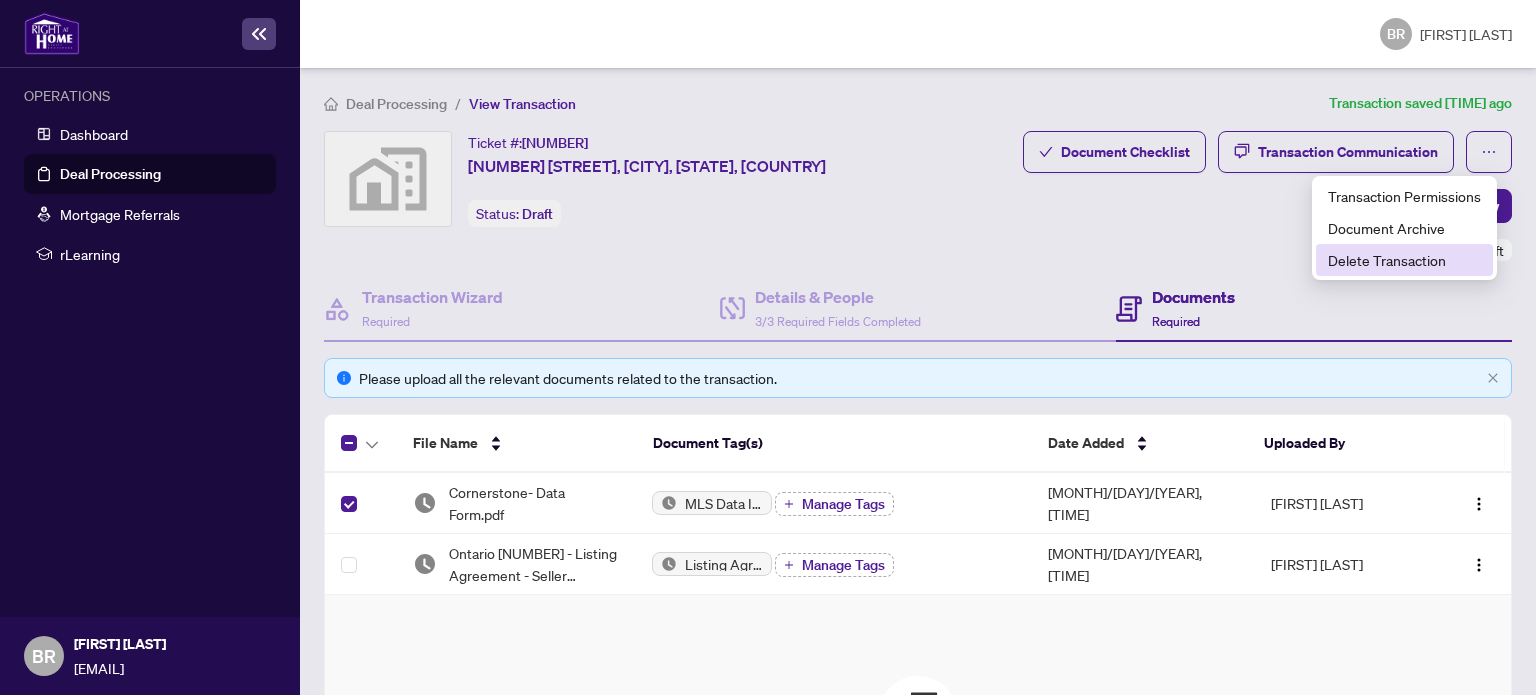 click on "Delete Transaction" at bounding box center [1404, 260] 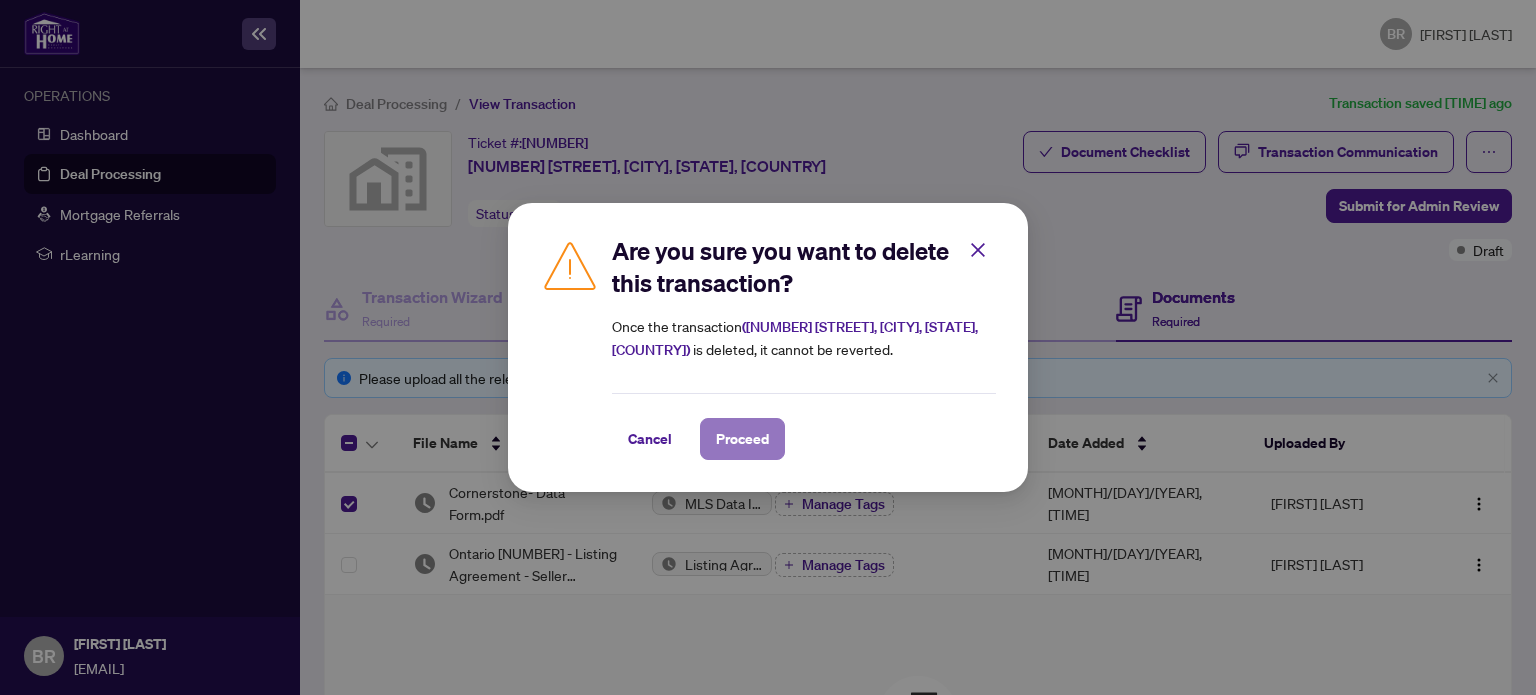 click on "Proceed" at bounding box center (742, 439) 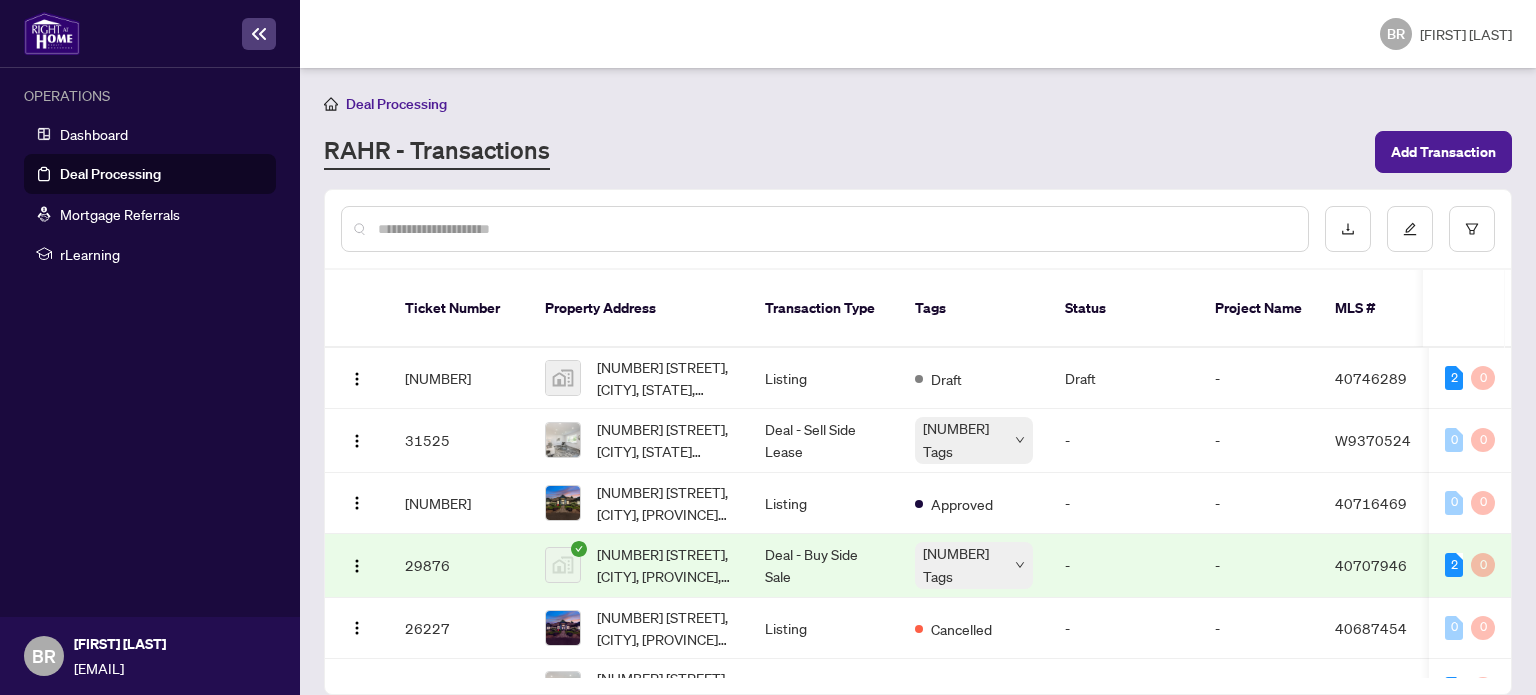 click on "RAHR - Transactions" at bounding box center [843, 152] 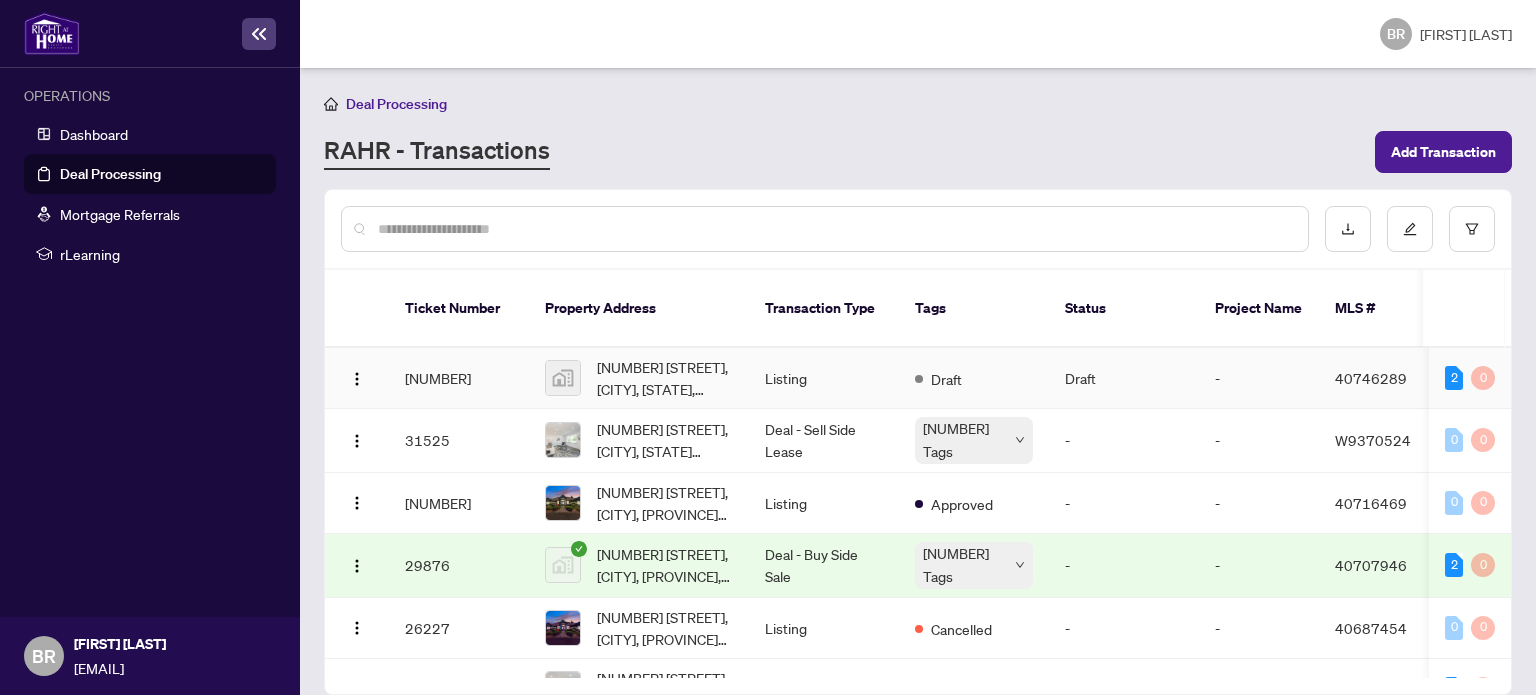 click on "Draft" at bounding box center [1124, 378] 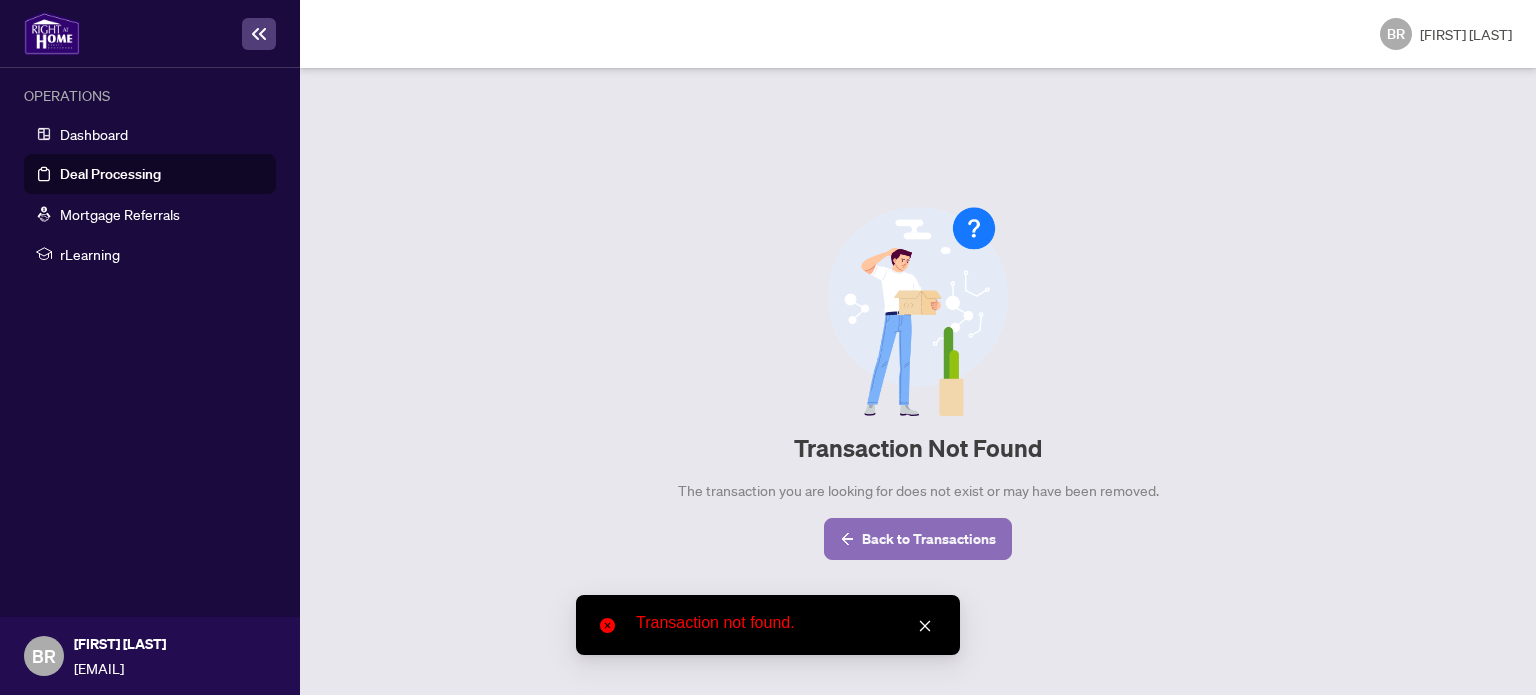 click on "Back to Transactions" at bounding box center (929, 539) 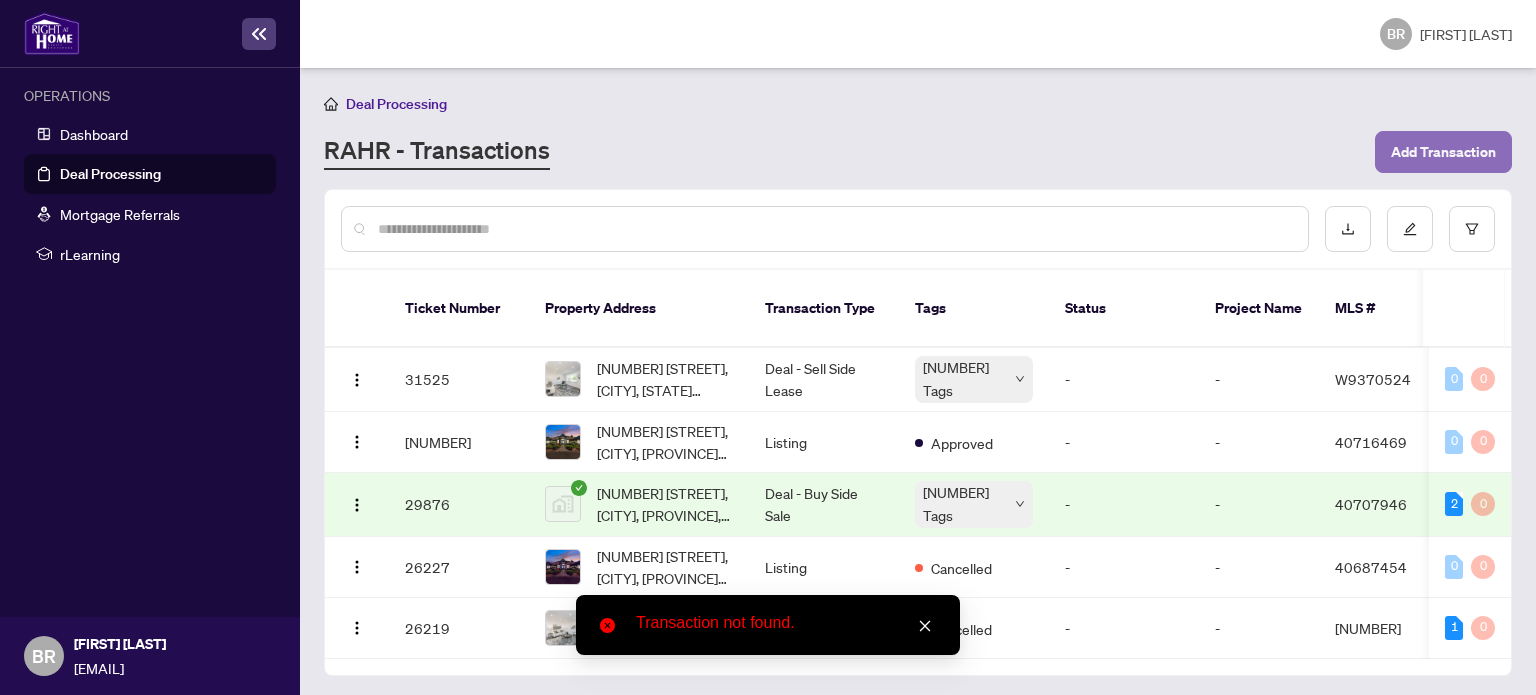 click on "Add Transaction" at bounding box center (1443, 152) 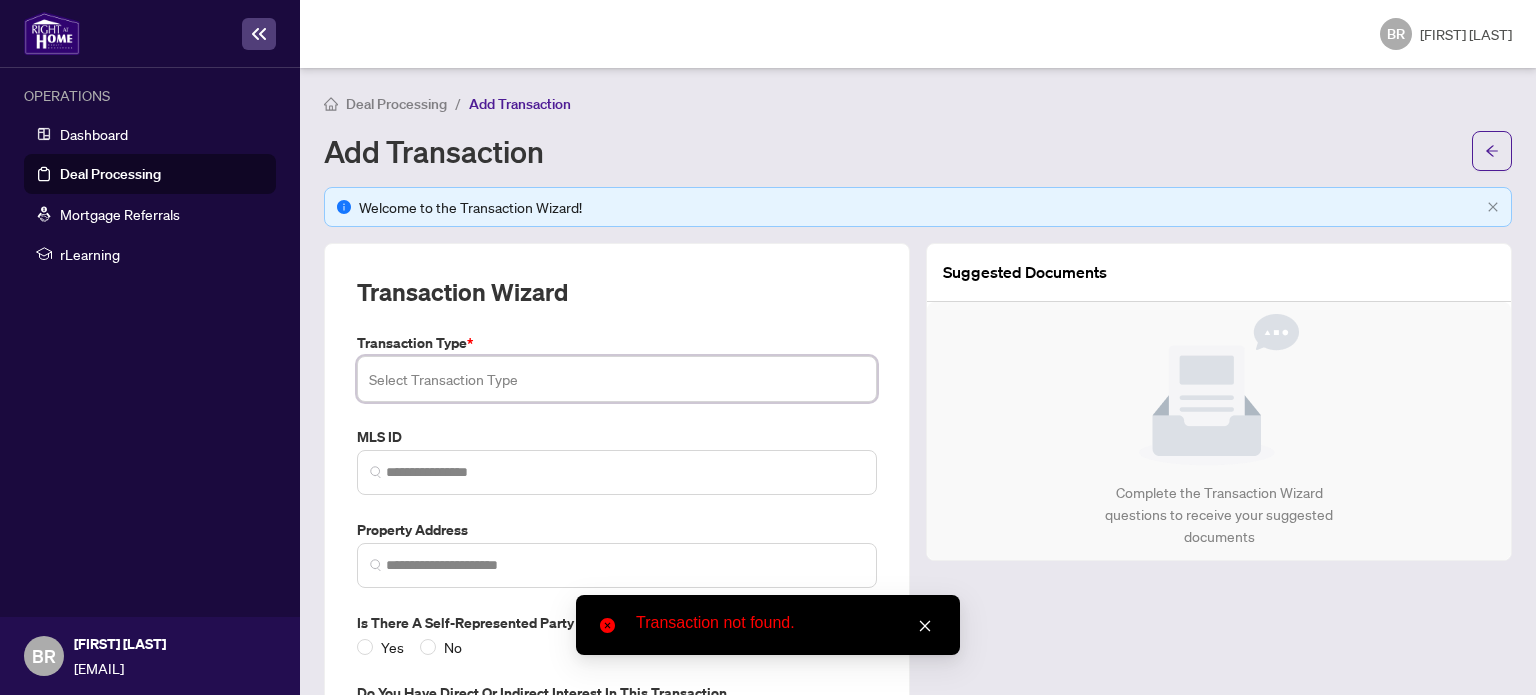 click at bounding box center [617, 379] 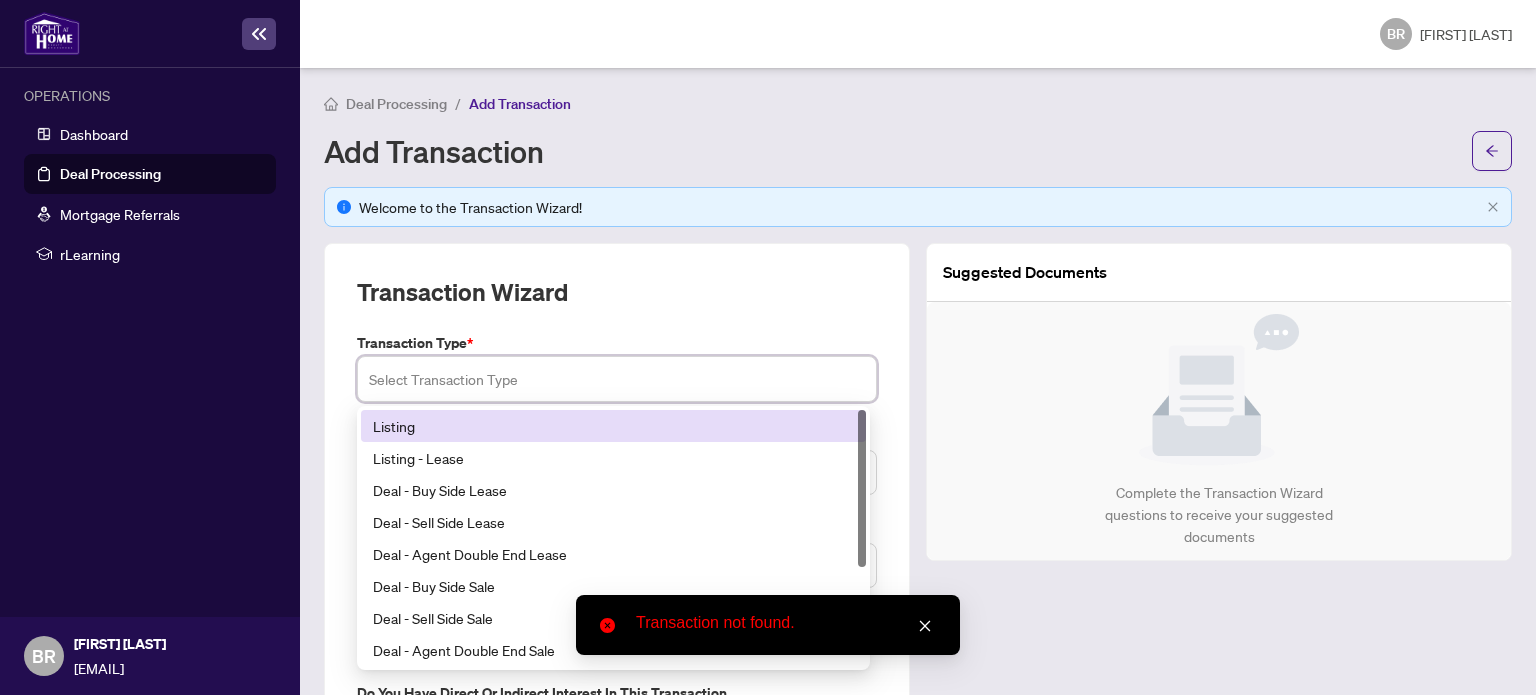 click on "Listing" at bounding box center [613, 426] 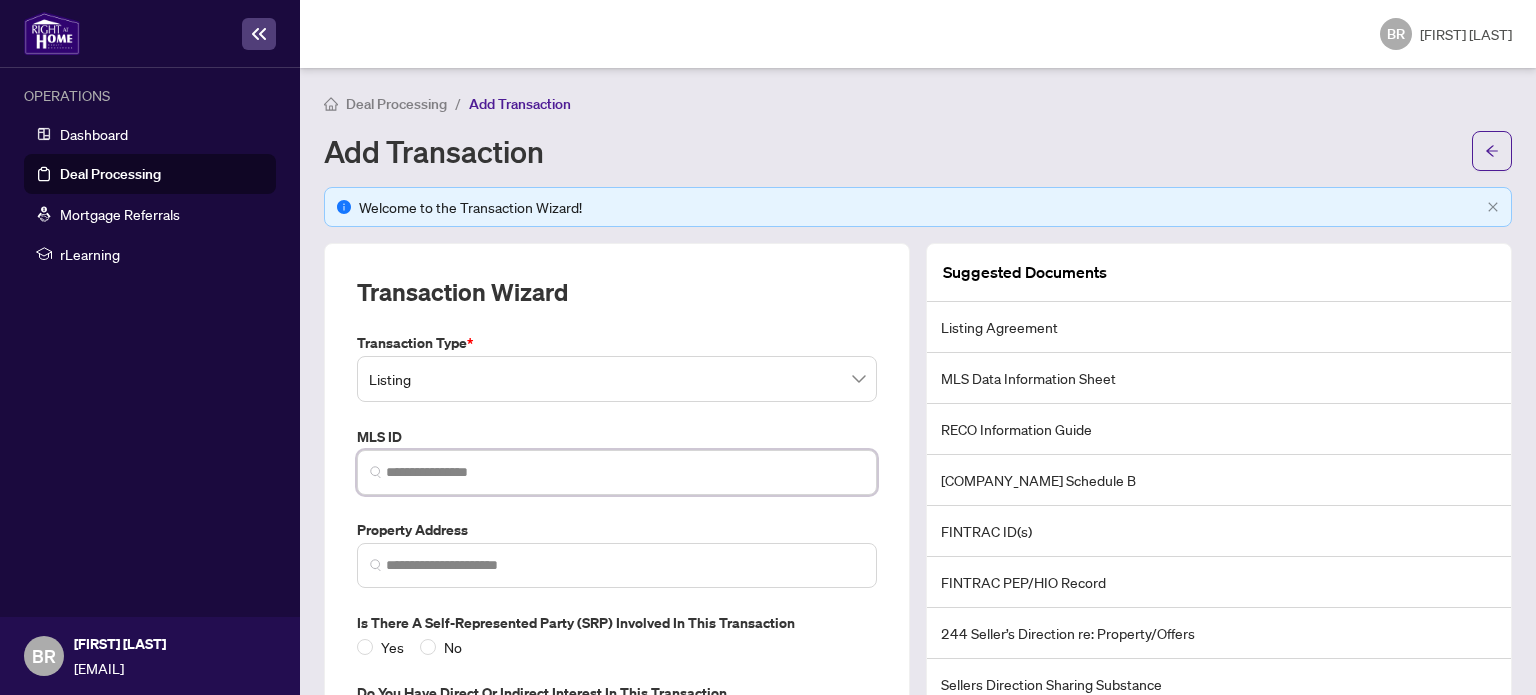 click at bounding box center [625, 472] 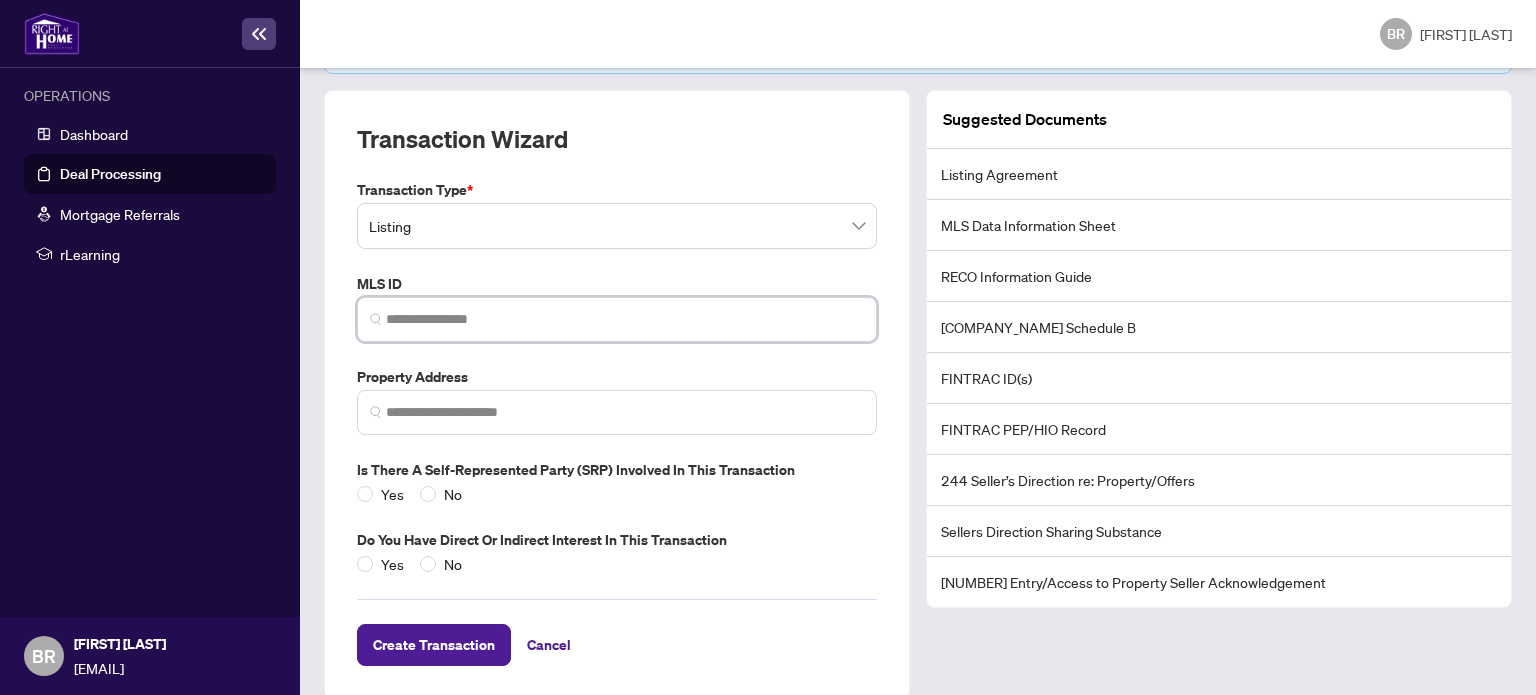 scroll, scrollTop: 167, scrollLeft: 0, axis: vertical 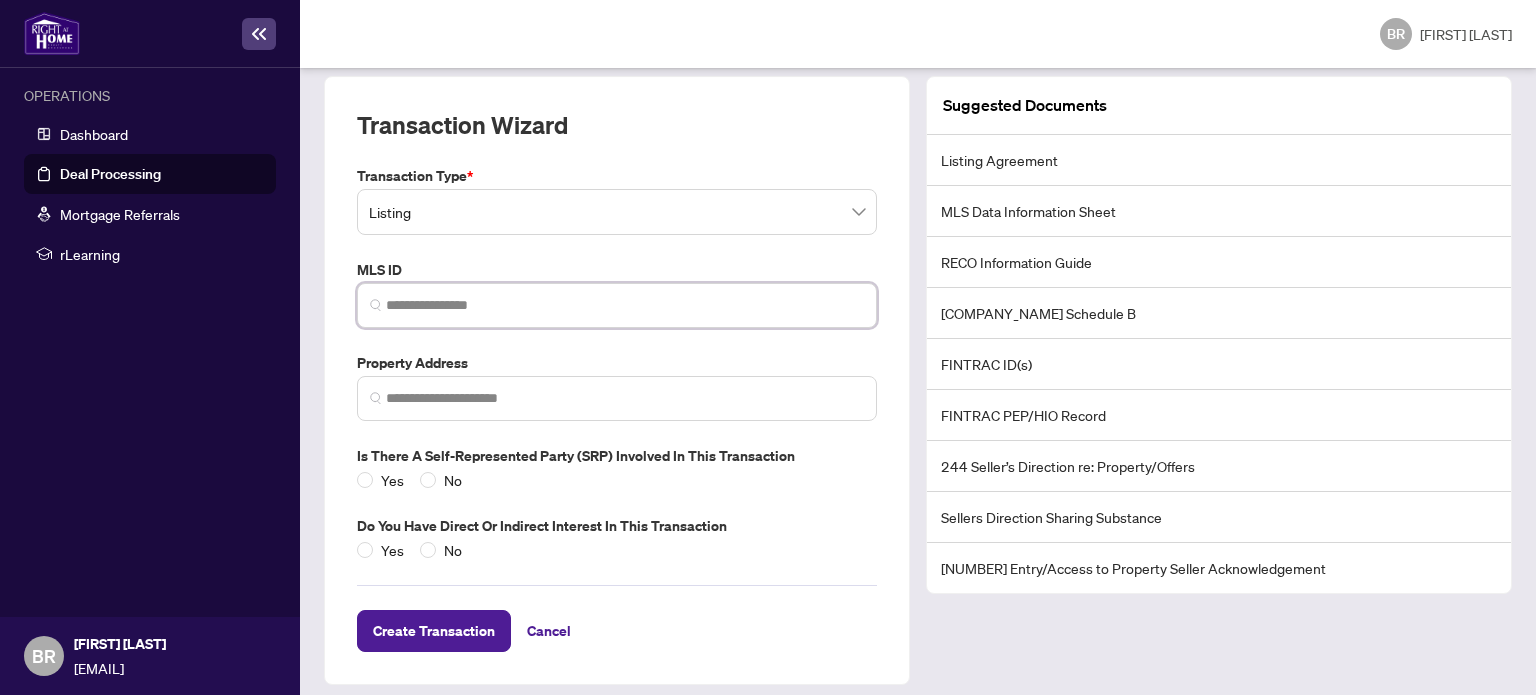 click at bounding box center [625, 305] 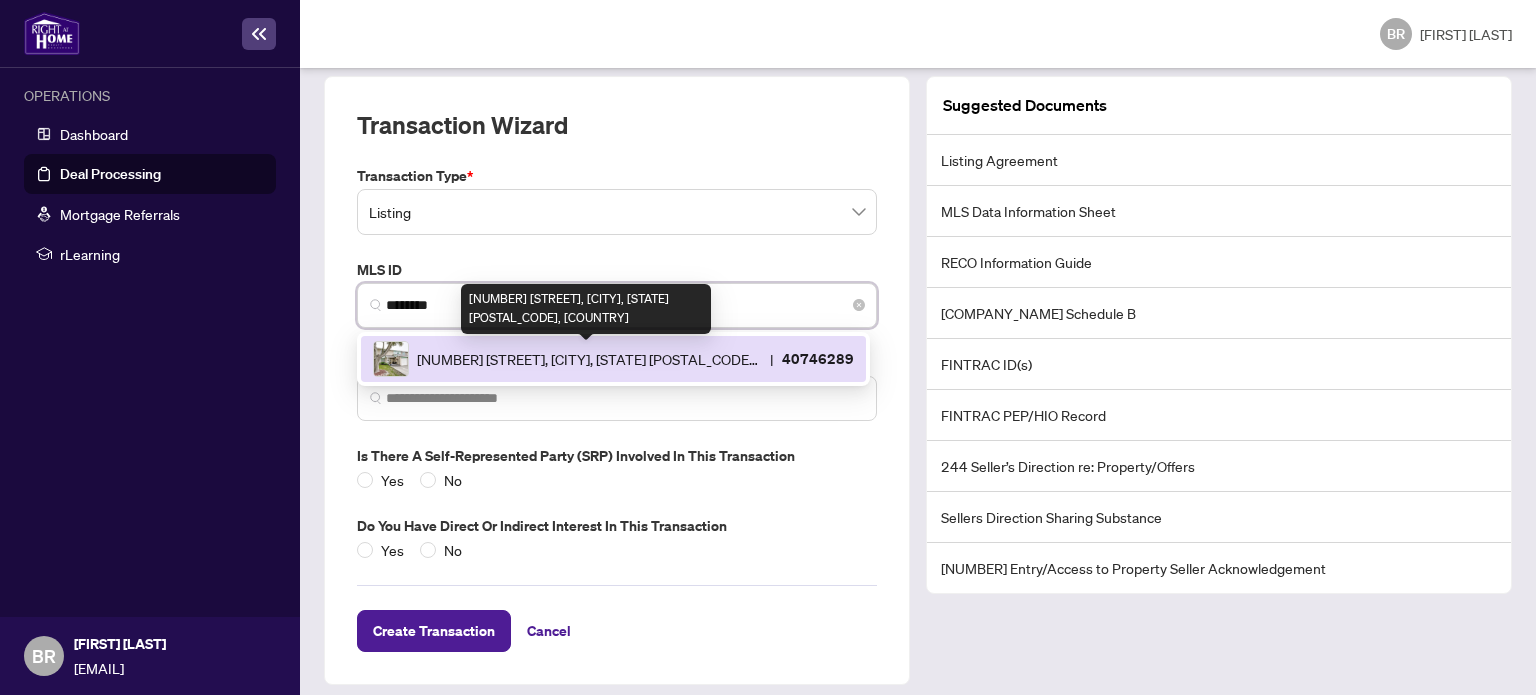 click on "[NUMBER] [STREET], [CITY], [STATE] [POSTAL_CODE], [COUNTRY]" at bounding box center [589, 359] 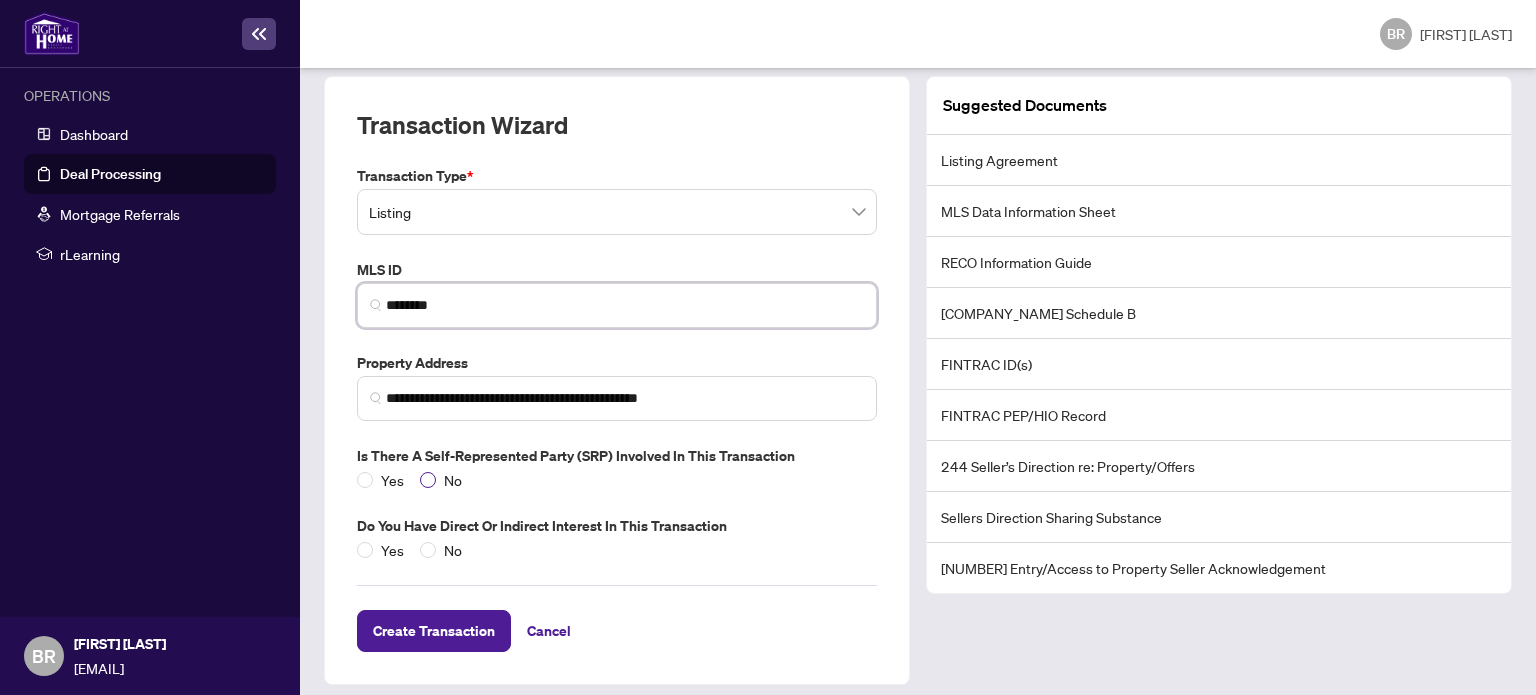 type on "********" 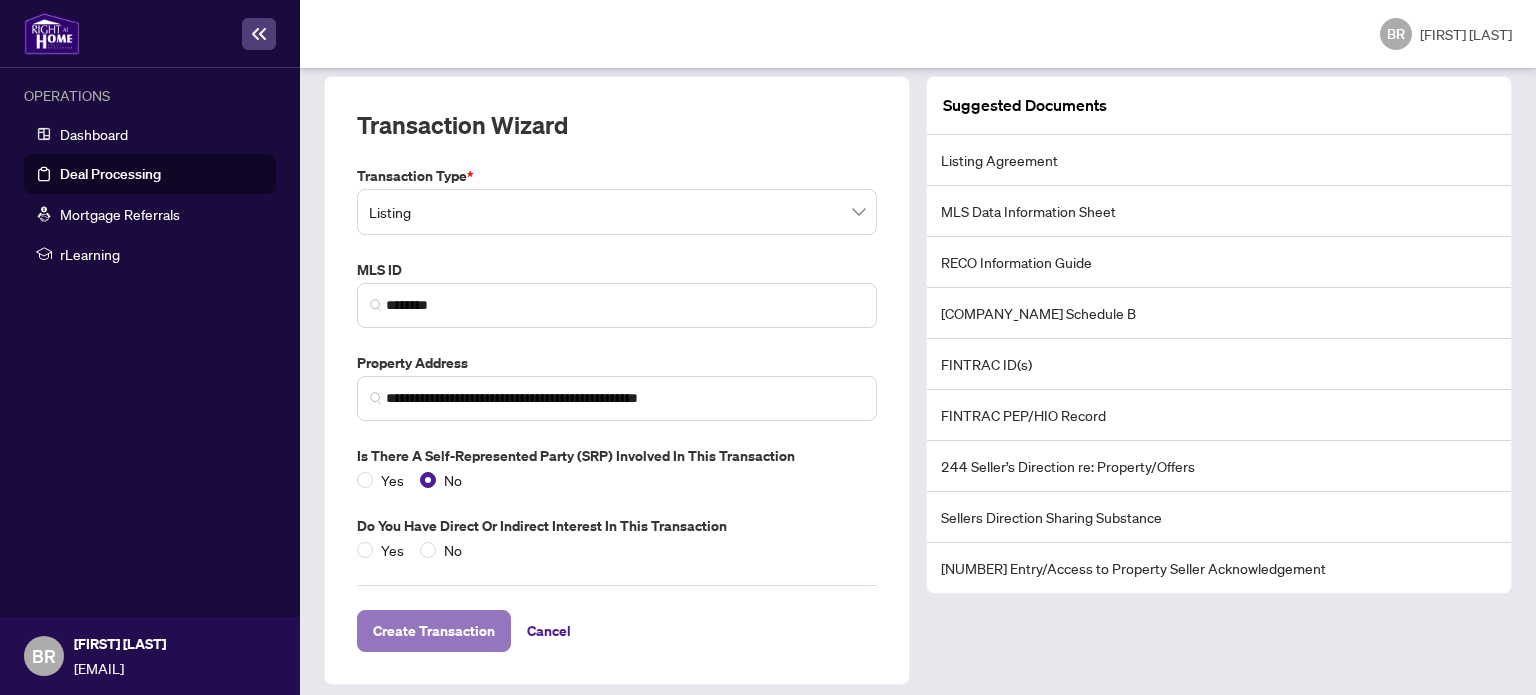 click on "Create Transaction" at bounding box center [434, 631] 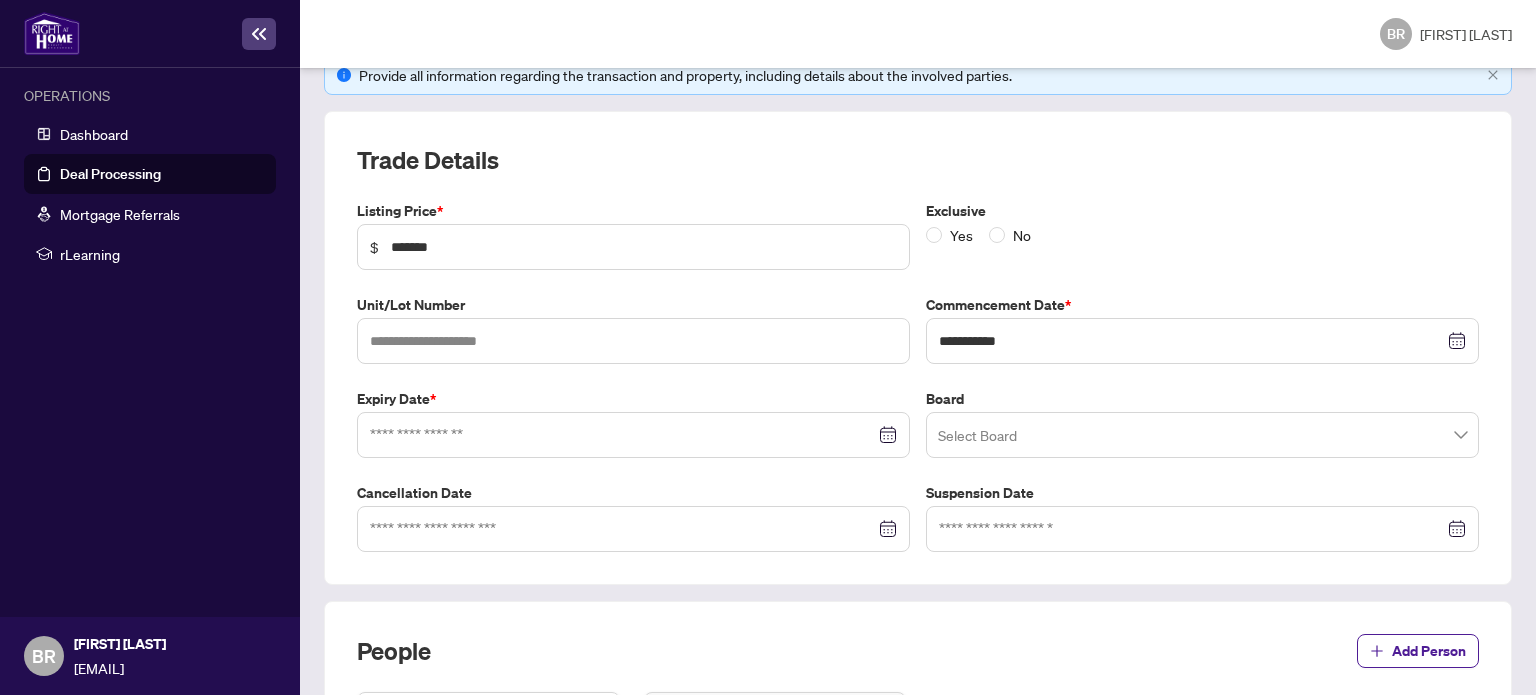 scroll, scrollTop: 307, scrollLeft: 0, axis: vertical 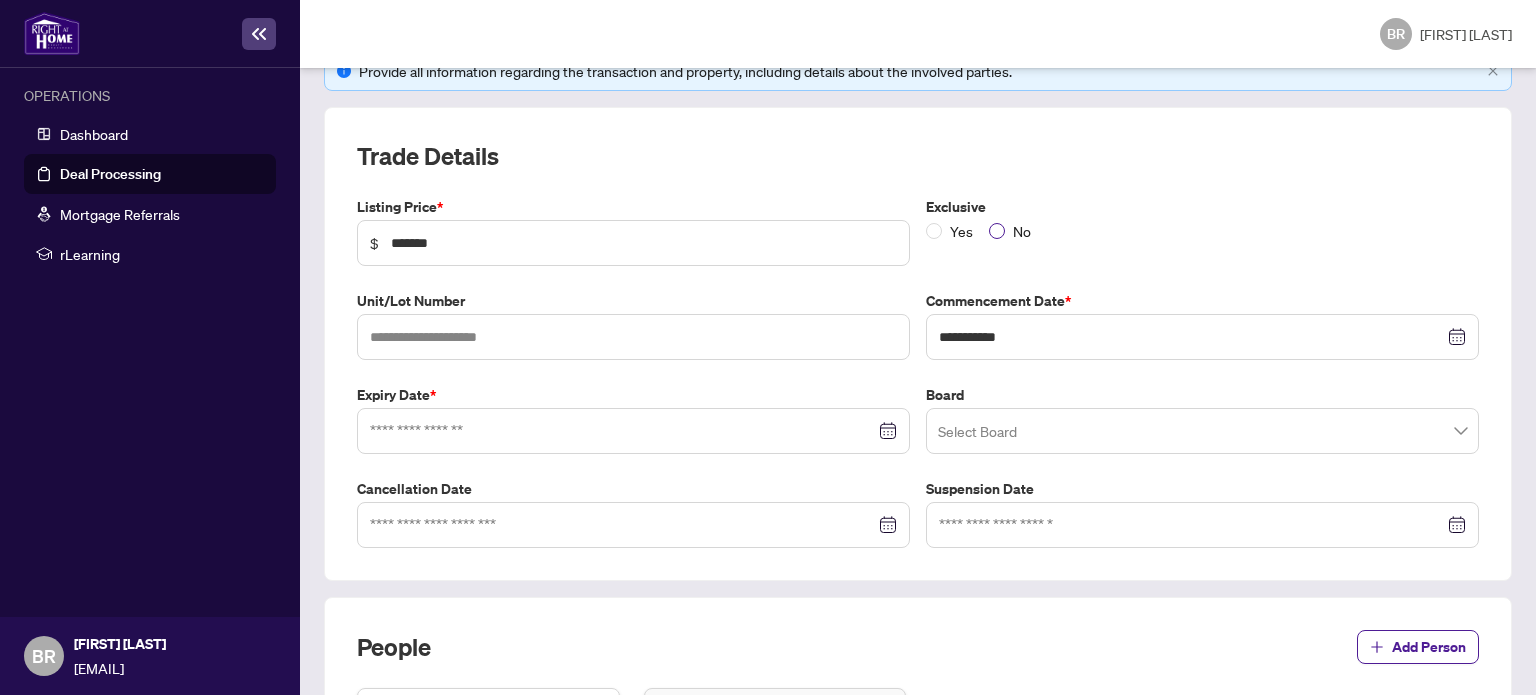 click on "No" at bounding box center [961, 231] 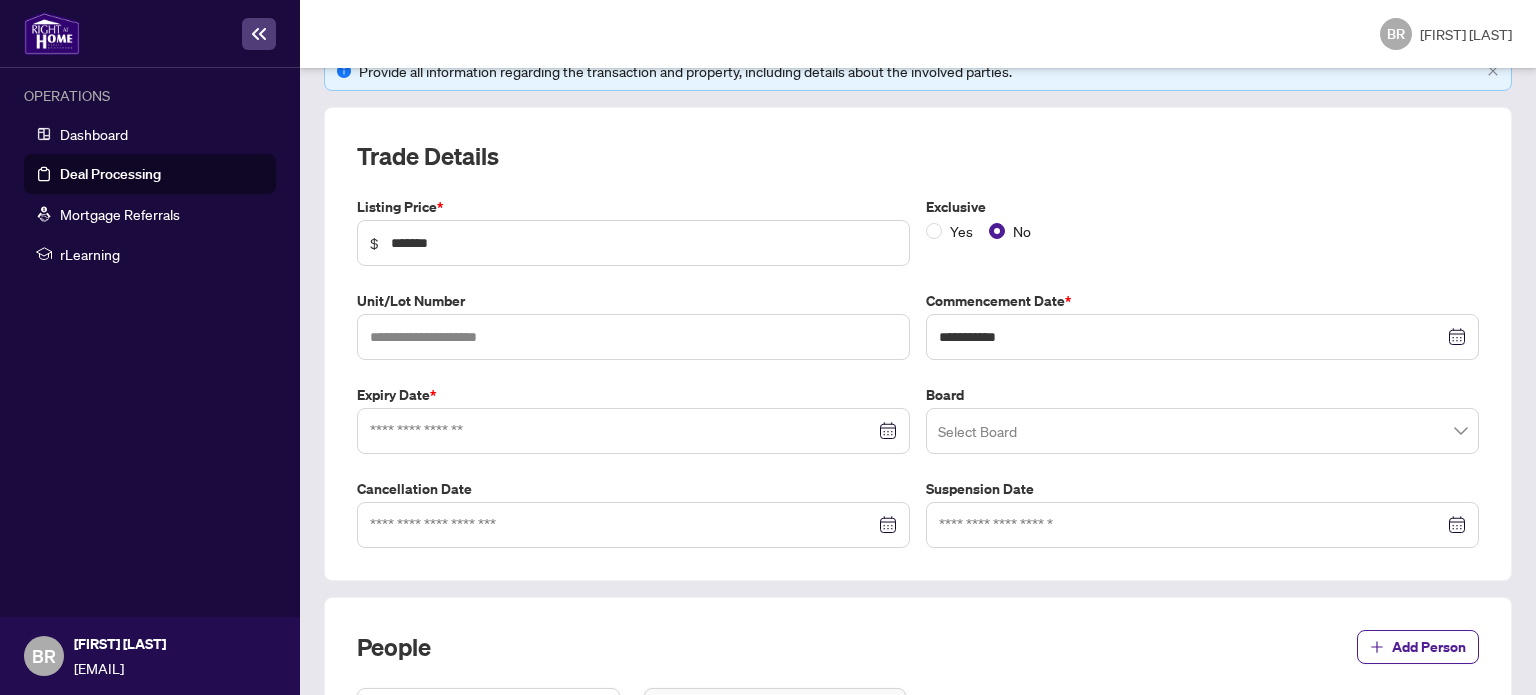 click at bounding box center (1202, 337) 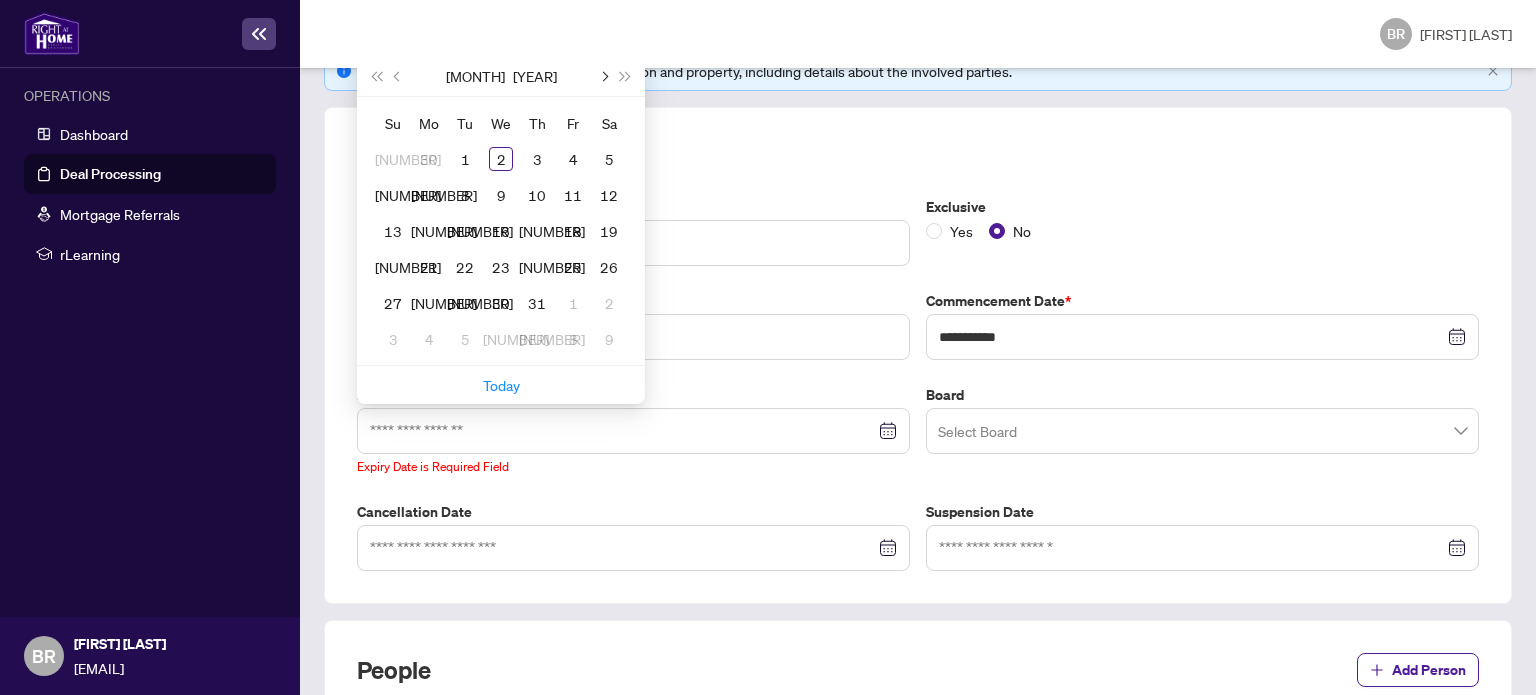 click at bounding box center (603, 76) 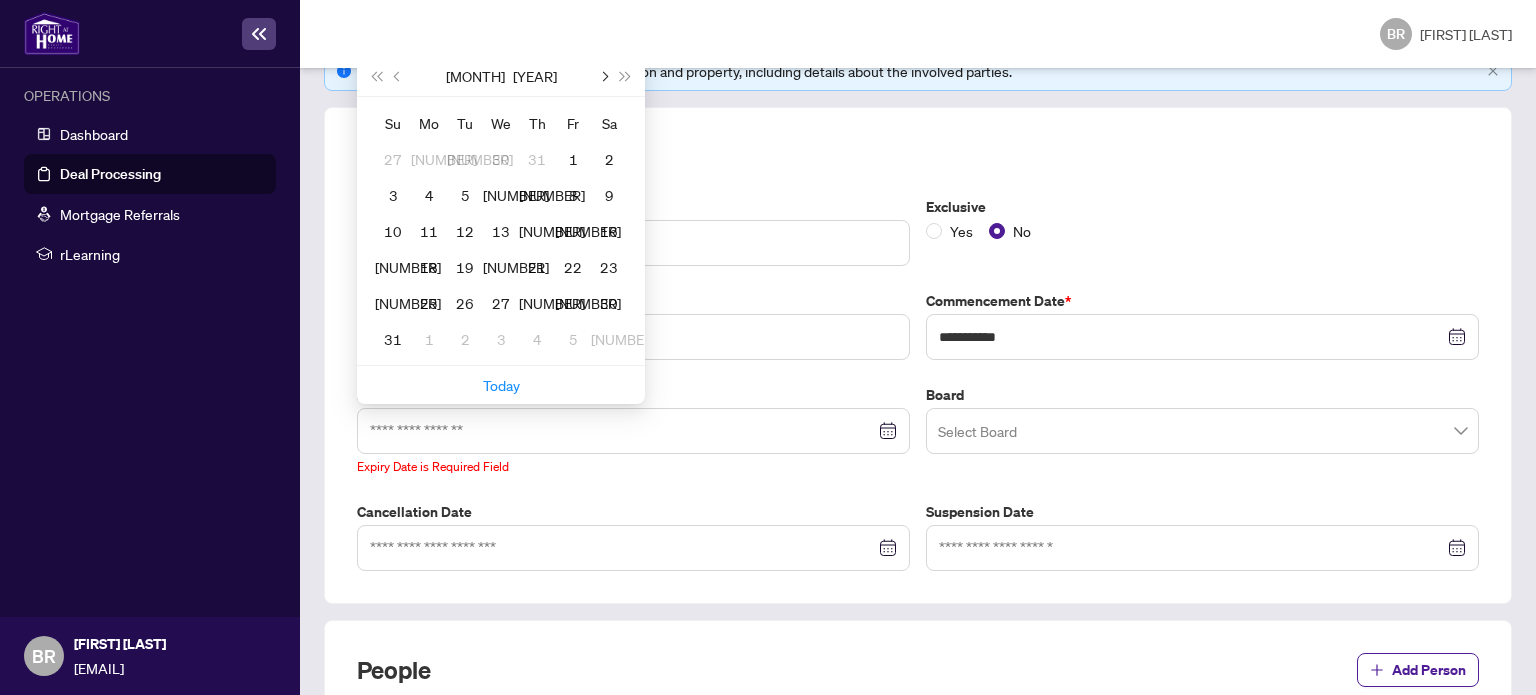 click at bounding box center (603, 76) 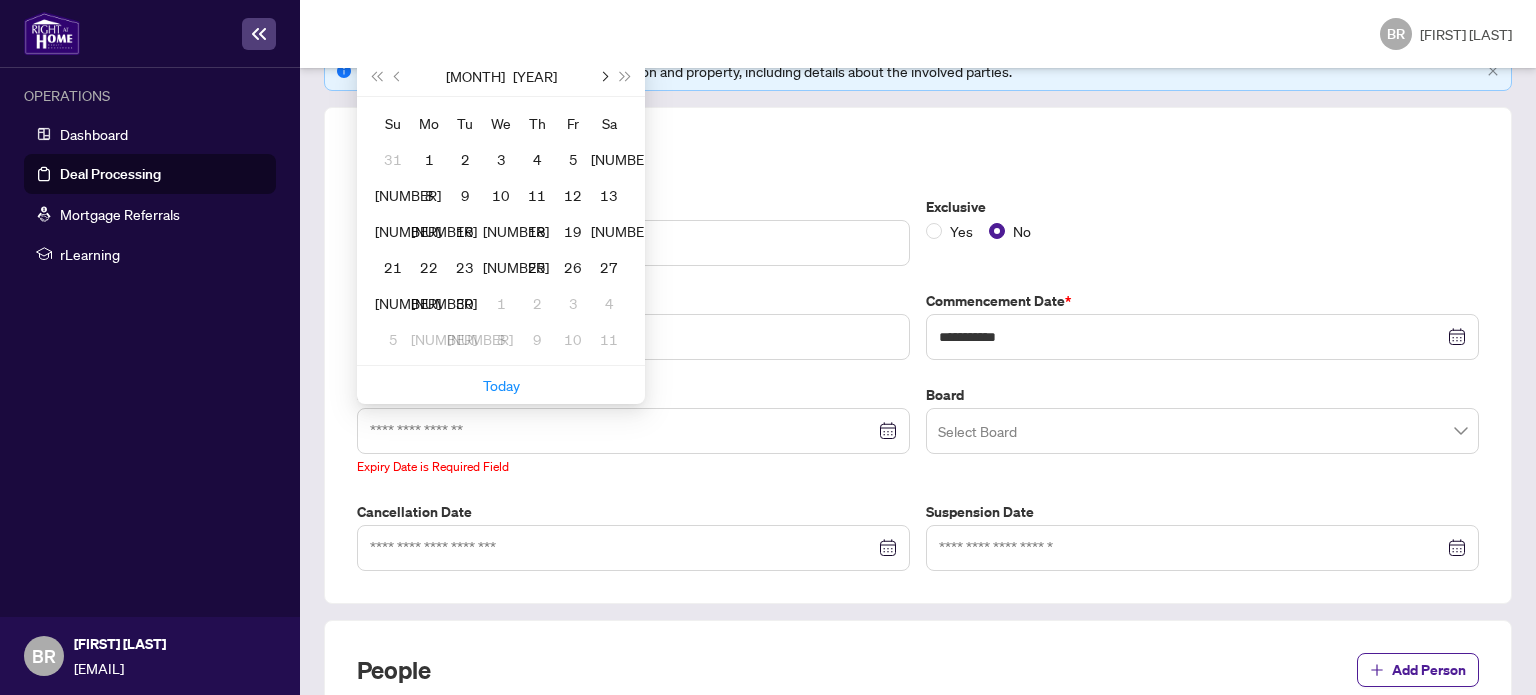 click at bounding box center [603, 76] 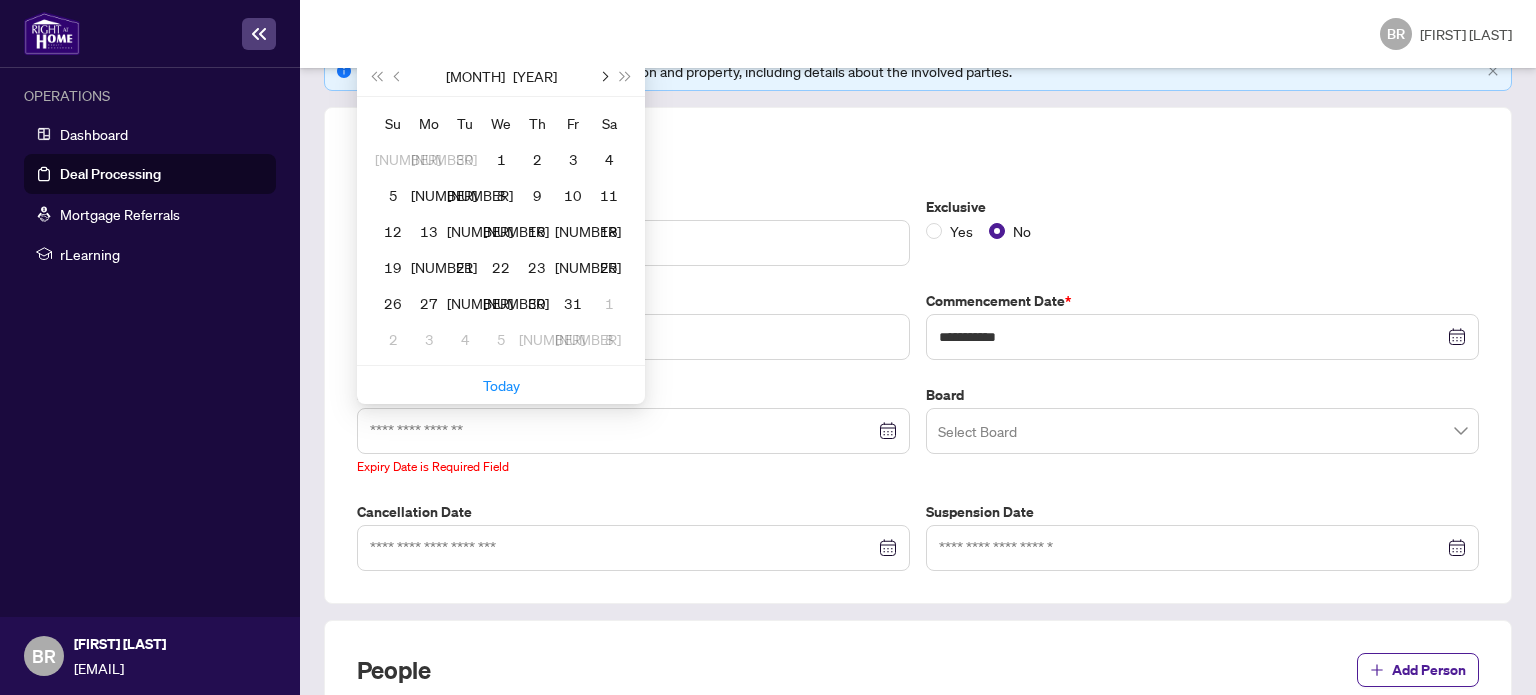 click at bounding box center [603, 76] 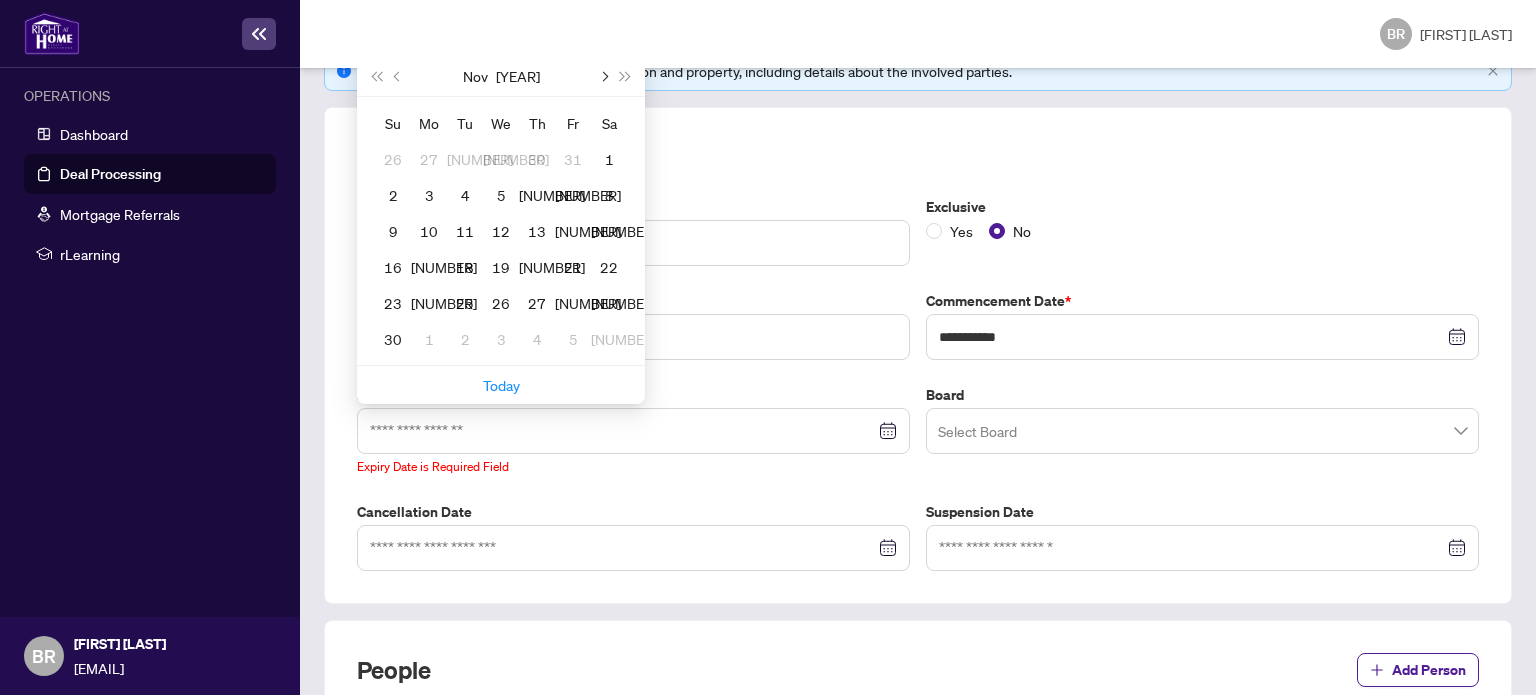 click at bounding box center (603, 76) 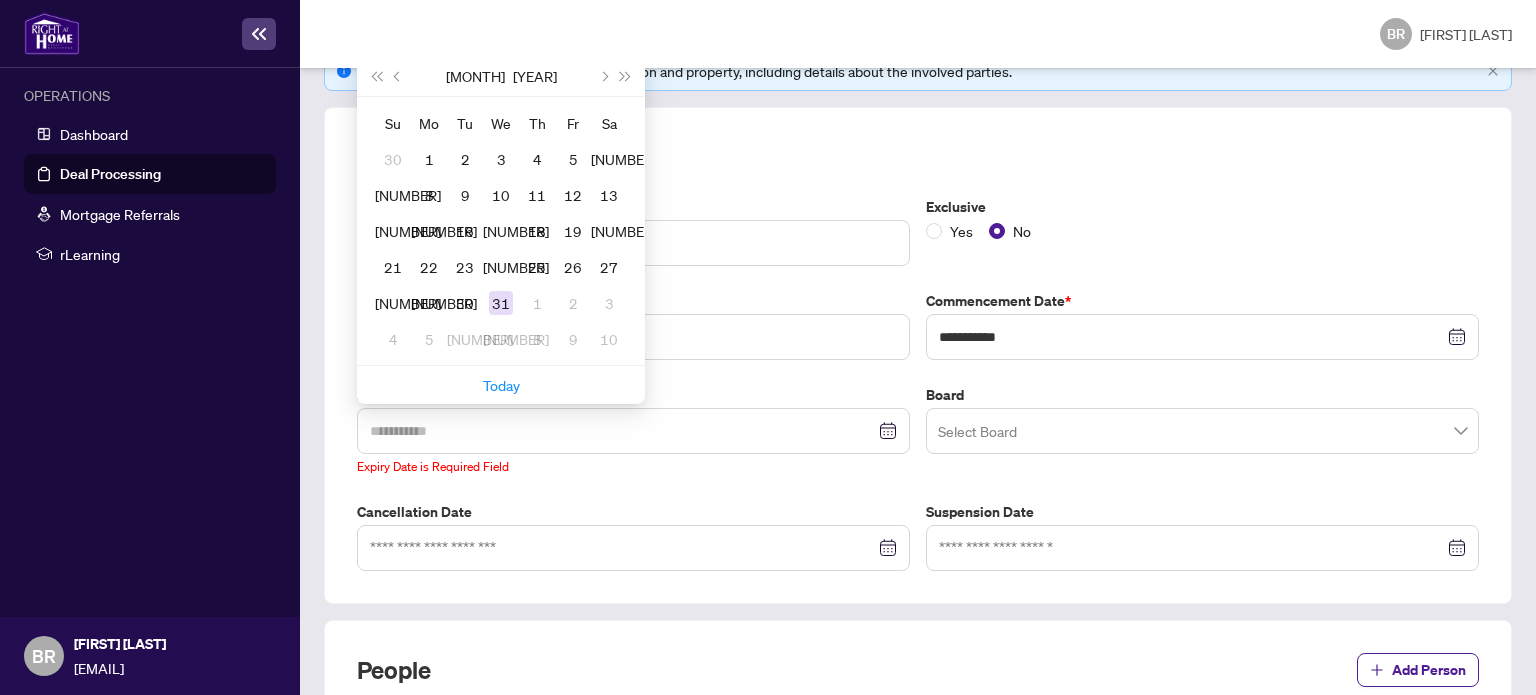click on "31" at bounding box center [501, 303] 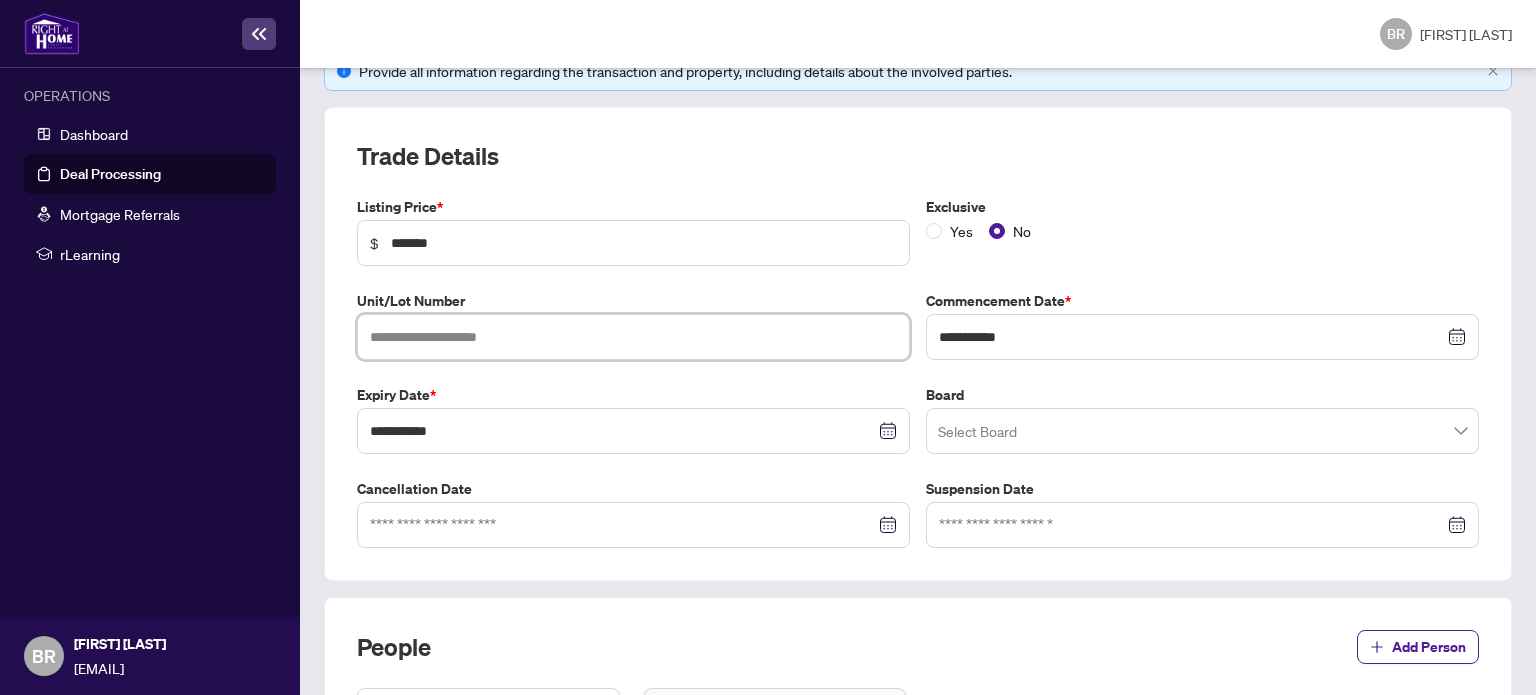 click at bounding box center (633, 337) 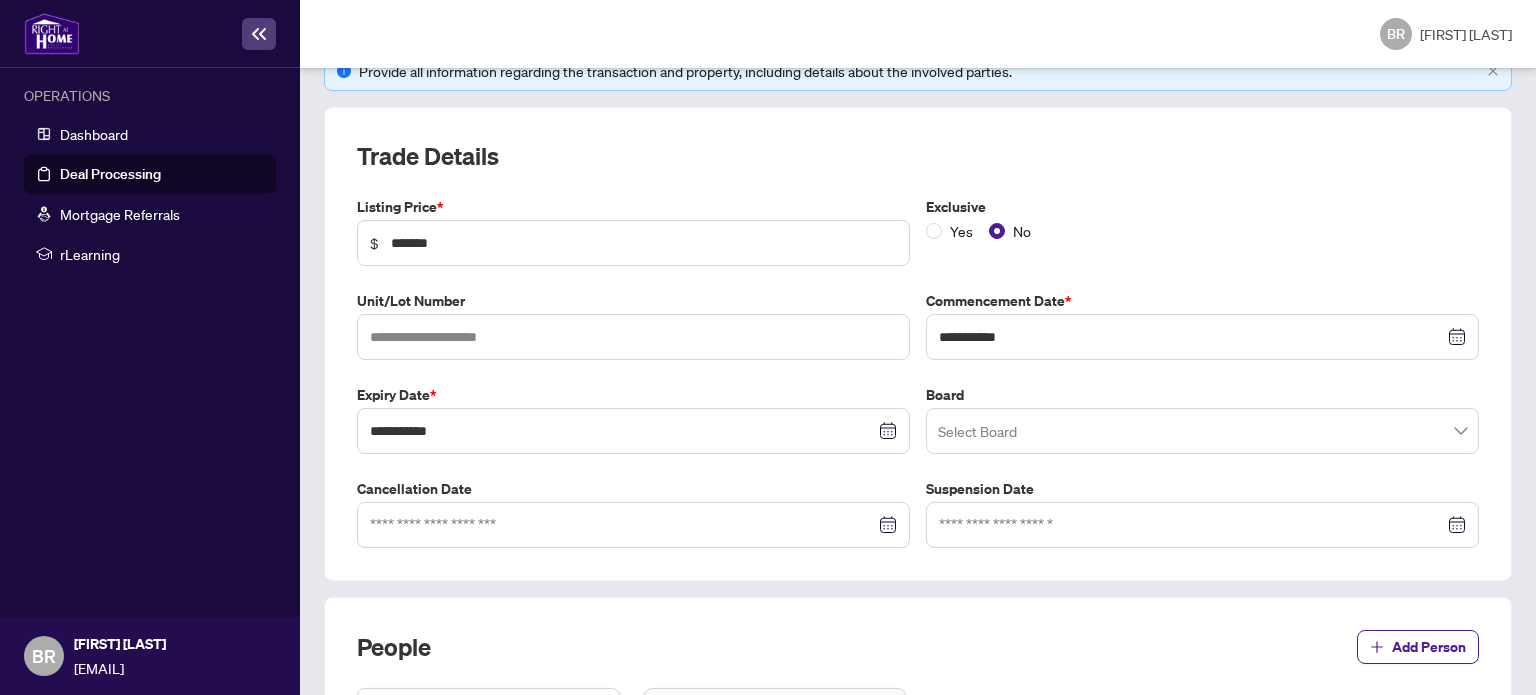 click at bounding box center (1202, 431) 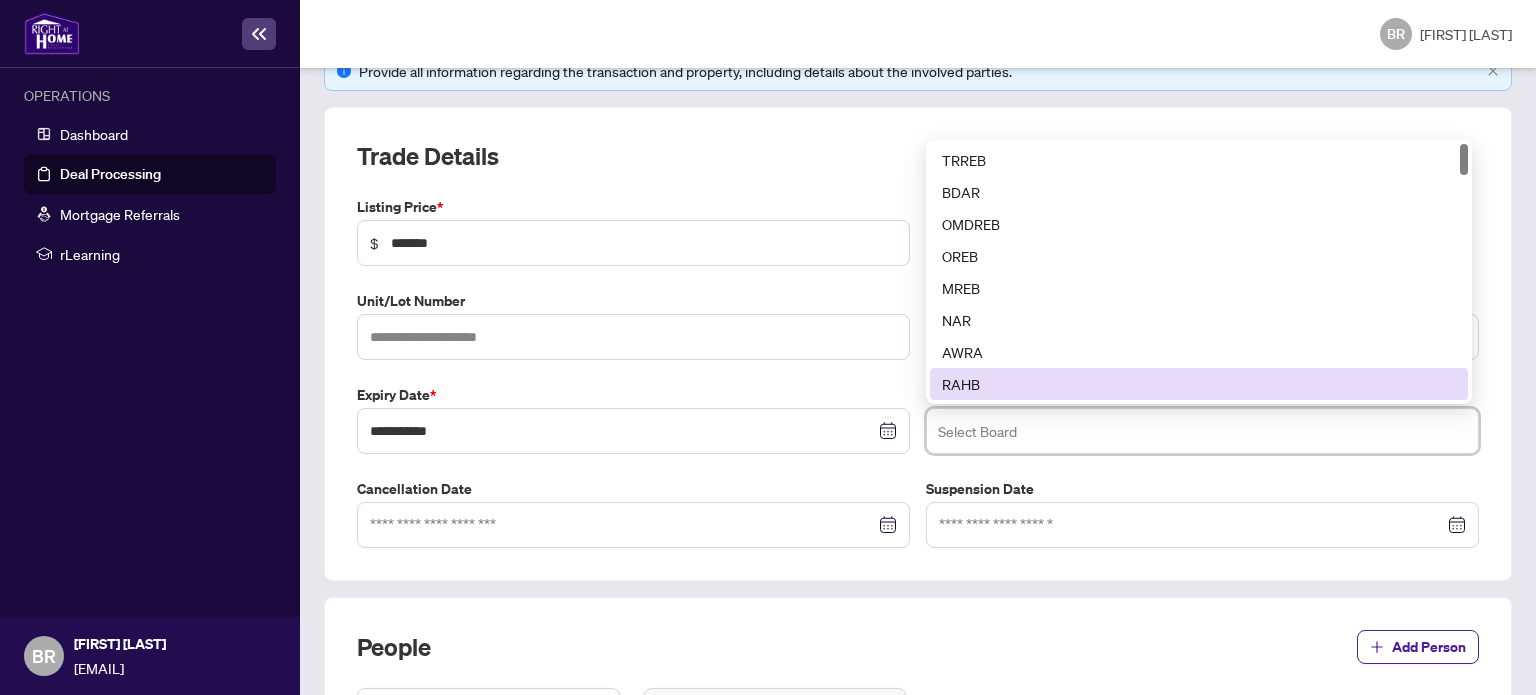 click on "RAHB" at bounding box center (1199, 384) 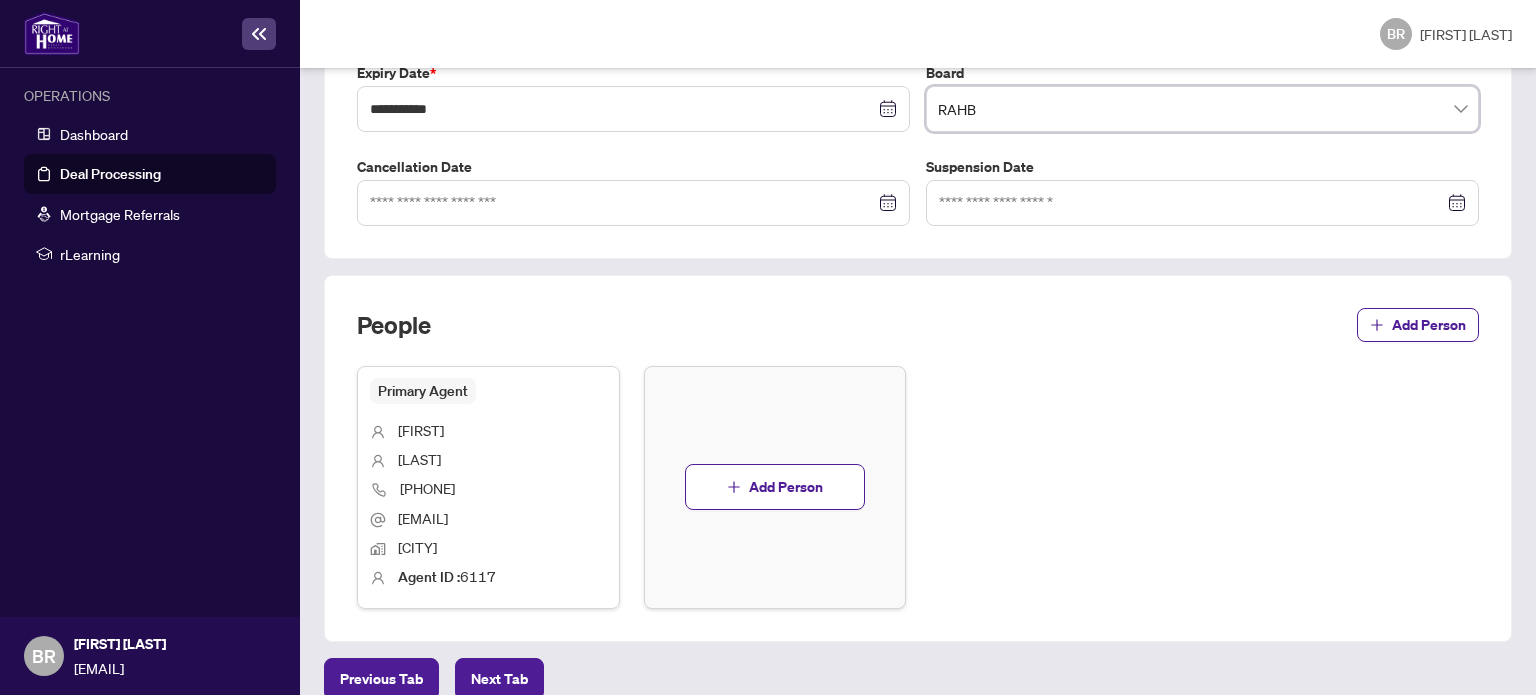 scroll, scrollTop: 651, scrollLeft: 0, axis: vertical 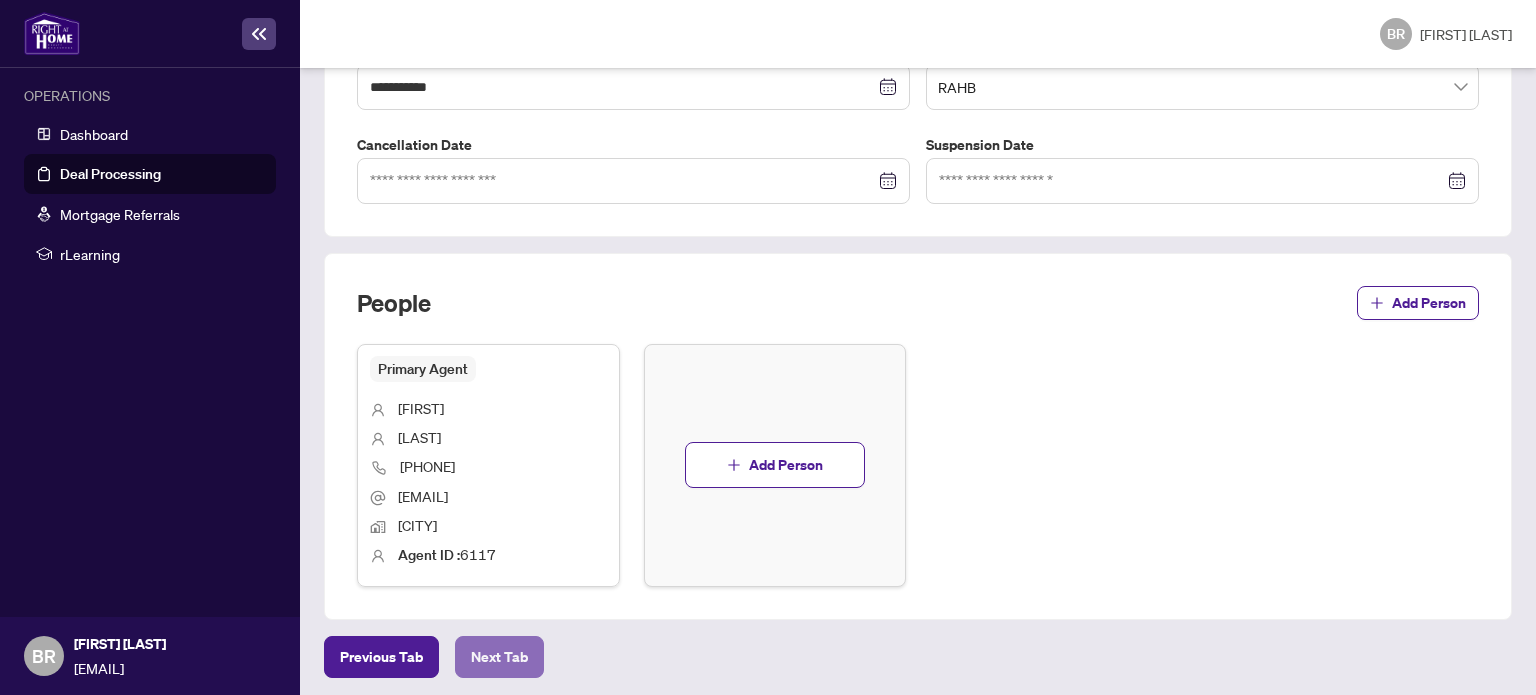 click on "Next Tab" at bounding box center [381, 657] 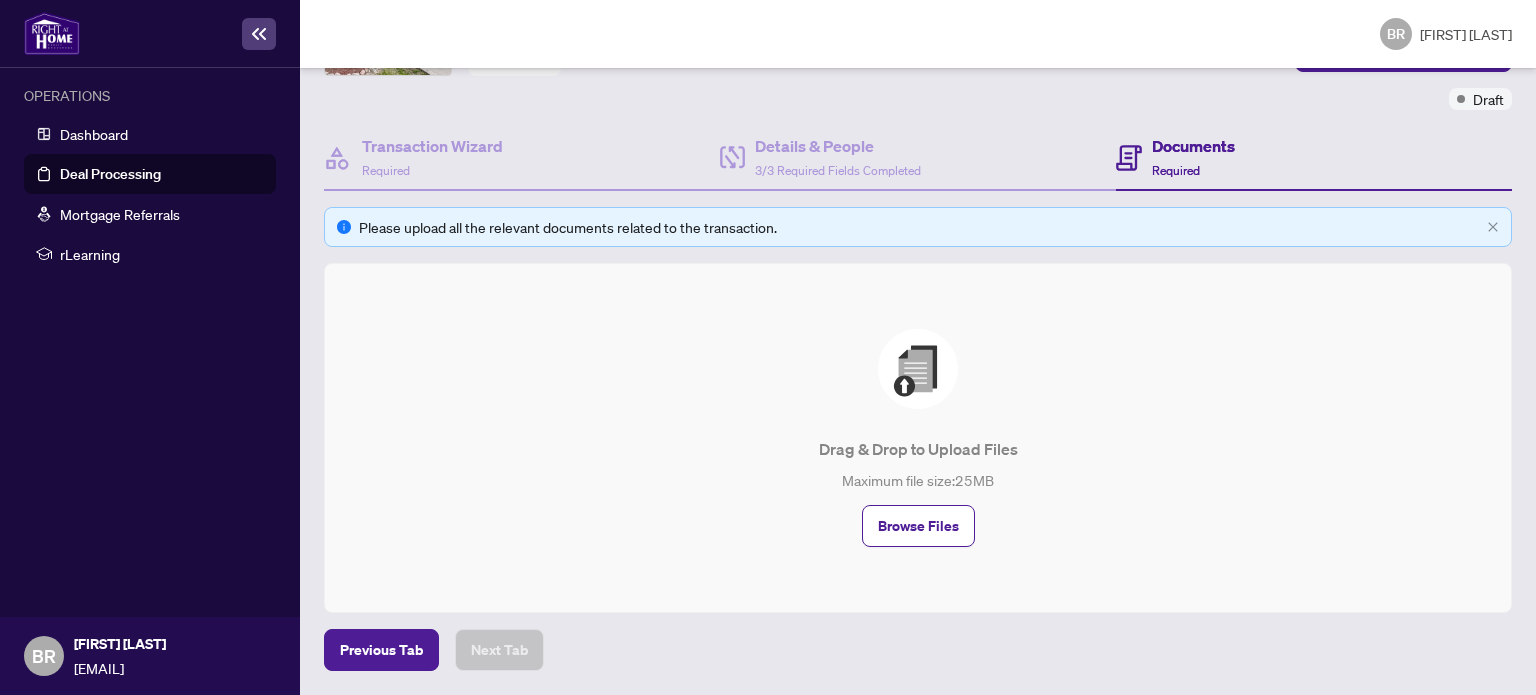 scroll, scrollTop: 148, scrollLeft: 0, axis: vertical 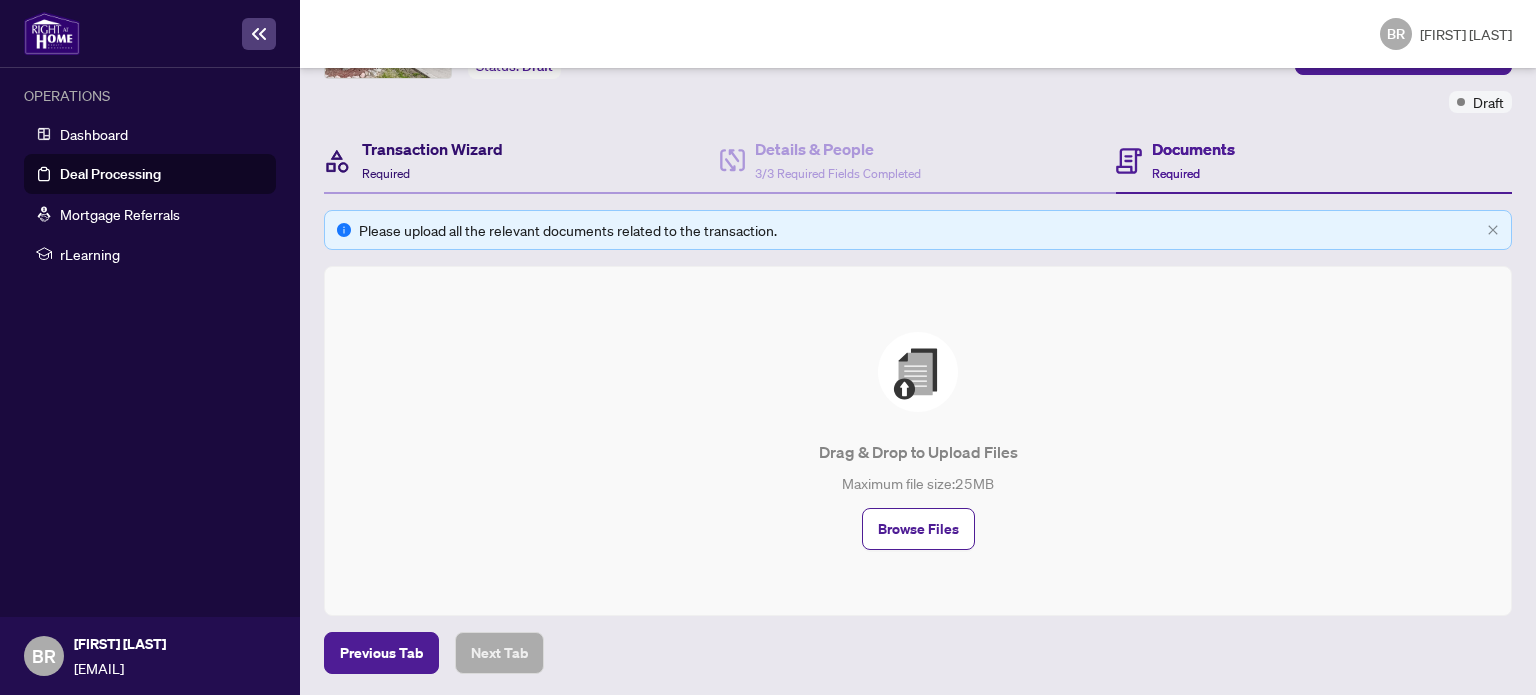 click on "Transaction Wizard" at bounding box center [432, 149] 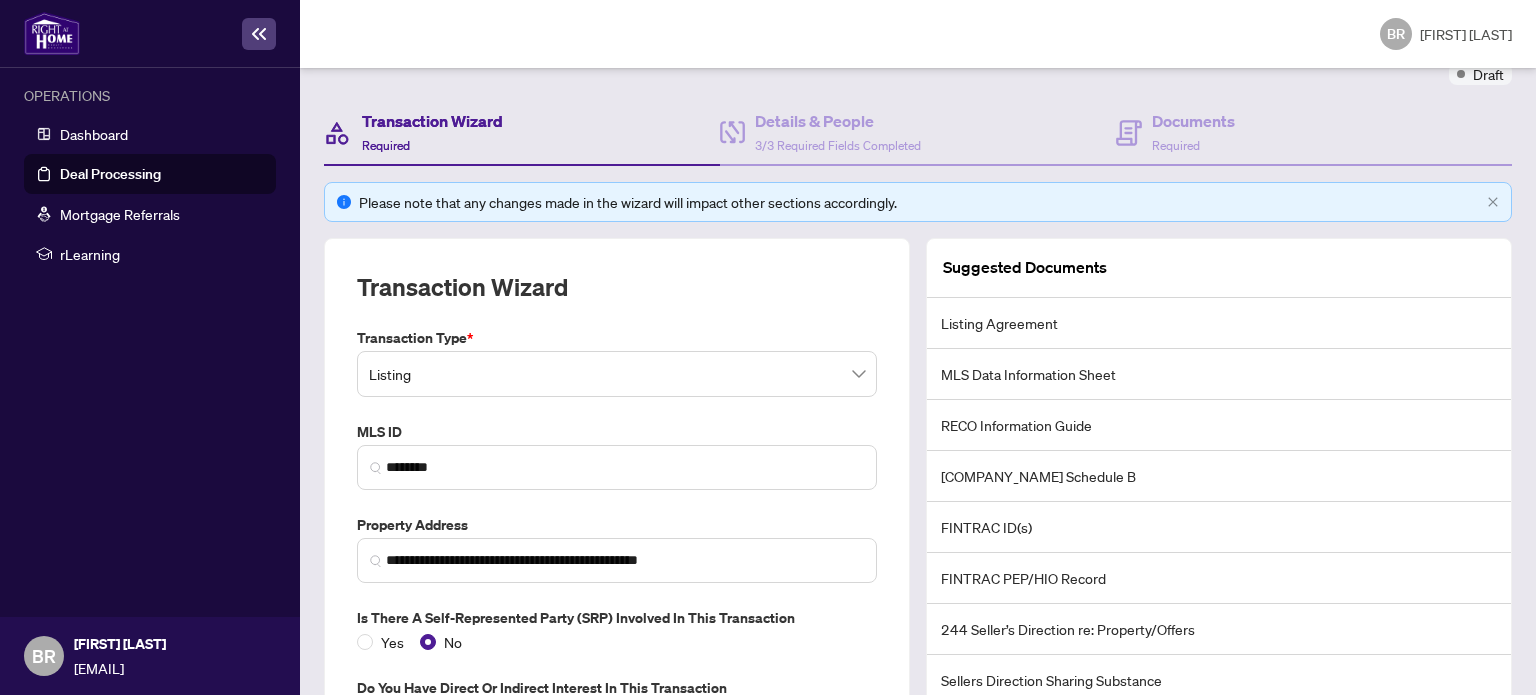scroll, scrollTop: 173, scrollLeft: 0, axis: vertical 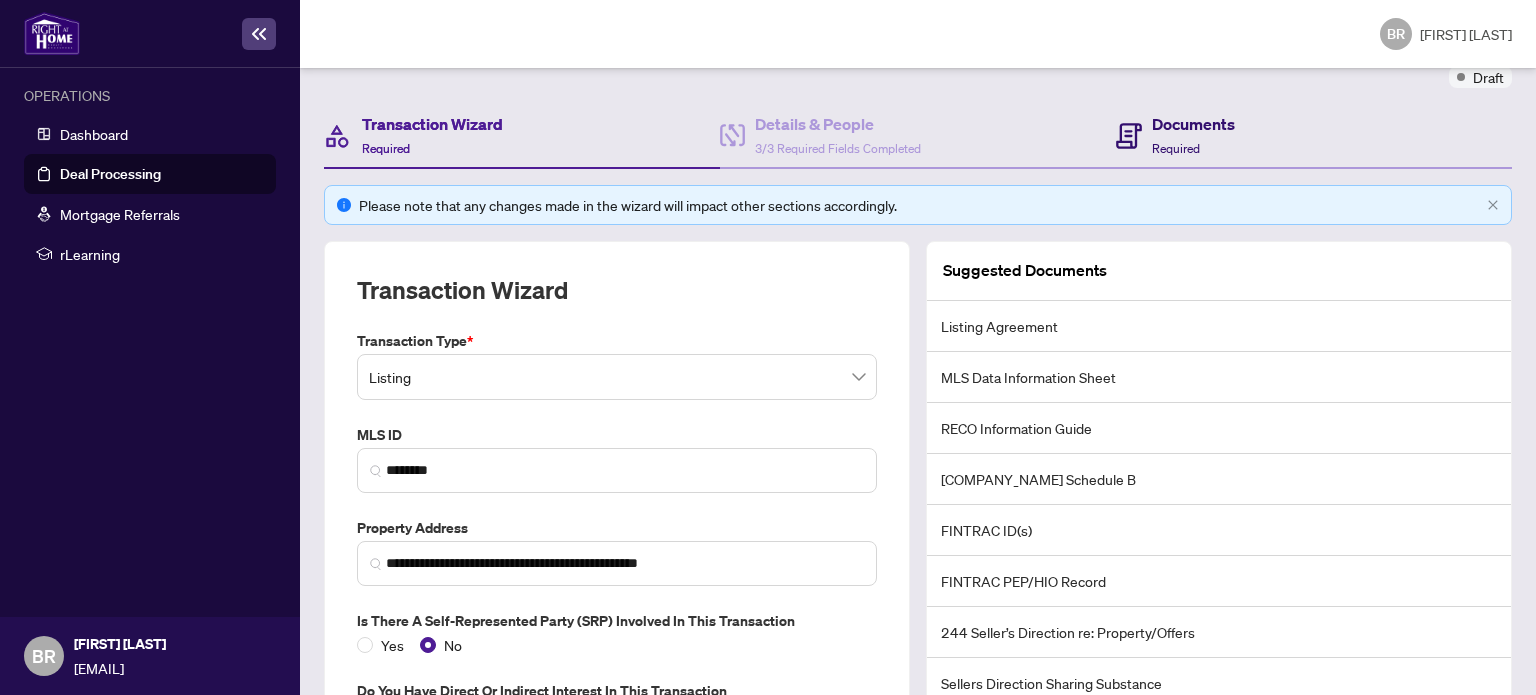 click on "Documents Required" at bounding box center (1193, 135) 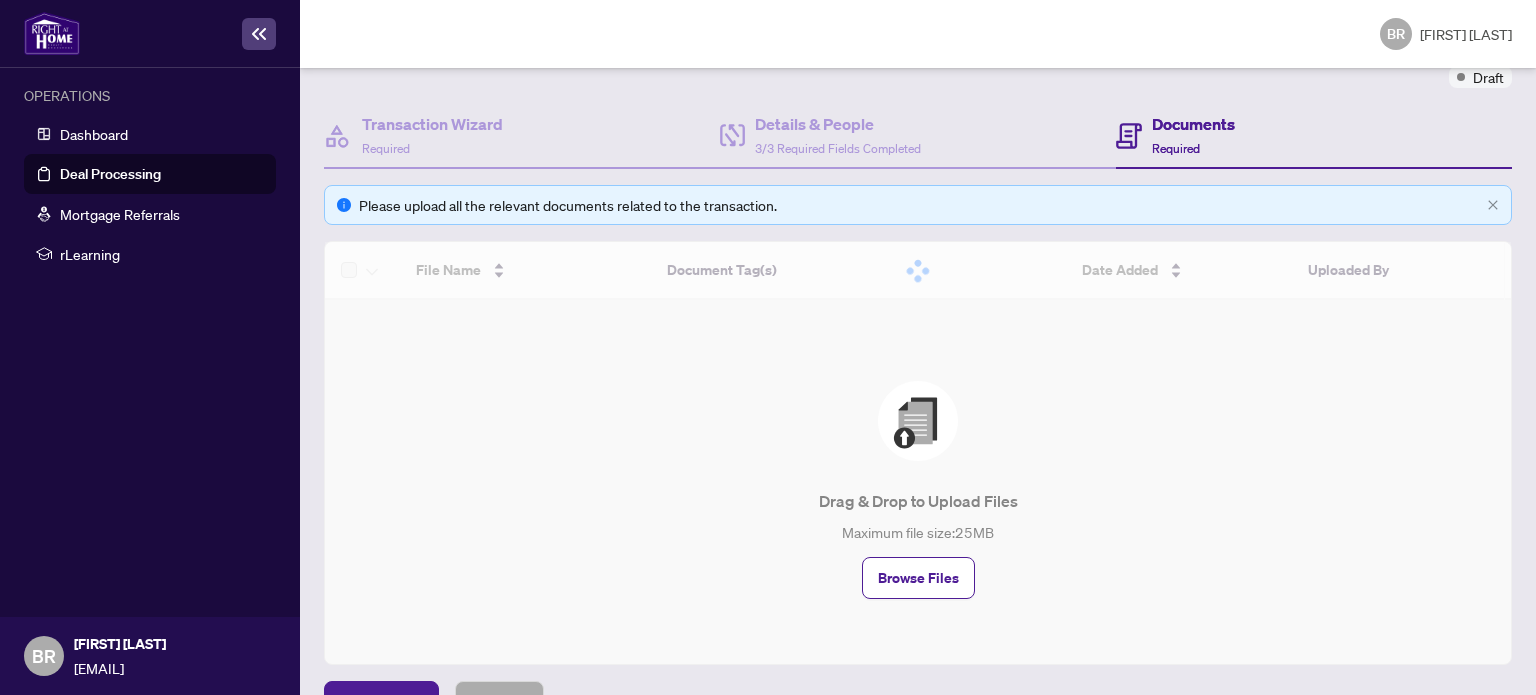 scroll, scrollTop: 148, scrollLeft: 0, axis: vertical 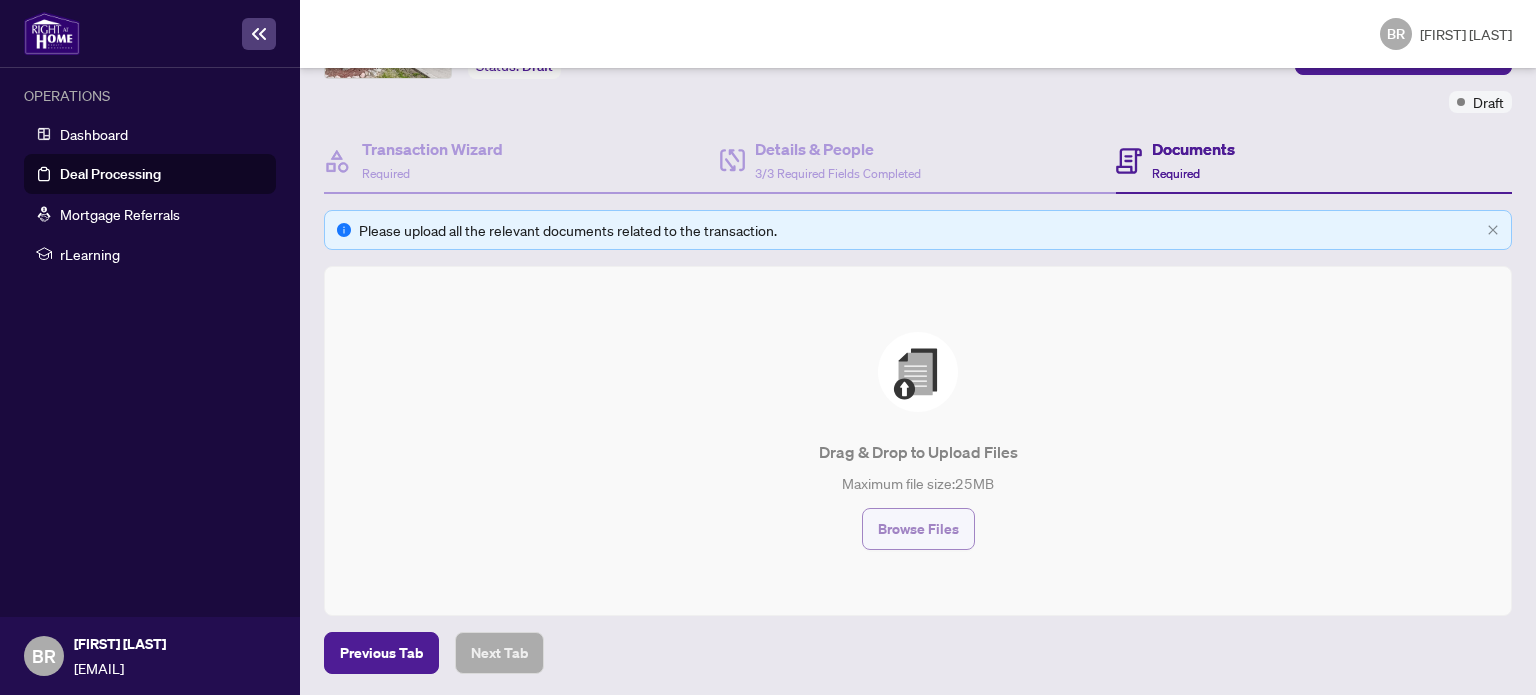 click on "Browse Files" at bounding box center (918, 529) 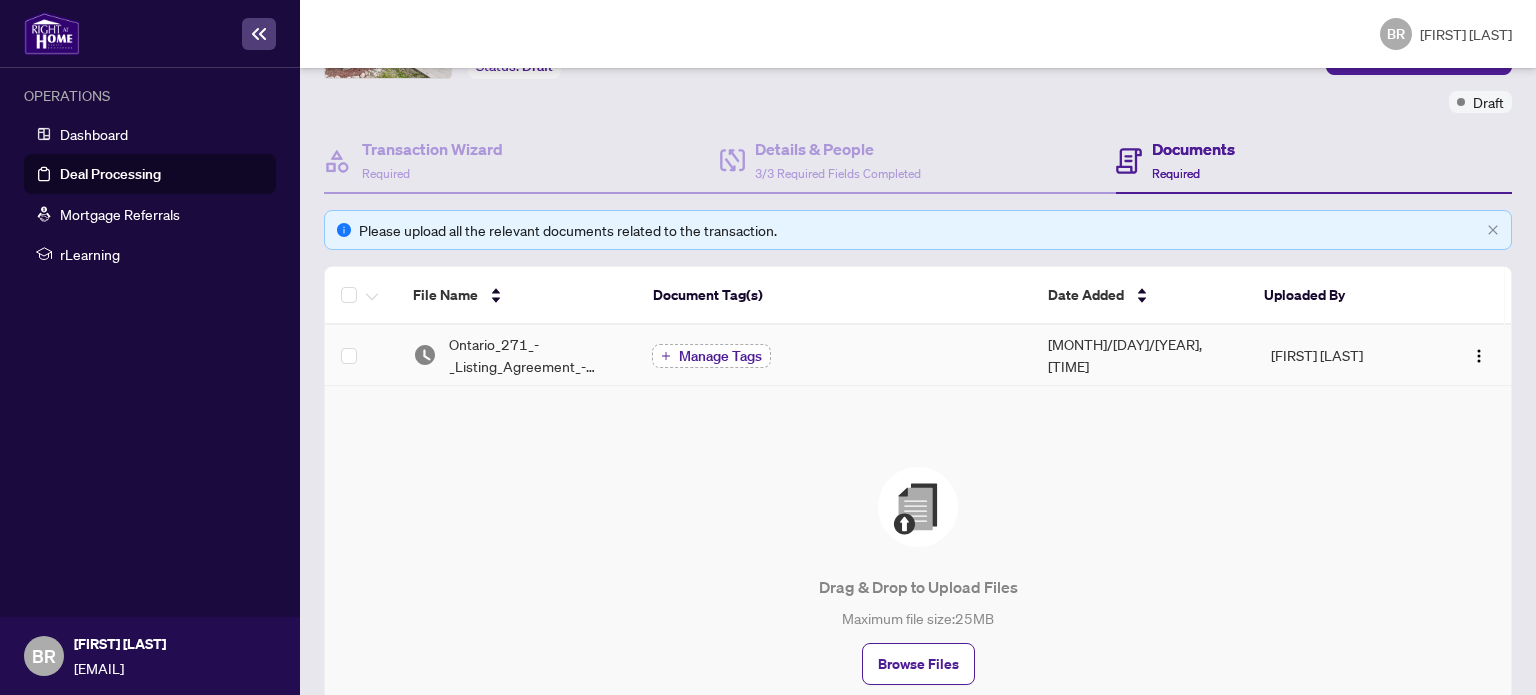 click on "Manage Tags" at bounding box center (711, 356) 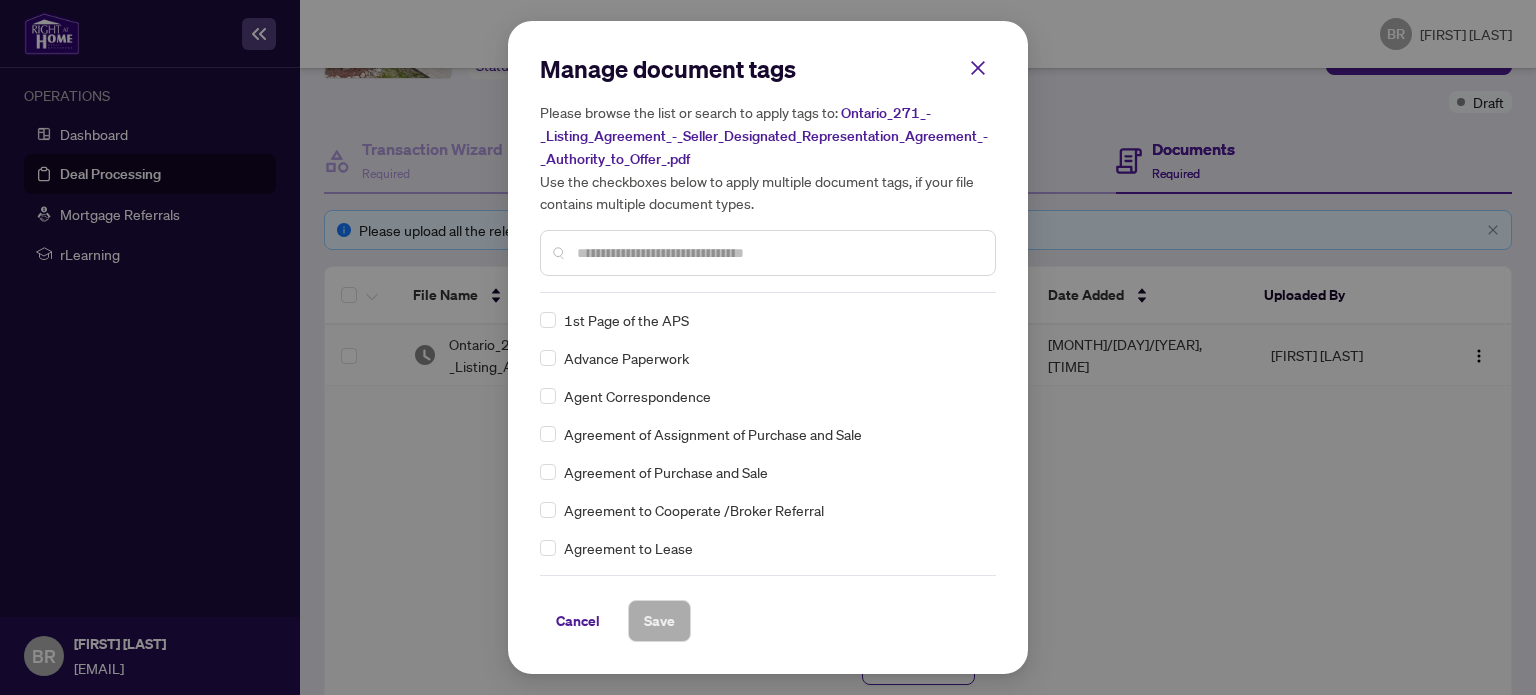 click at bounding box center [778, 253] 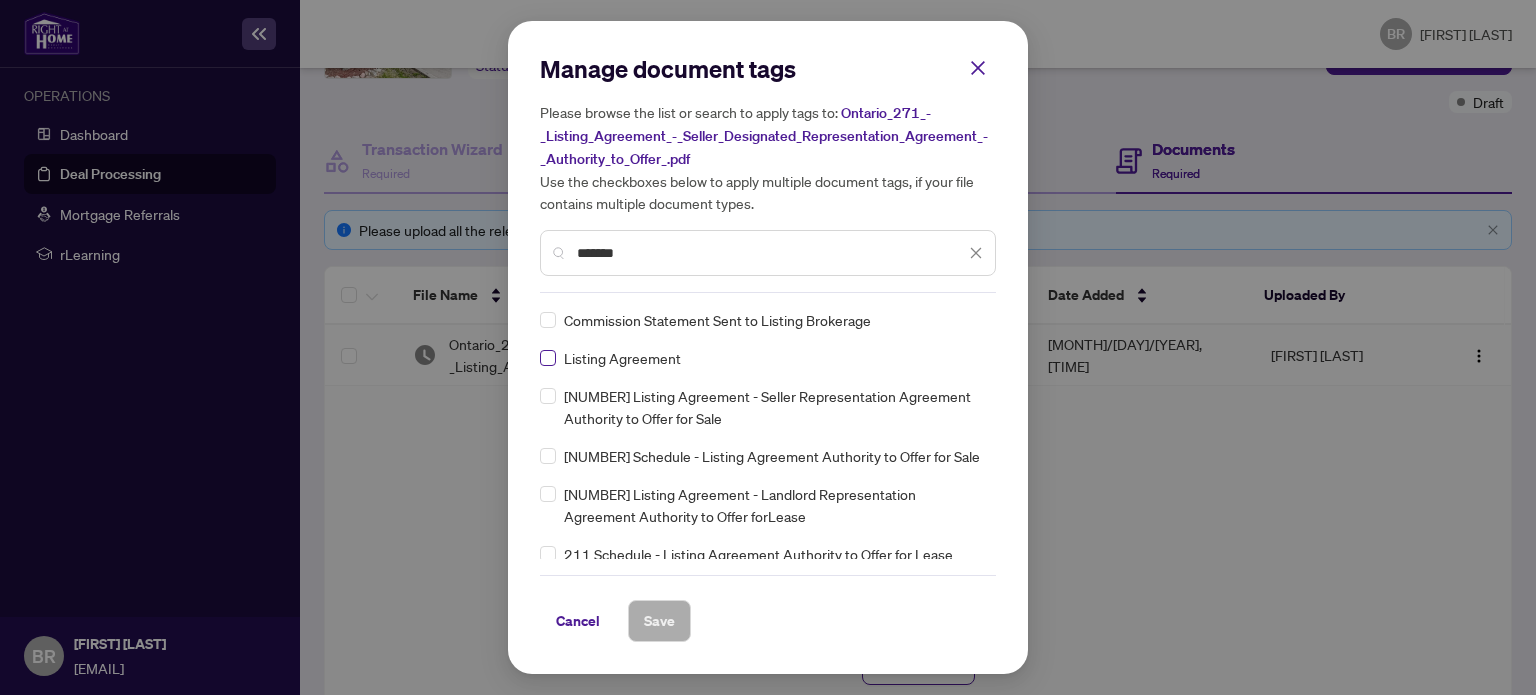 type on "*******" 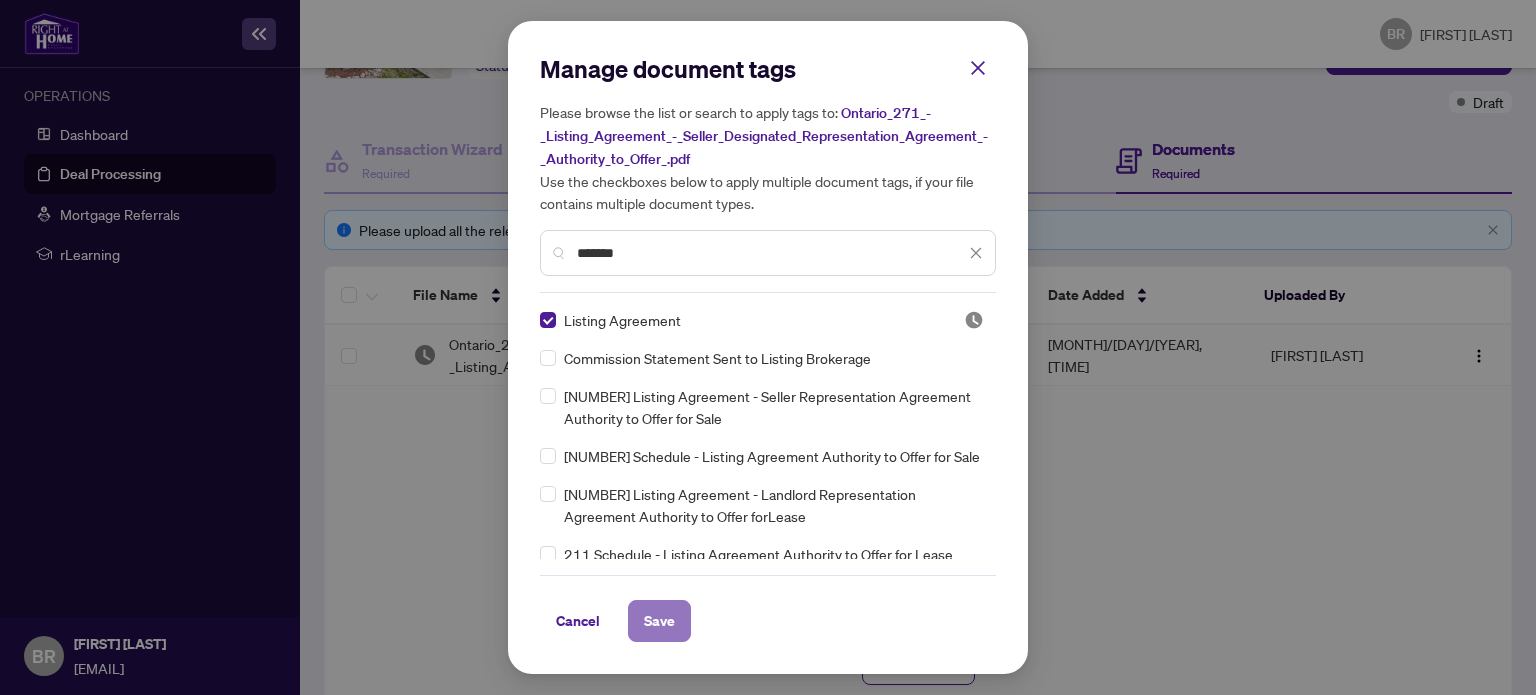 click on "Save" at bounding box center (659, 621) 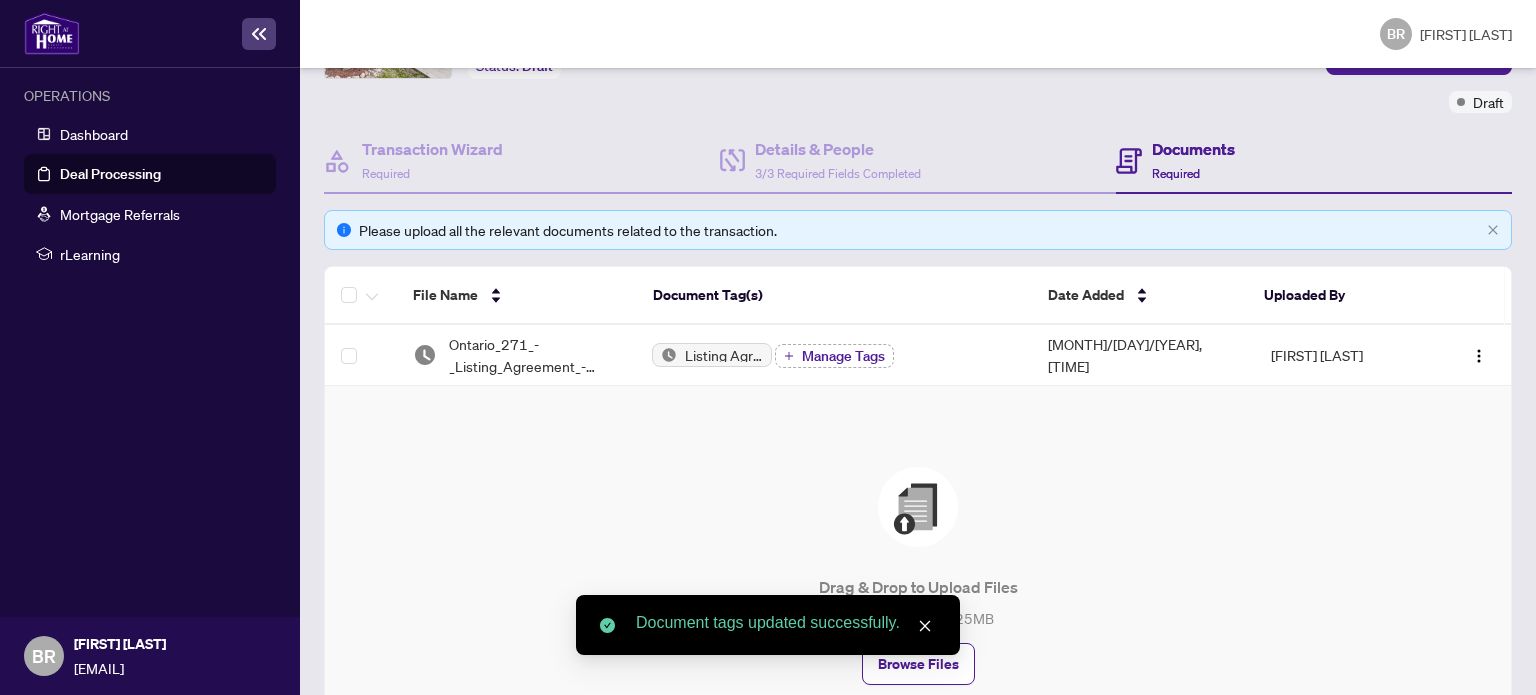 click on "Document tags updated successfully." at bounding box center [768, 625] 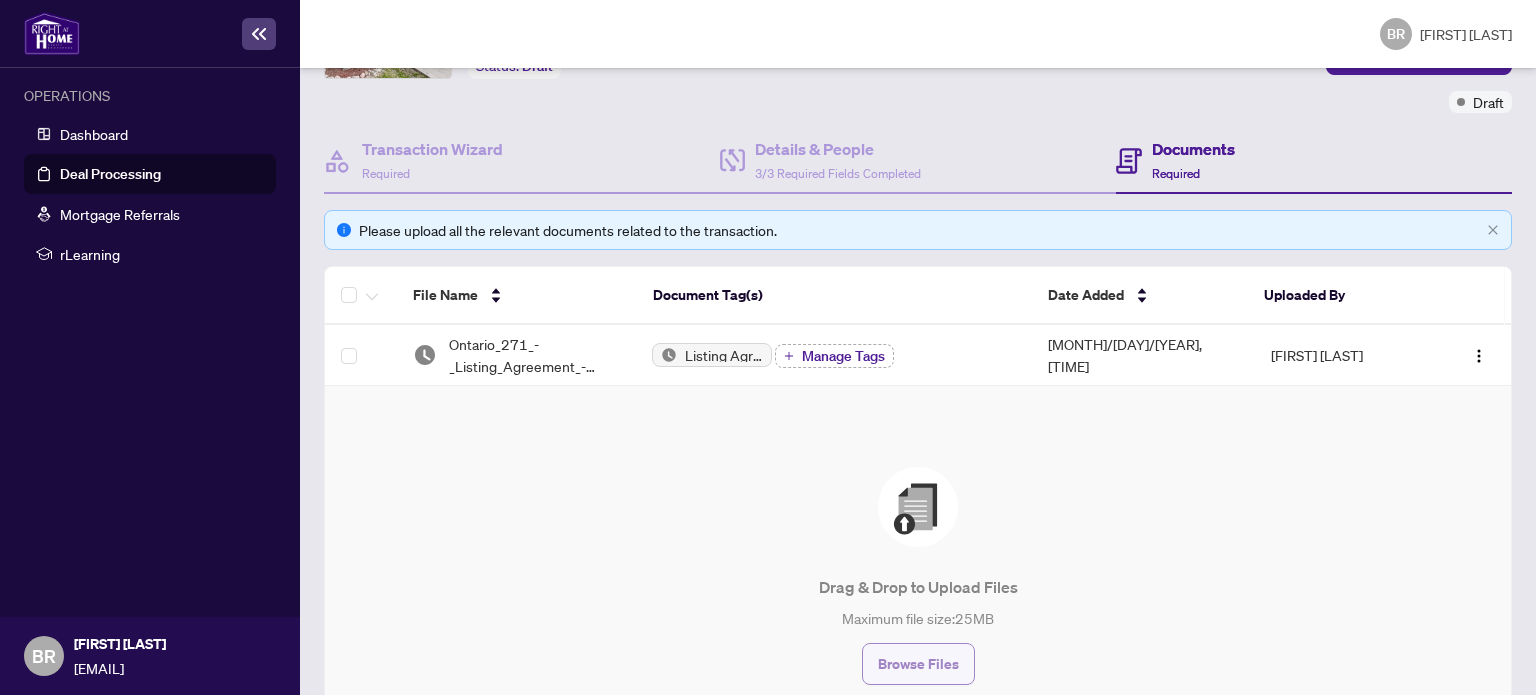 click on "Browse Files" at bounding box center [918, 664] 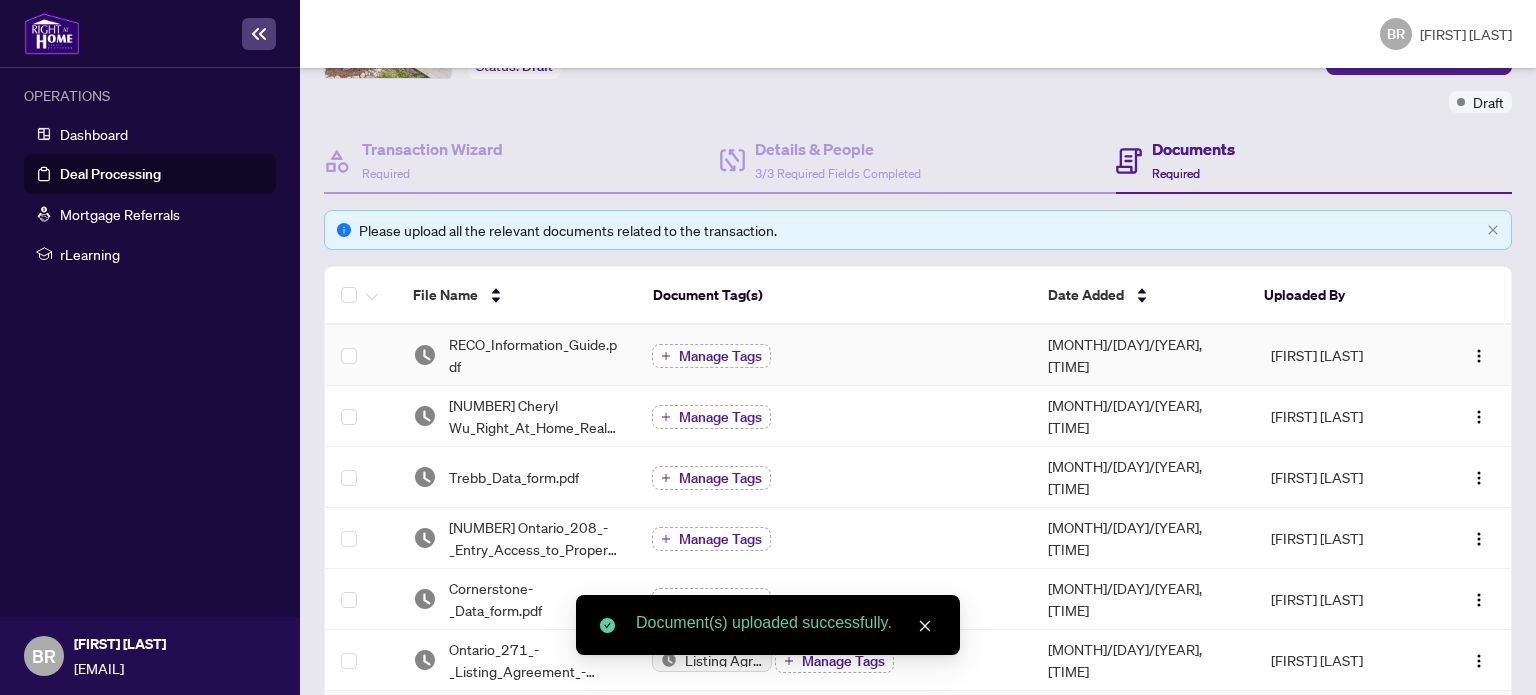 click at bounding box center [666, 356] 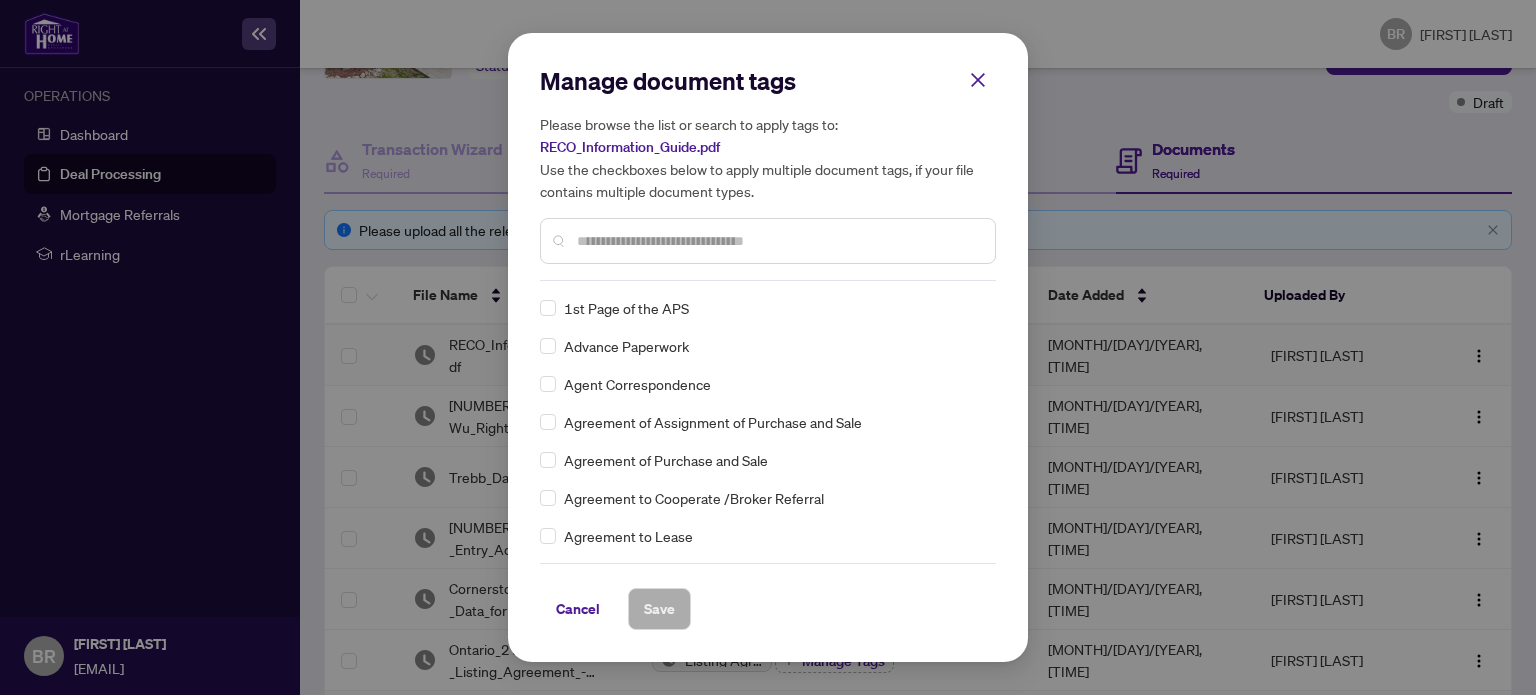 click on "Manage document tags Please browse the list or search to apply tags to:   RECO_Information_Guide.pdf   Use the checkboxes below to apply multiple document tags, if your file contains multiple document types.   1st Page of the APS Advance Paperwork Agent Correspondence Agreement of Assignment of Purchase and Sale Agreement of Purchase and Sale Agreement to Cooperate /Broker Referral Agreement to Lease Articles of Incorporation Back to Vendor Letter Belongs to Another Transaction Builder's Consent Buyer Designated Representation Agreement Buyer Designated Representation Agreement Buyers Lawyer Information Certificate of Estate Trustee(s) Client Refused to Sign Closing Date Change Co-op Brokerage Commission Statement Co-op EFT Co-operating Indemnity Agreement Commission Adjustment Commission Agreement Commission Calculation Commission Statement Sent Commission Statement Sent to Landlord Commission Statement Sent to Lawyer Commission Statement Sent to Listing Brokerage Commission Statement Sent to Vendor EFT Save" at bounding box center [0, 0] 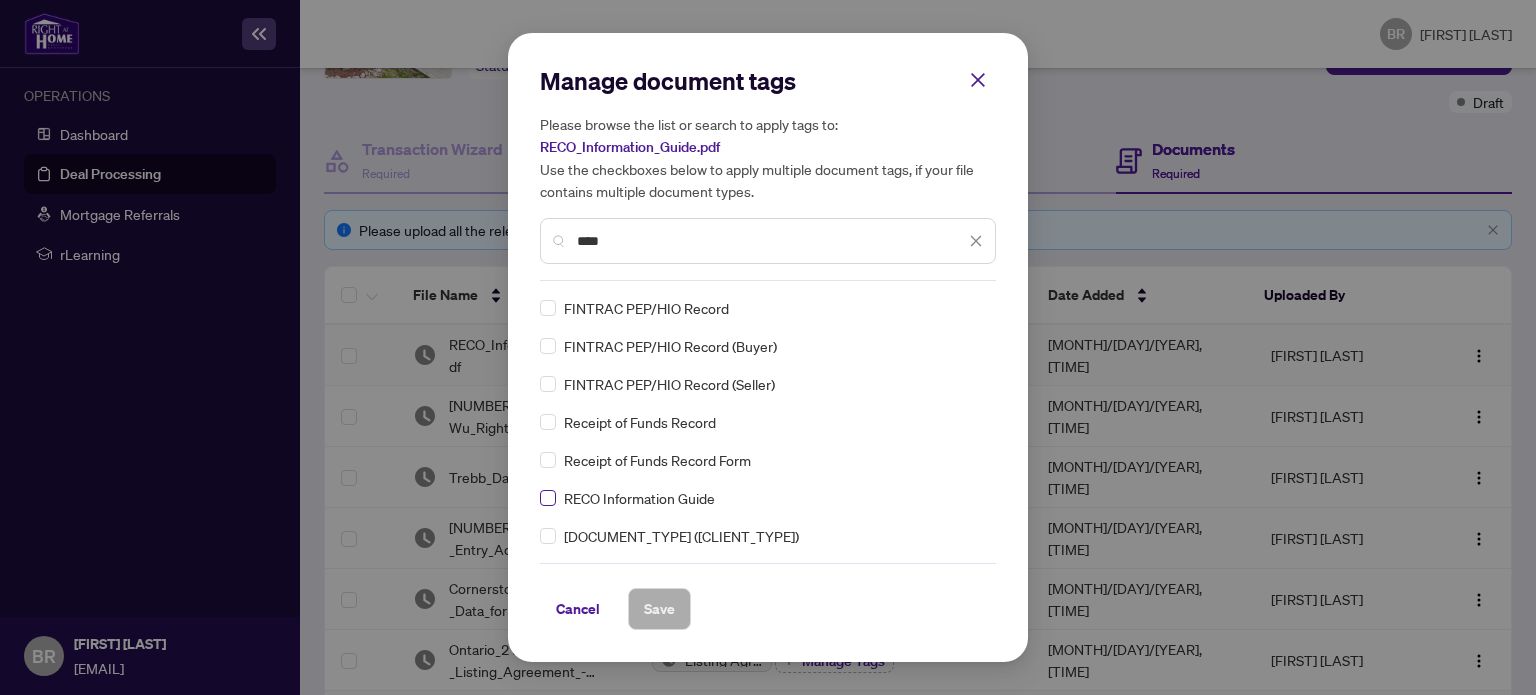 type on "****" 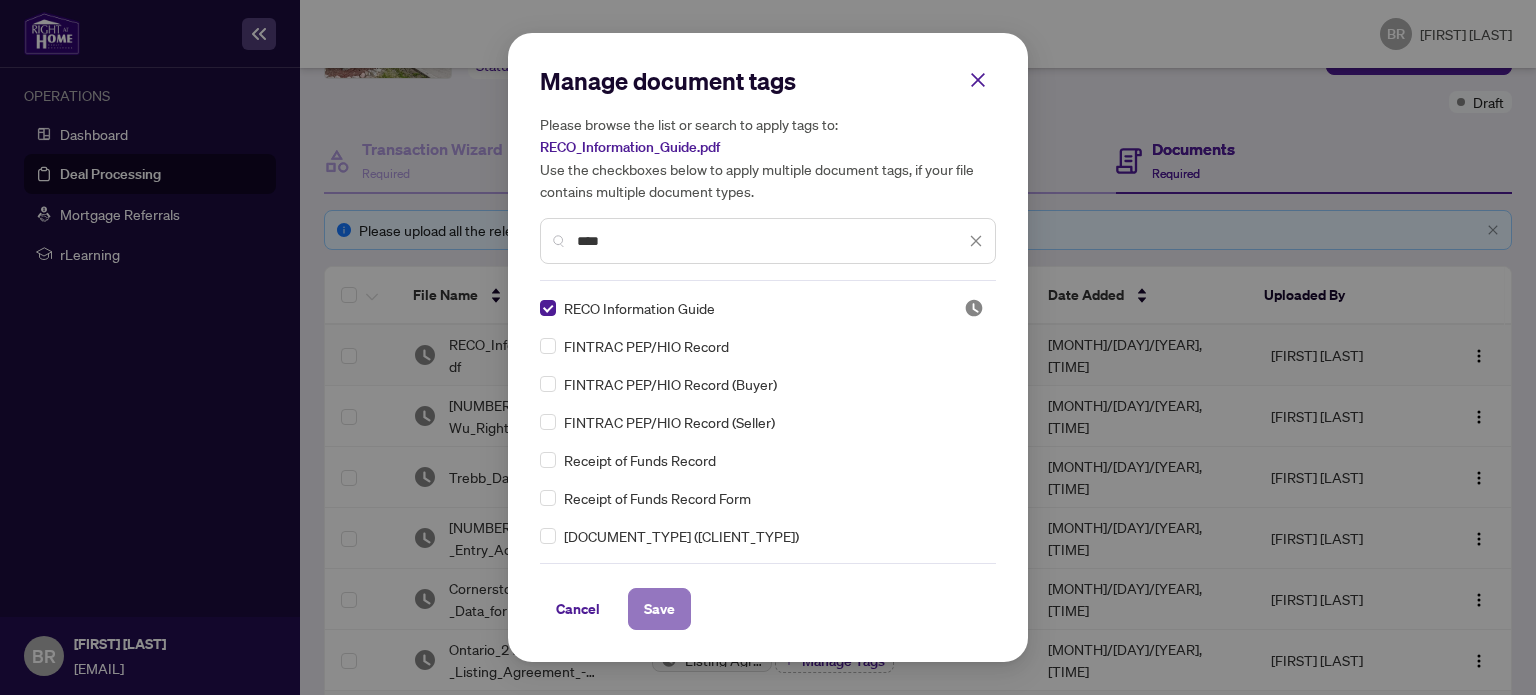 click on "Save" at bounding box center [0, 0] 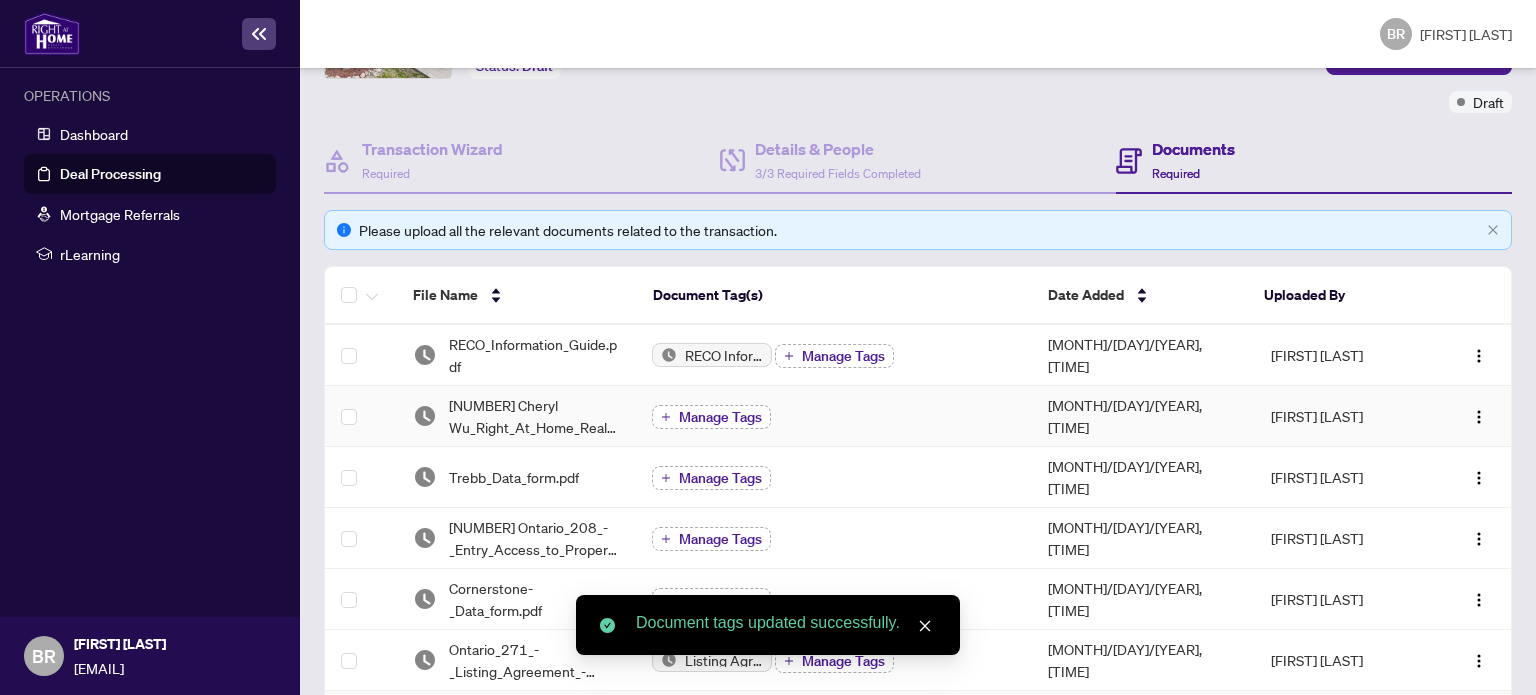 click at bounding box center (666, 417) 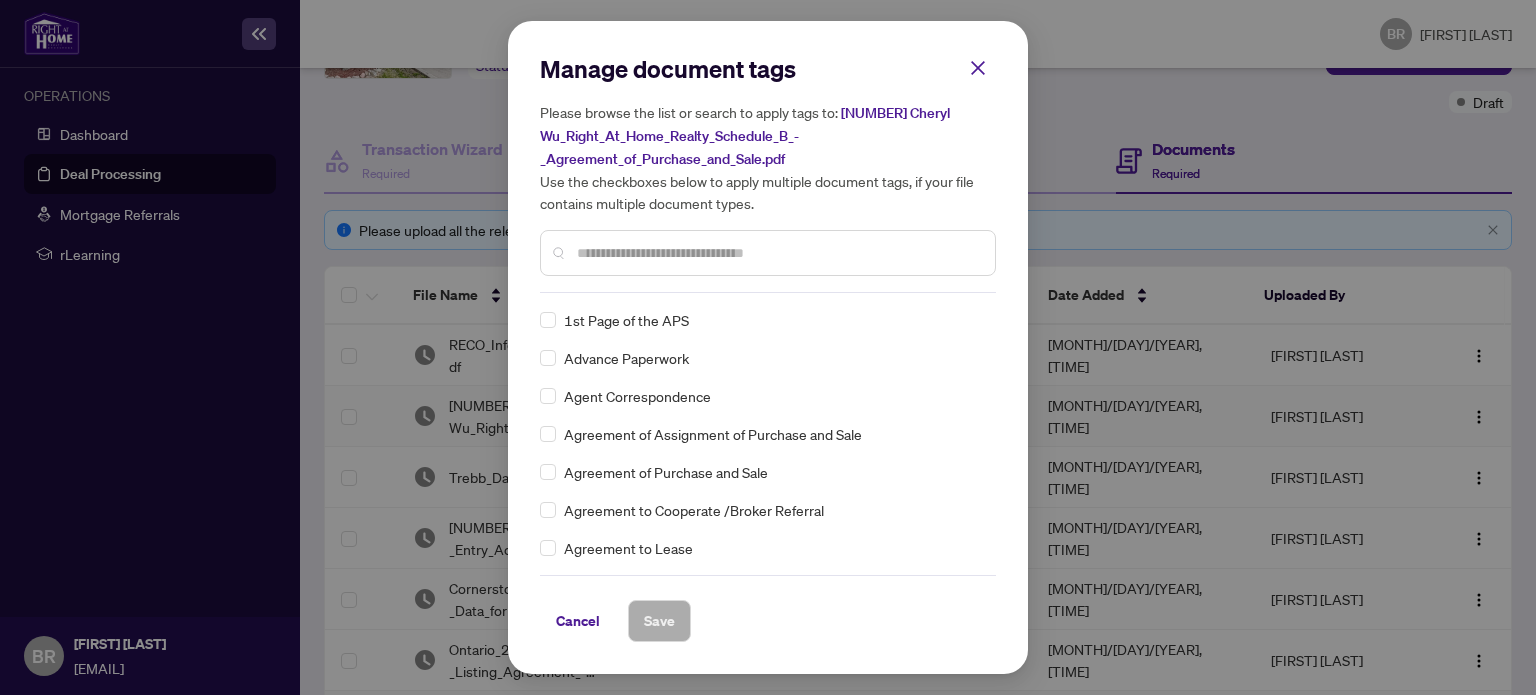 click on "Manage document tags Please browse the list or search to apply tags to: [FILENAME] Use the checkboxes below to apply multiple document tags, if your file contains multiple document types." at bounding box center (0, 0) 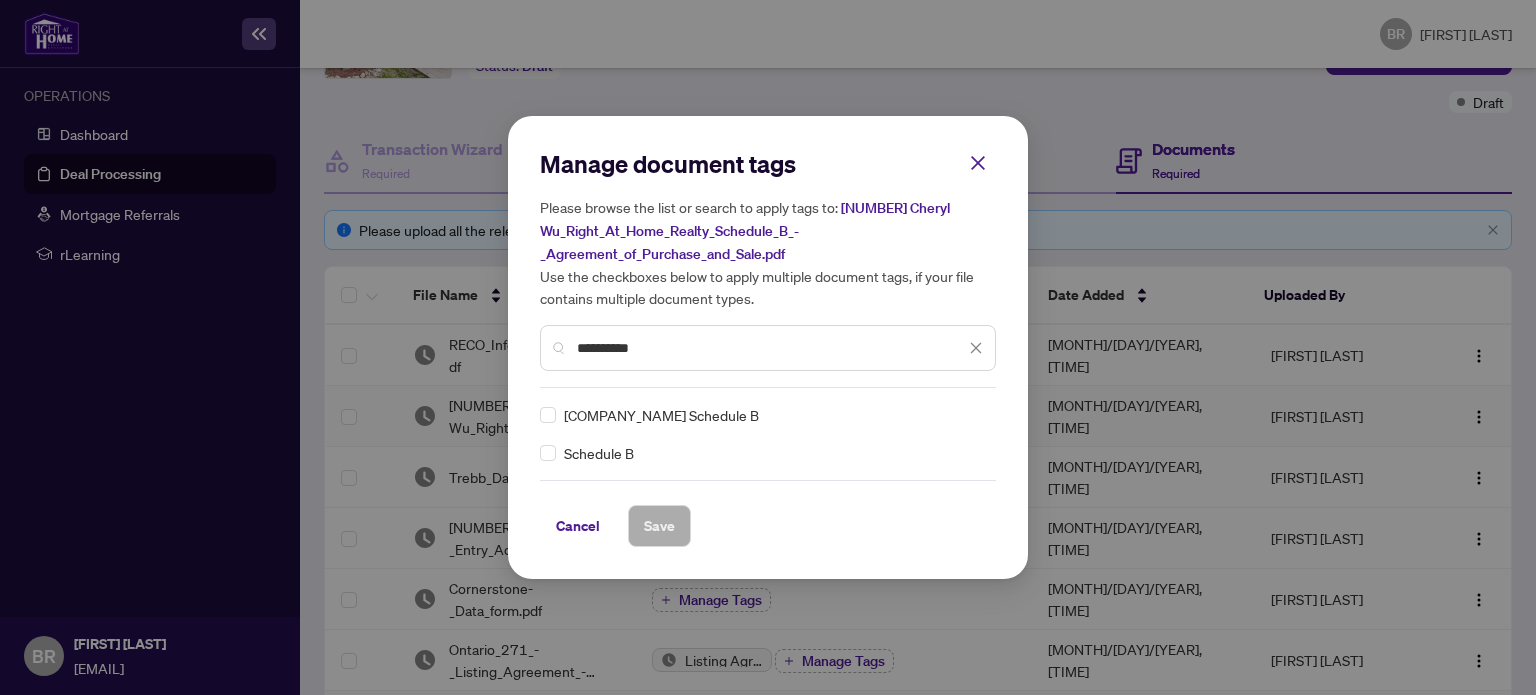 type on "**********" 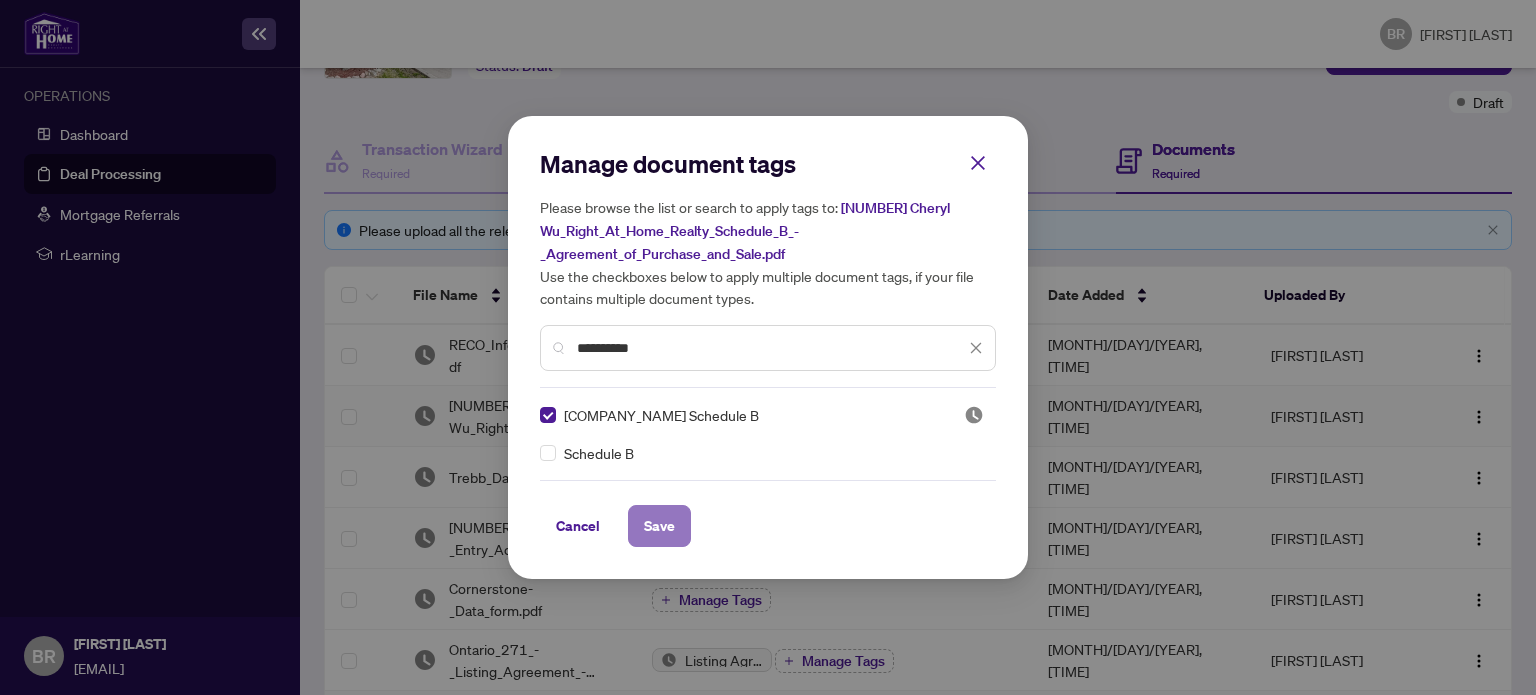 click on "Save" at bounding box center [0, 0] 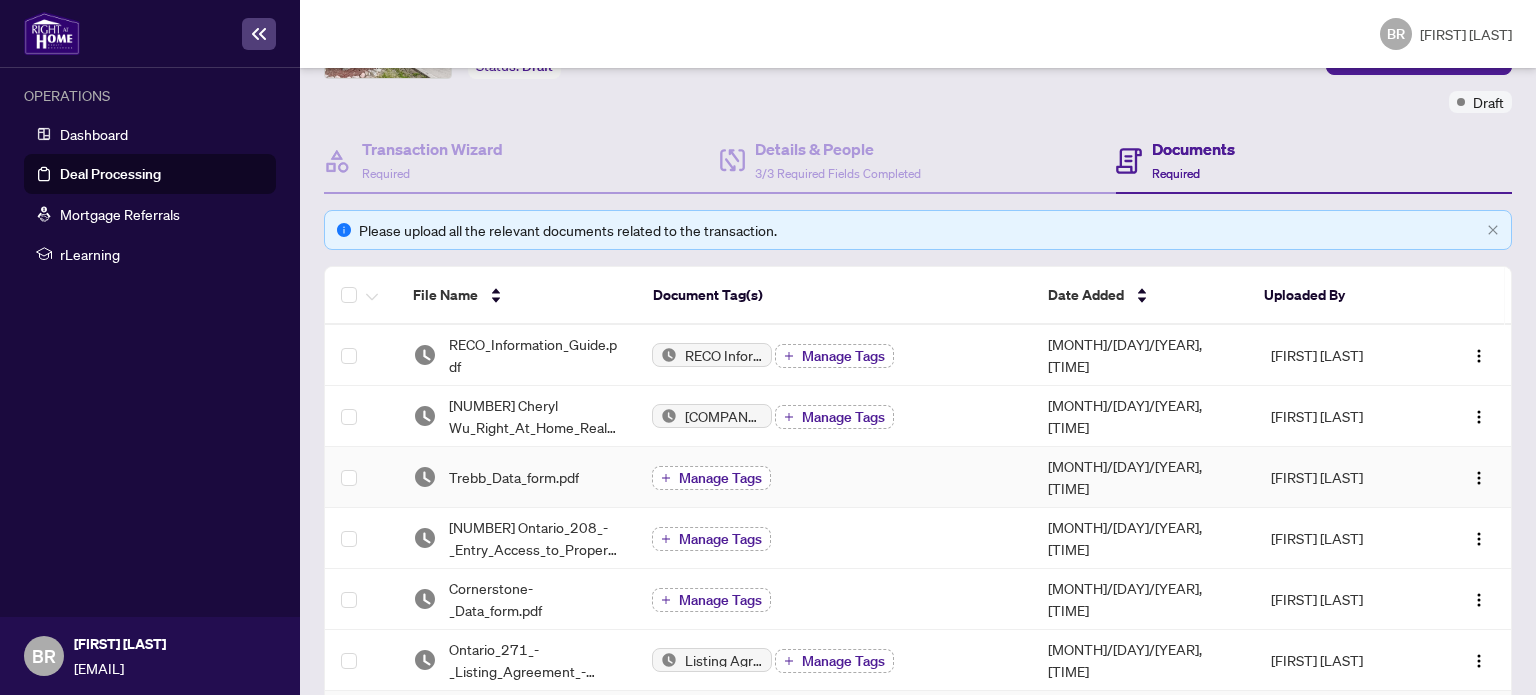 click at bounding box center (666, 478) 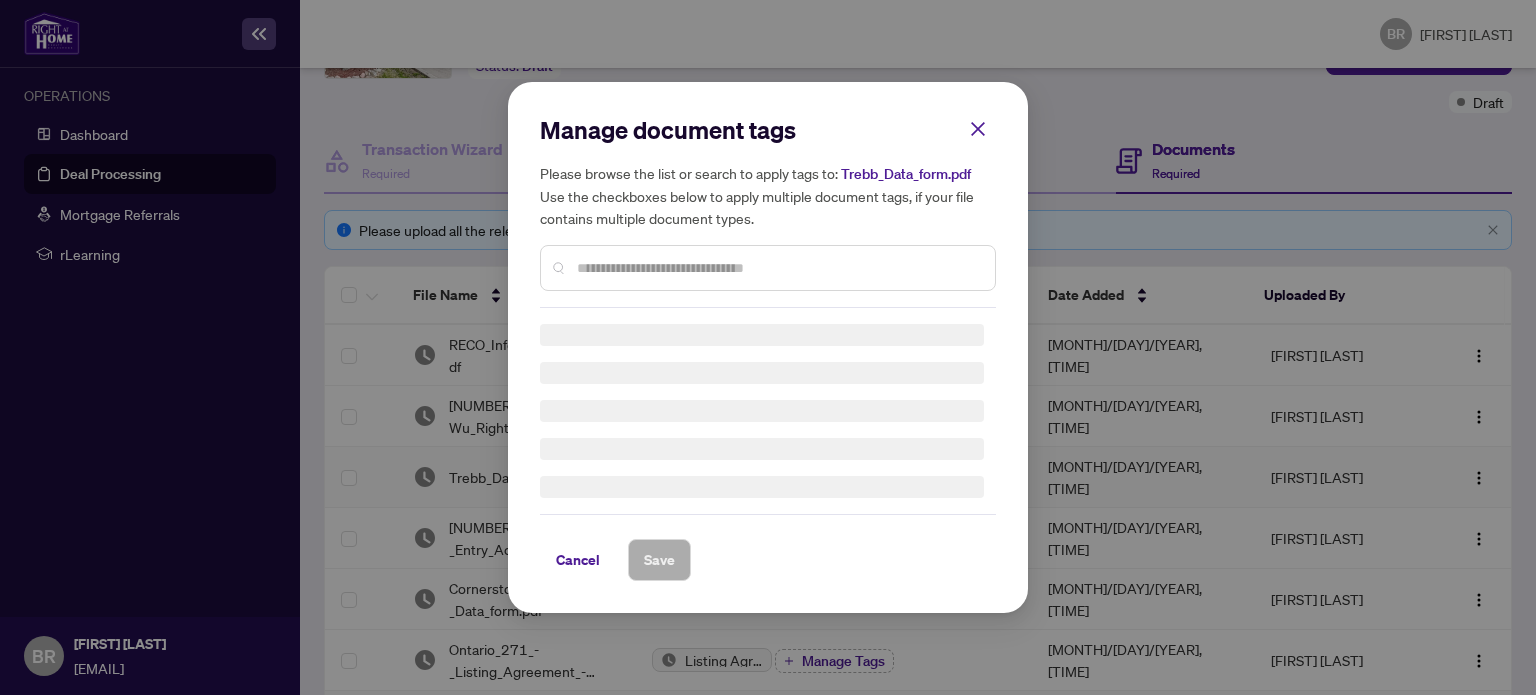 click on "Manage document tags Please browse the list or search to apply tags to: [FILENAME] Use the checkboxes below to apply multiple document tags, if your file contains multiple document types. Cancel Save" at bounding box center (0, 0) 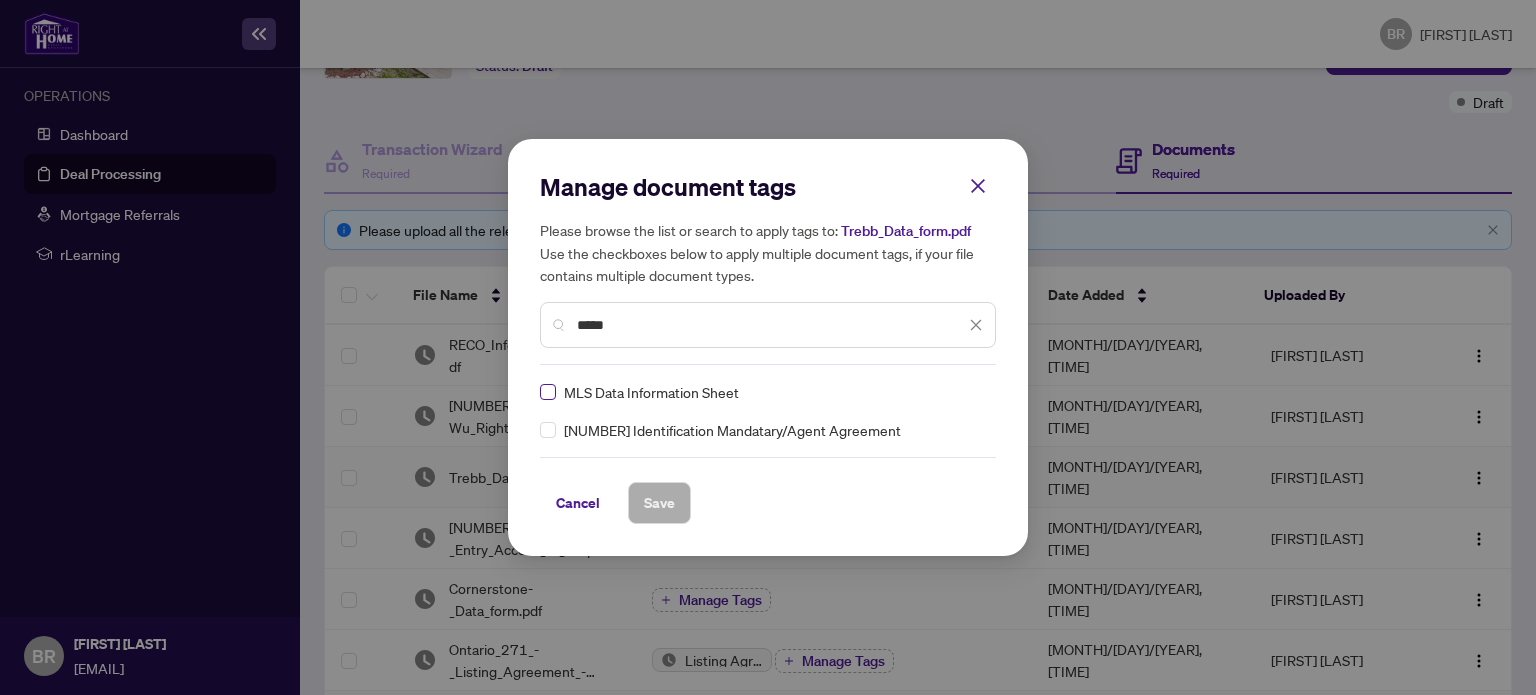 type on "****" 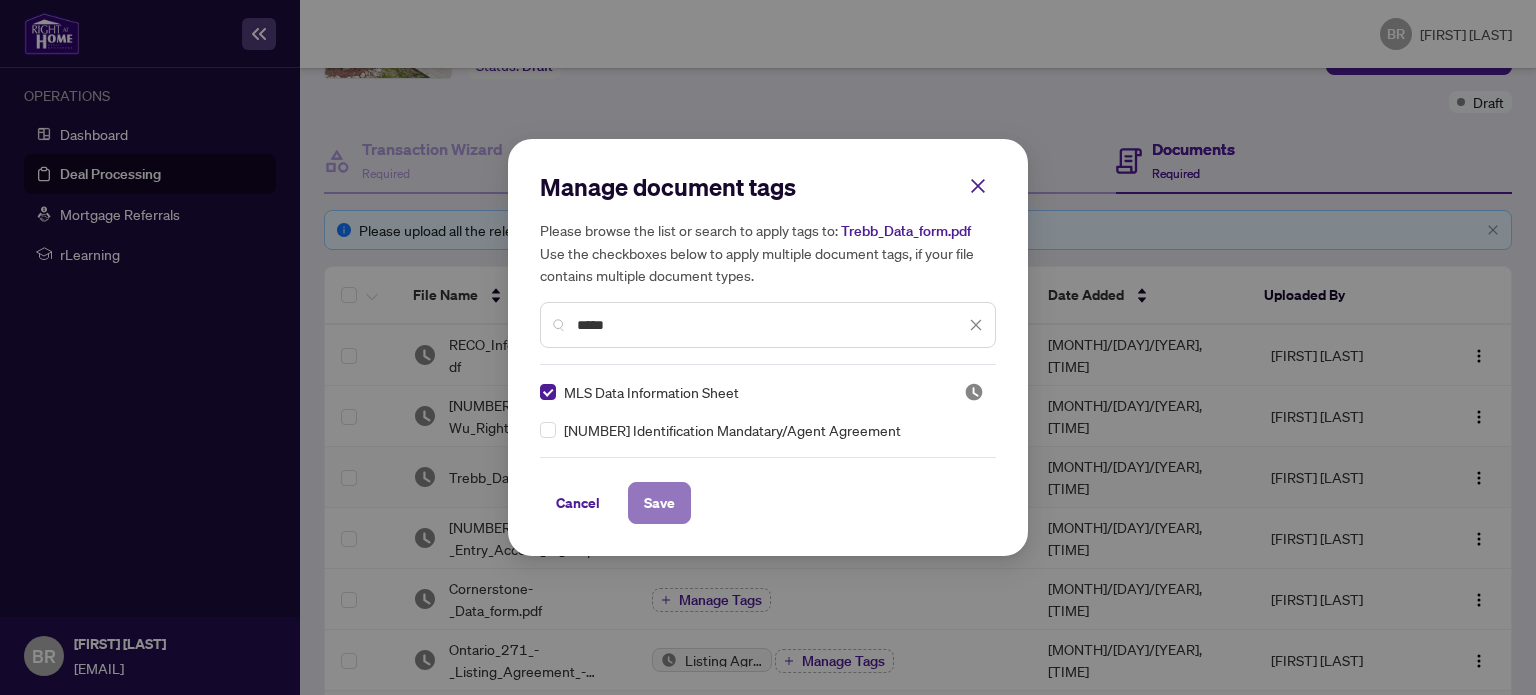 click on "Save" at bounding box center (0, 0) 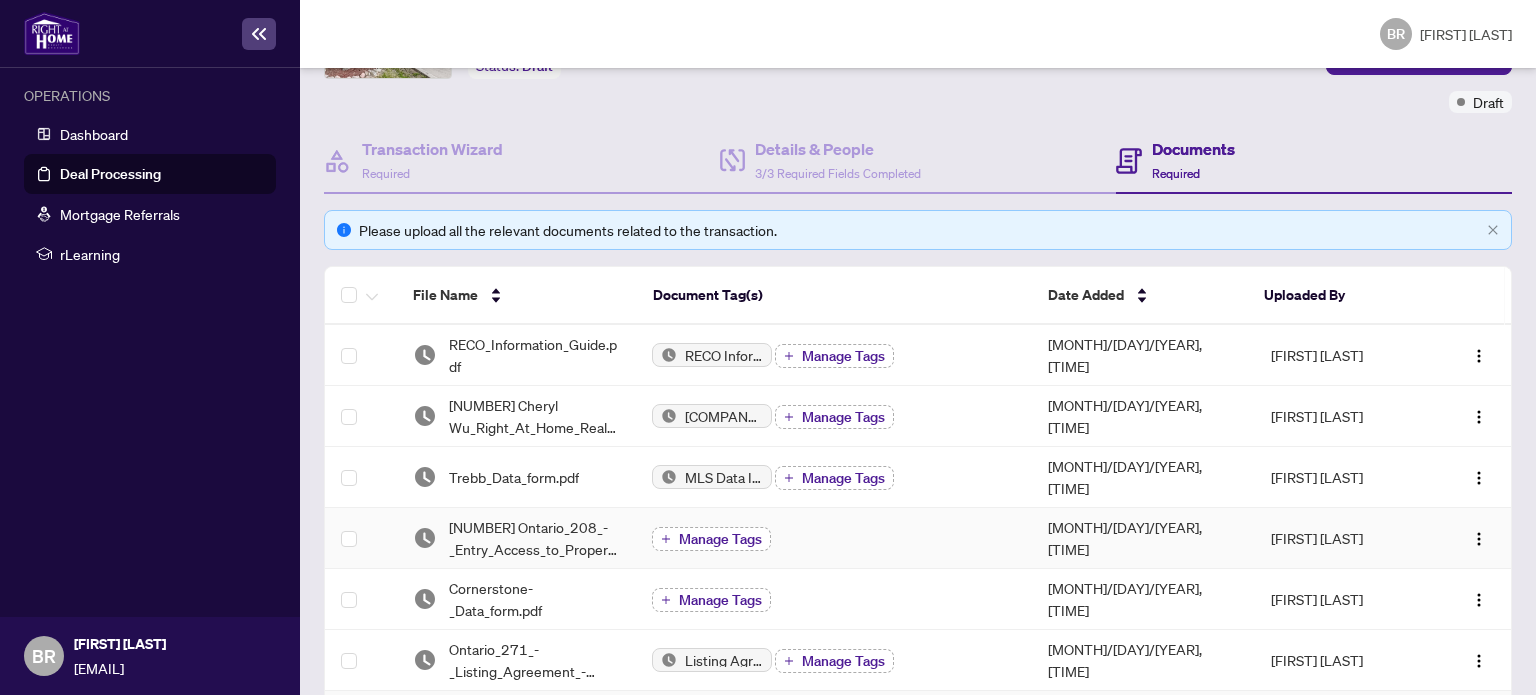 click at bounding box center (666, 539) 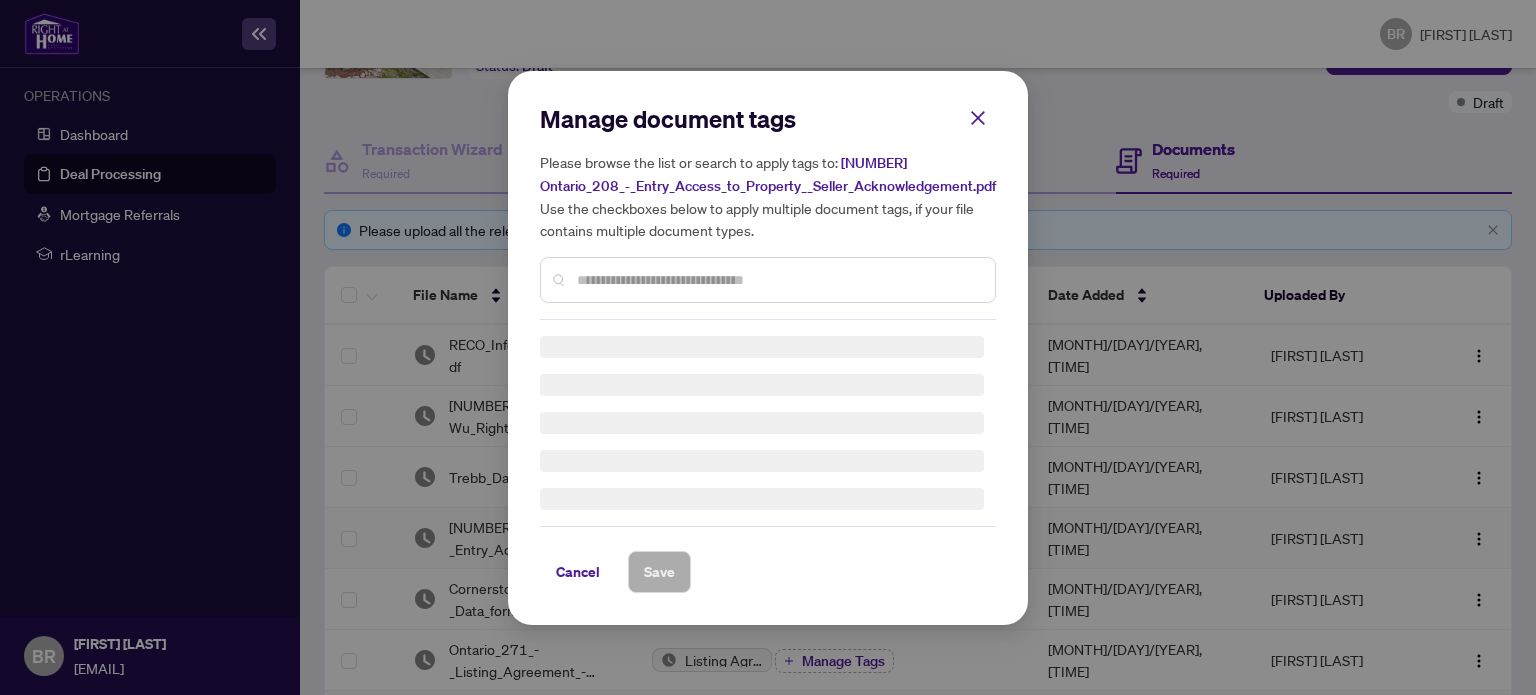 click on "Manage document tags Please browse the list or search to apply tags to:   Ontario_208_-_Entry_Access_to_Property__Seller_Acknowledgement.pdf   Use the checkboxes below to apply multiple document tags, if your file contains multiple document types.   Cancel Save" at bounding box center (0, 0) 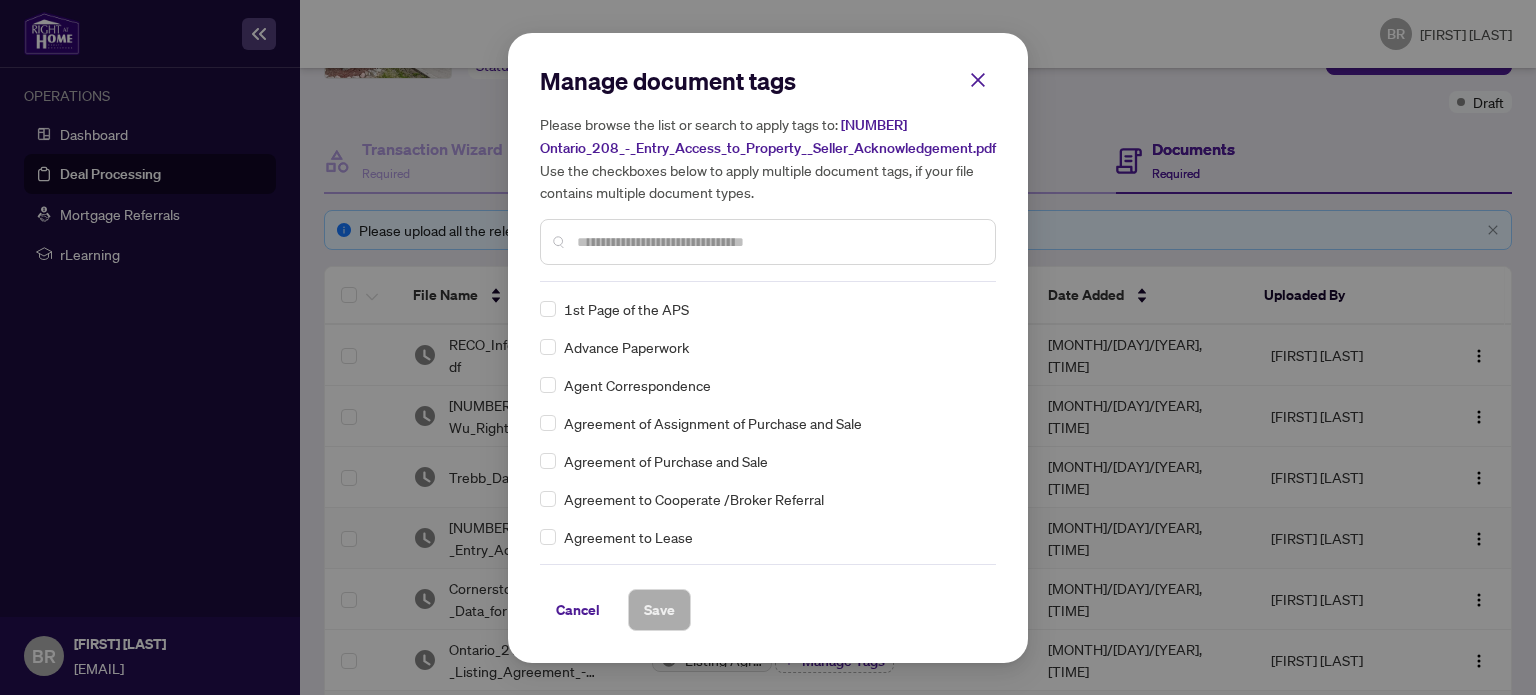 click on "Manage document tags Please browse the list or search to apply tags to:   Ontario_208_-_Entry_Access_to_Property__Seller_Acknowledgement.pdf   Use the checkboxes below to apply multiple document tags, if your file contains multiple document types.   1st Page of the APS Advance Paperwork Agent Correspondence Agreement of Assignment of Purchase and Sale Agreement of Purchase and Sale Agreement to Cooperate /Broker Referral Agreement to Lease Articles of Incorporation Back to Vendor Letter Belongs to Another Transaction Builder's Consent Buyer Designated Representation Agreement Buyer Designated Representation Agreement Buyers Lawyer Information Certificate of Estate Trustee(s) Client Refused to Sign Closing Date Change Co-op Brokerage Commission Statement Co-op EFT Co-operating Indemnity Agreement Commission Adjustment Commission Agreement Commission Calculation Commission Statement Sent Commission Statement Sent to Landlord Commission Statement Sent to Lawyer Commission Statement Sent to Listing Brokerage EFT" at bounding box center (0, 0) 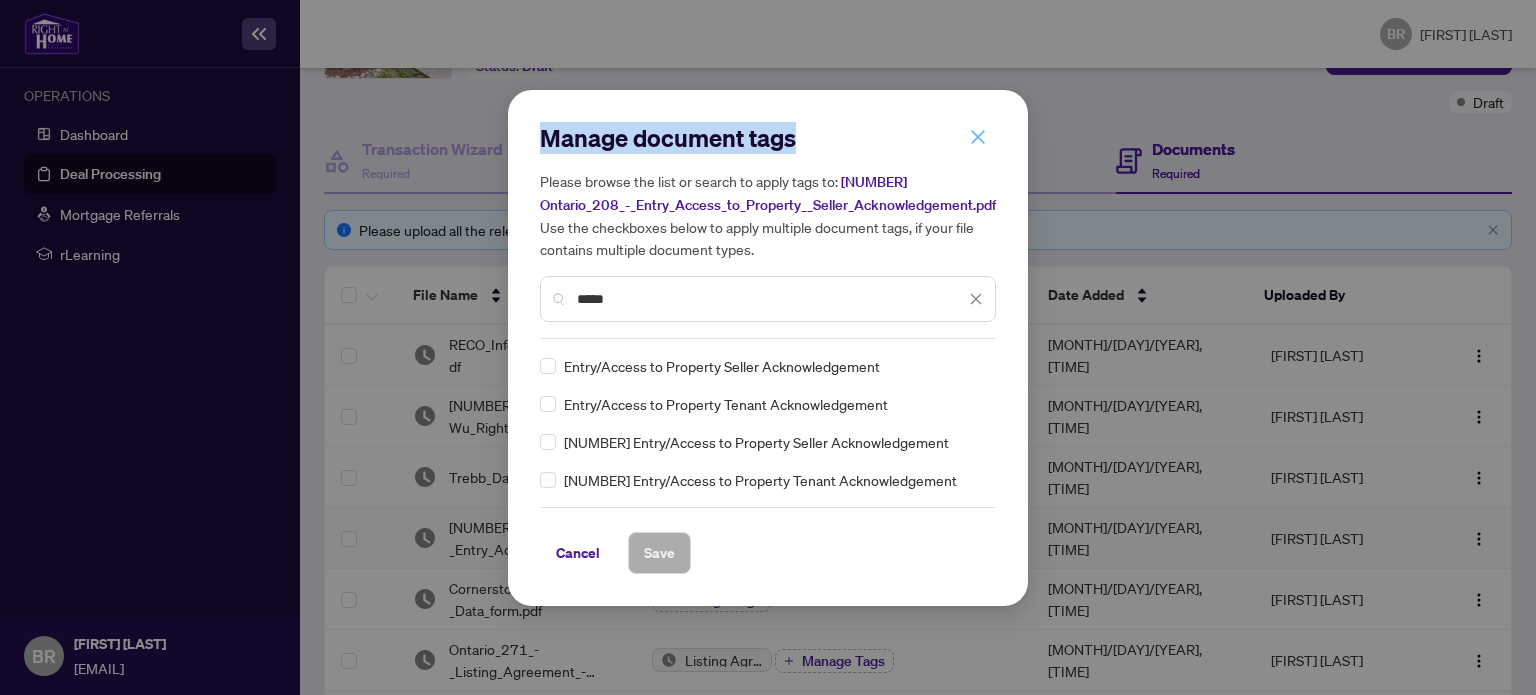 drag, startPoint x: 820, startPoint y: 117, endPoint x: 966, endPoint y: 131, distance: 146.6697 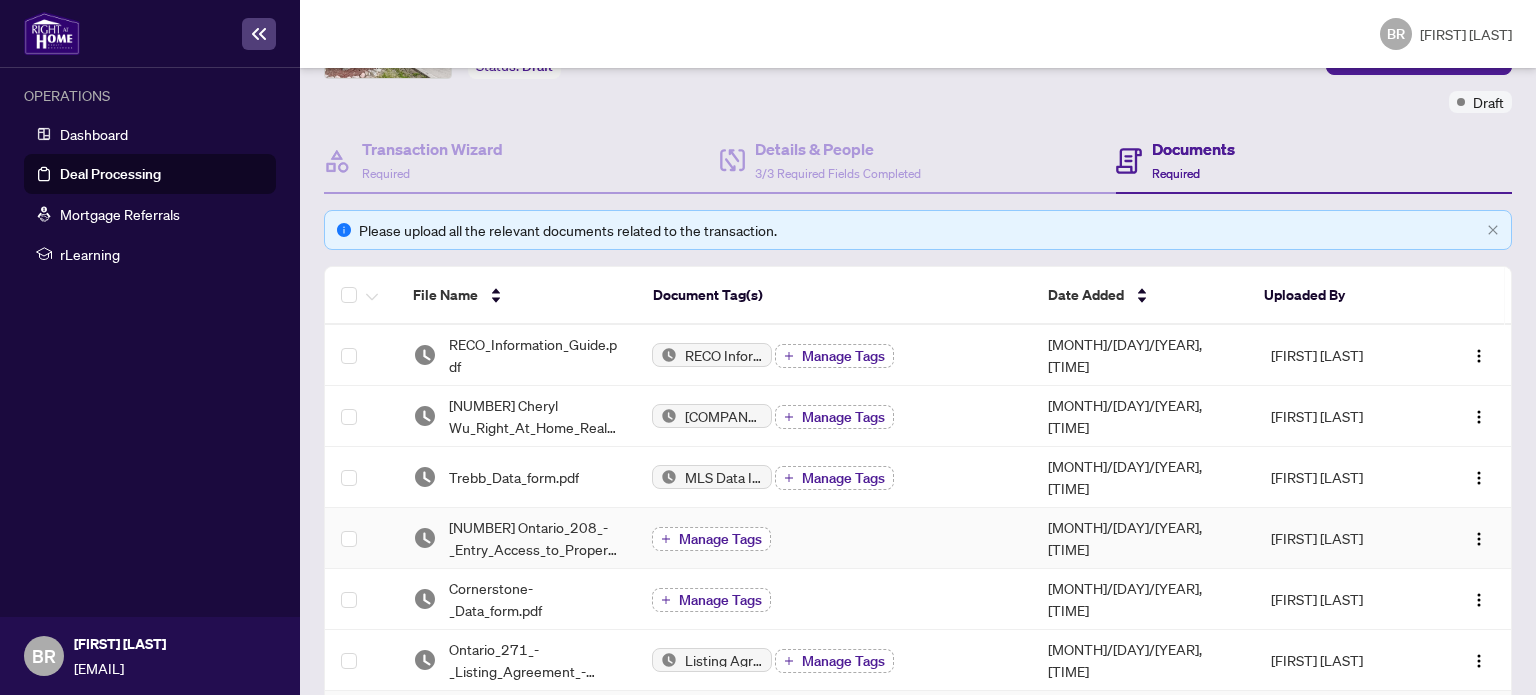 click at bounding box center [666, 539] 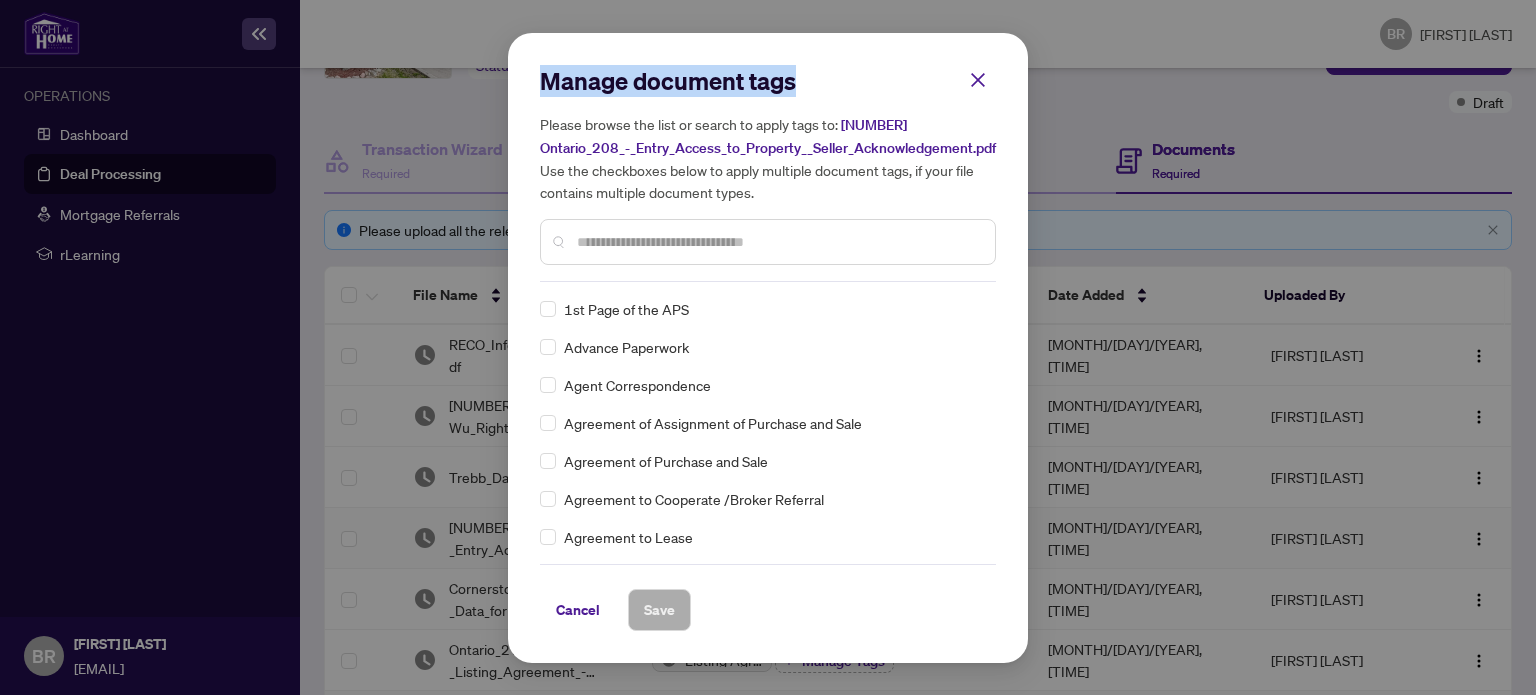 click on "Manage document tags Please browse the list or search to apply tags to:   Ontario_208_-_Entry_Access_to_Property__Seller_Acknowledgement.pdf   Use the checkboxes below to apply multiple document tags, if your file contains multiple document types.   1st Page of the APS Advance Paperwork Agent Correspondence Agreement of Assignment of Purchase and Sale Agreement of Purchase and Sale Agreement to Cooperate /Broker Referral Agreement to Lease Articles of Incorporation Back to Vendor Letter Belongs to Another Transaction Builder's Consent Buyer Designated Representation Agreement Buyer Designated Representation Agreement Buyers Lawyer Information Certificate of Estate Trustee(s) Client Refused to Sign Closing Date Change Co-op Brokerage Commission Statement Co-op EFT Co-operating Indemnity Agreement Commission Adjustment Commission Agreement Commission Calculation Commission Statement Sent Commission Statement Sent to Landlord Commission Statement Sent to Lawyer Commission Statement Sent to Listing Brokerage EFT" at bounding box center [0, 0] 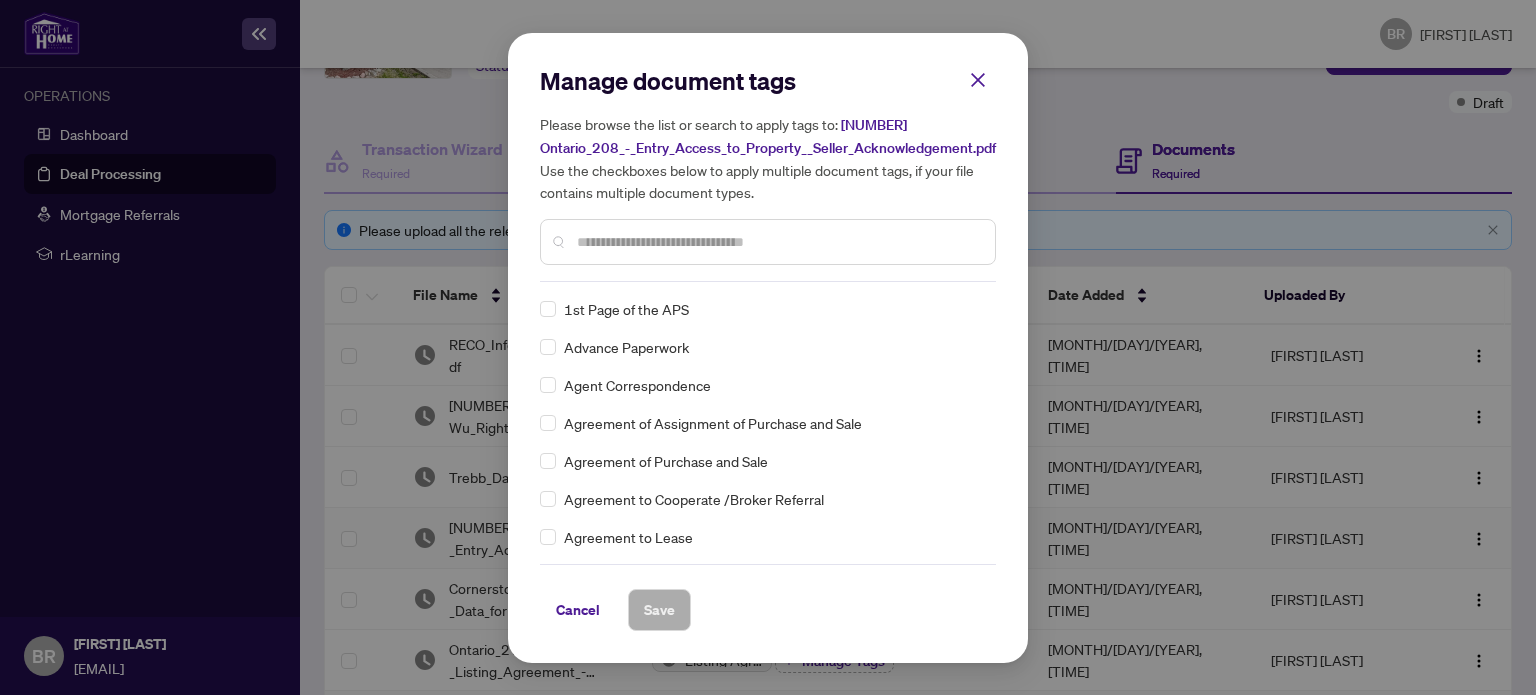 click at bounding box center [778, 242] 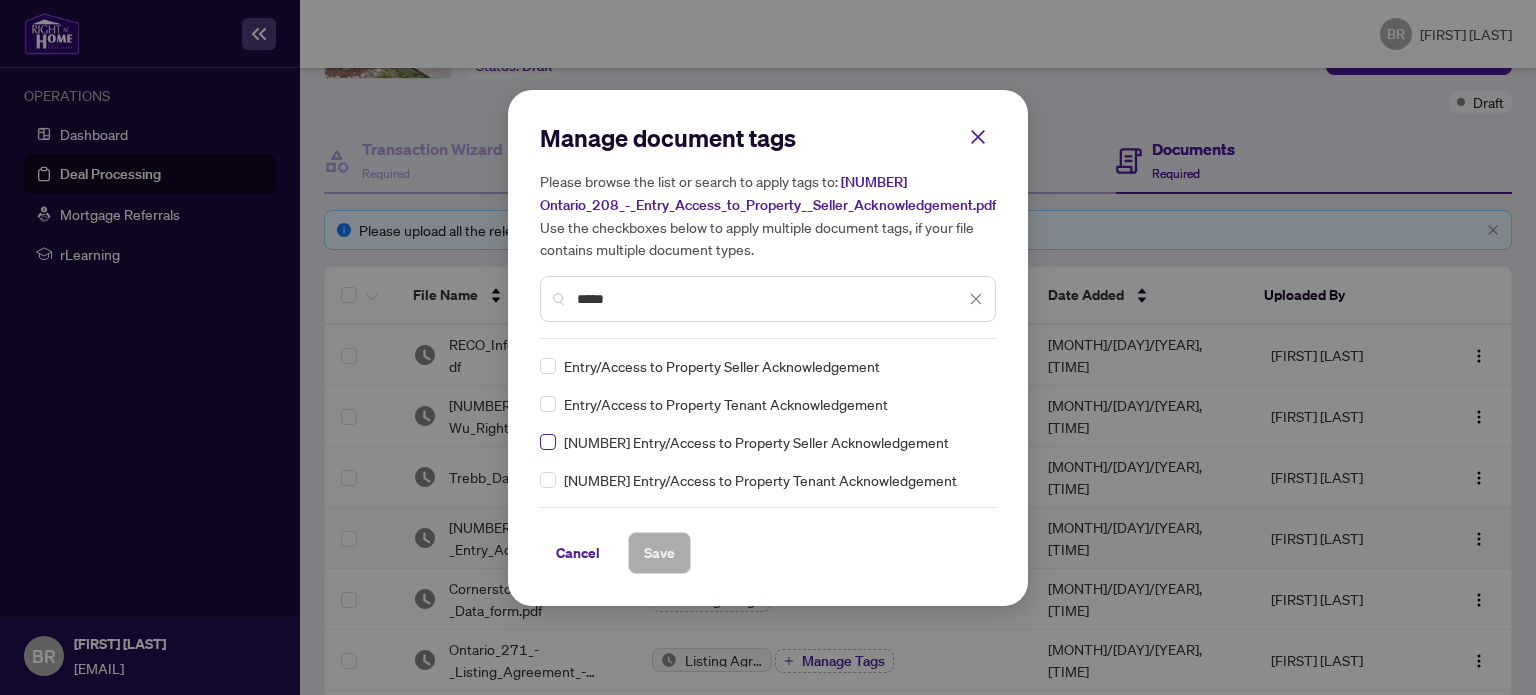type on "*****" 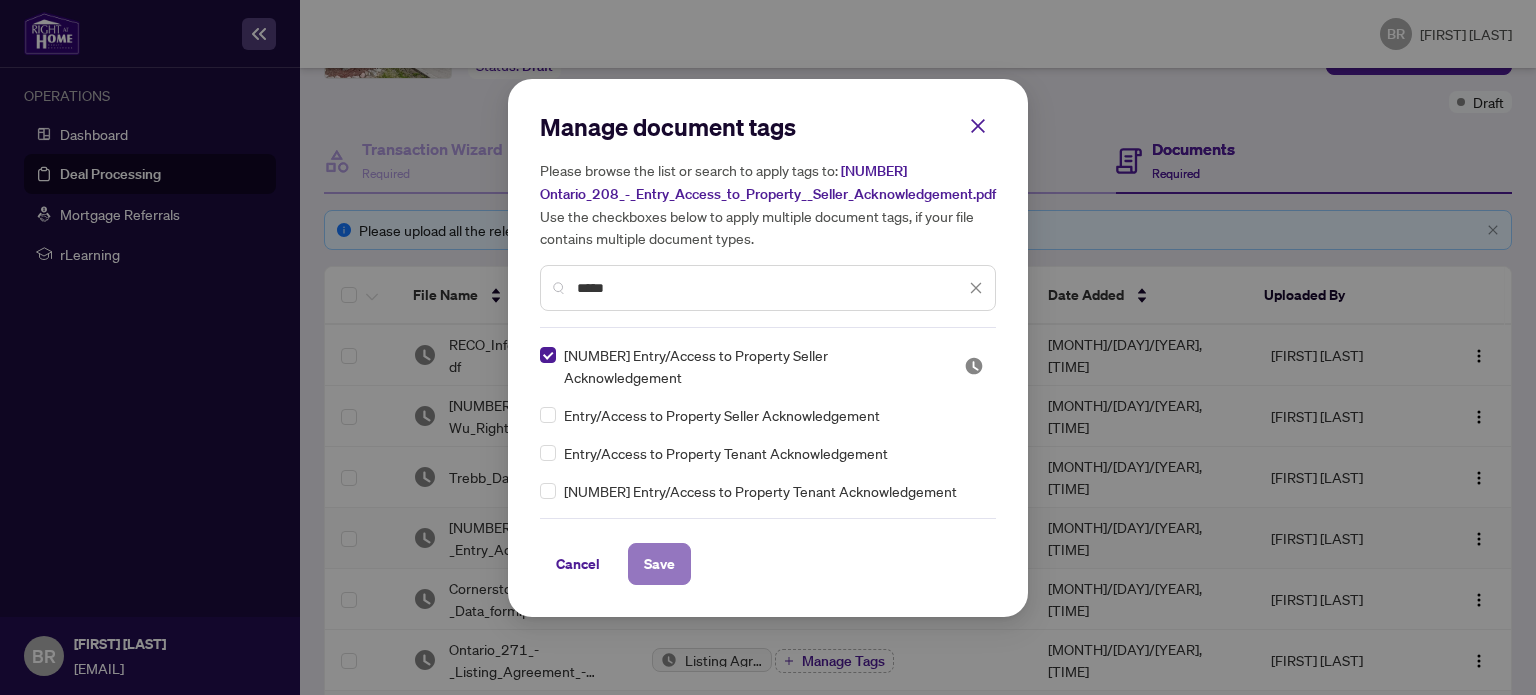click on "Save" at bounding box center [0, 0] 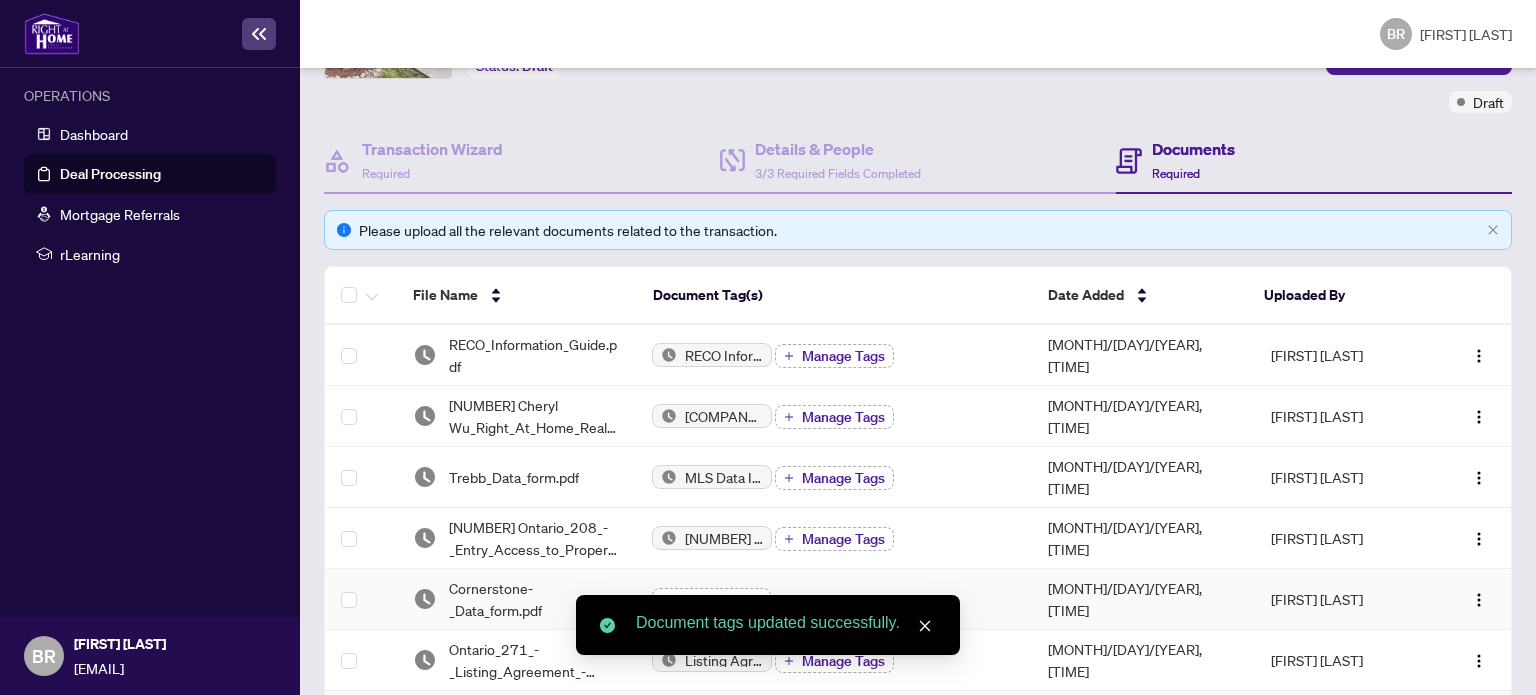 click at bounding box center [666, 600] 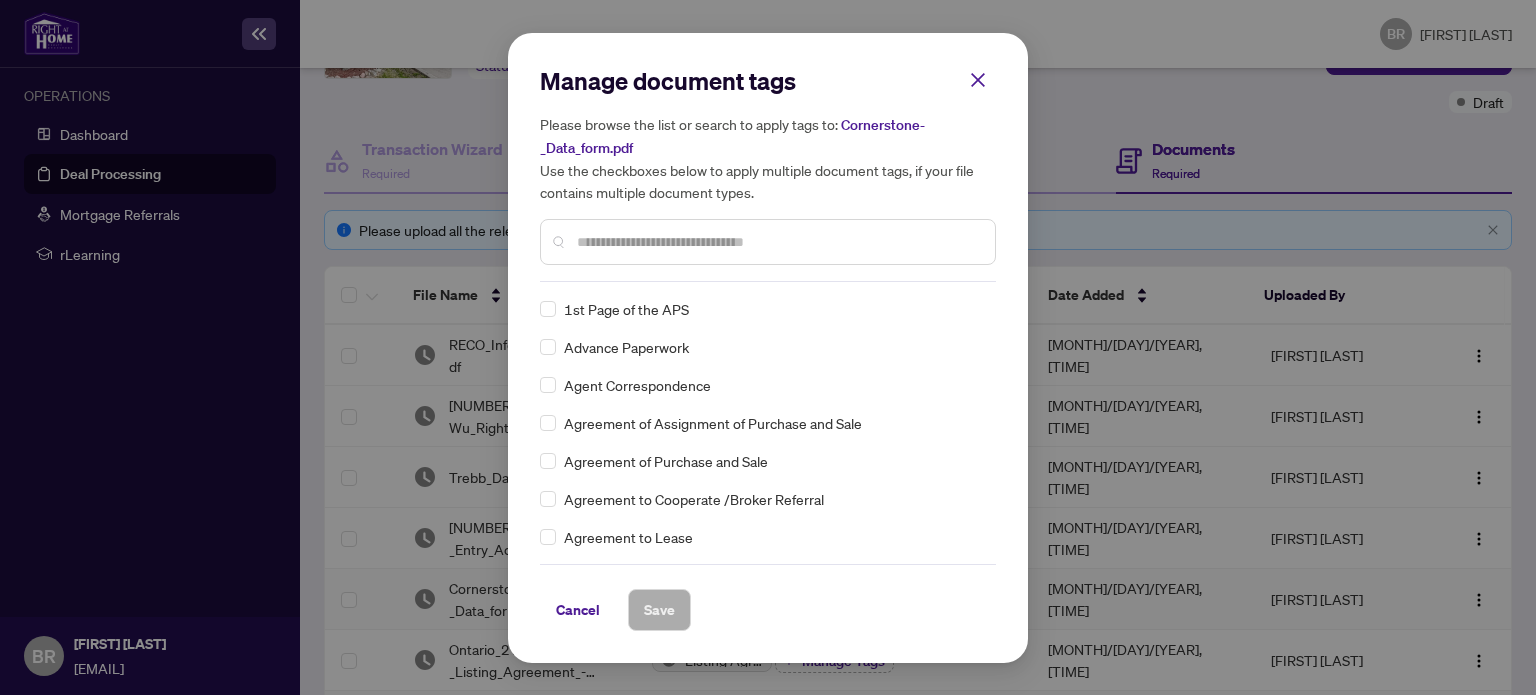 click at bounding box center [778, 242] 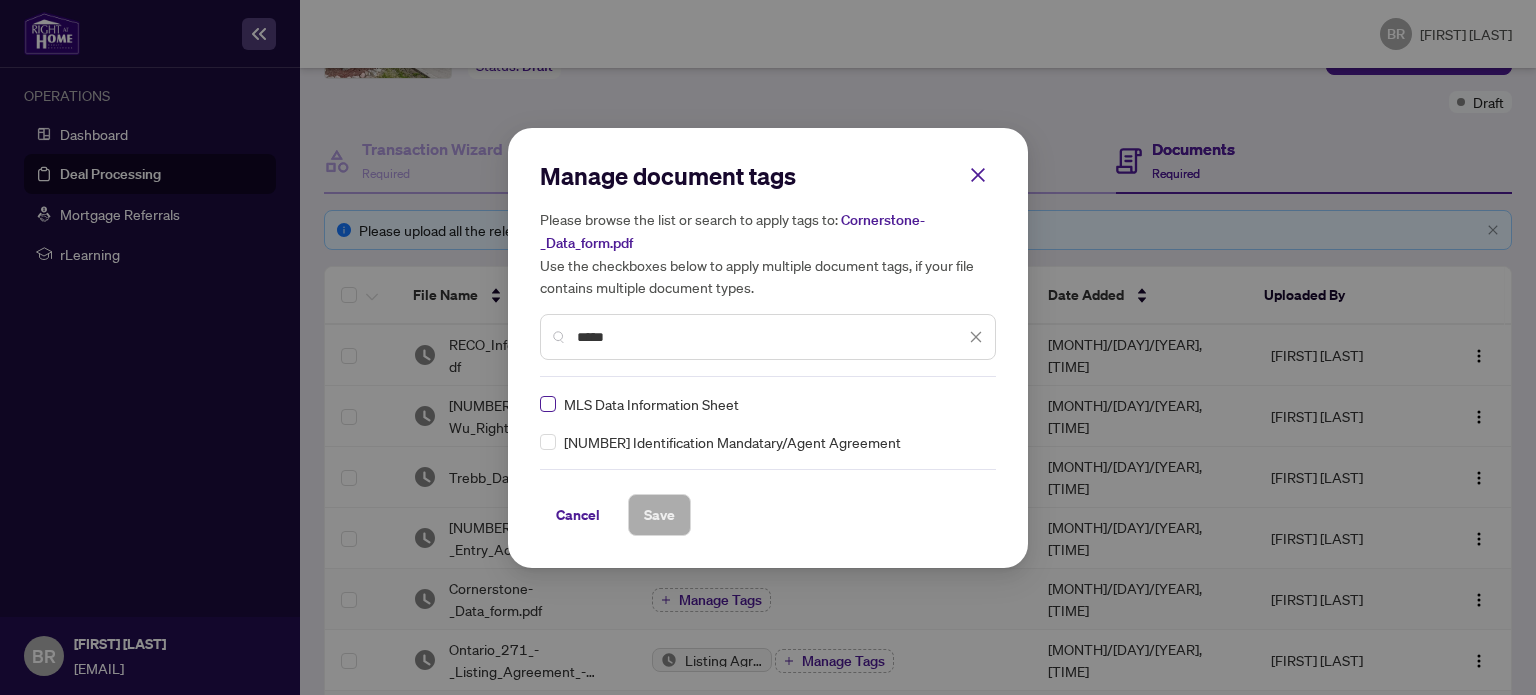 type on "****" 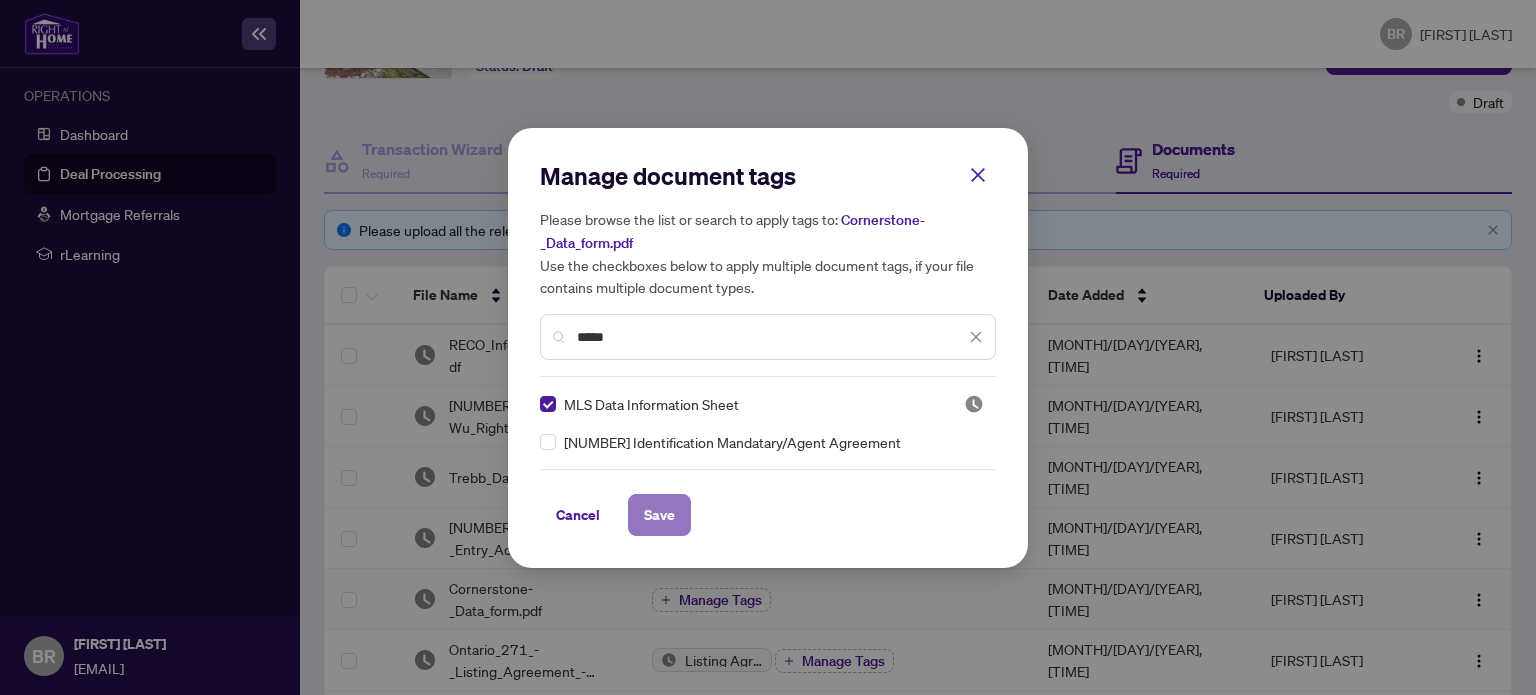 click on "Save" at bounding box center [0, 0] 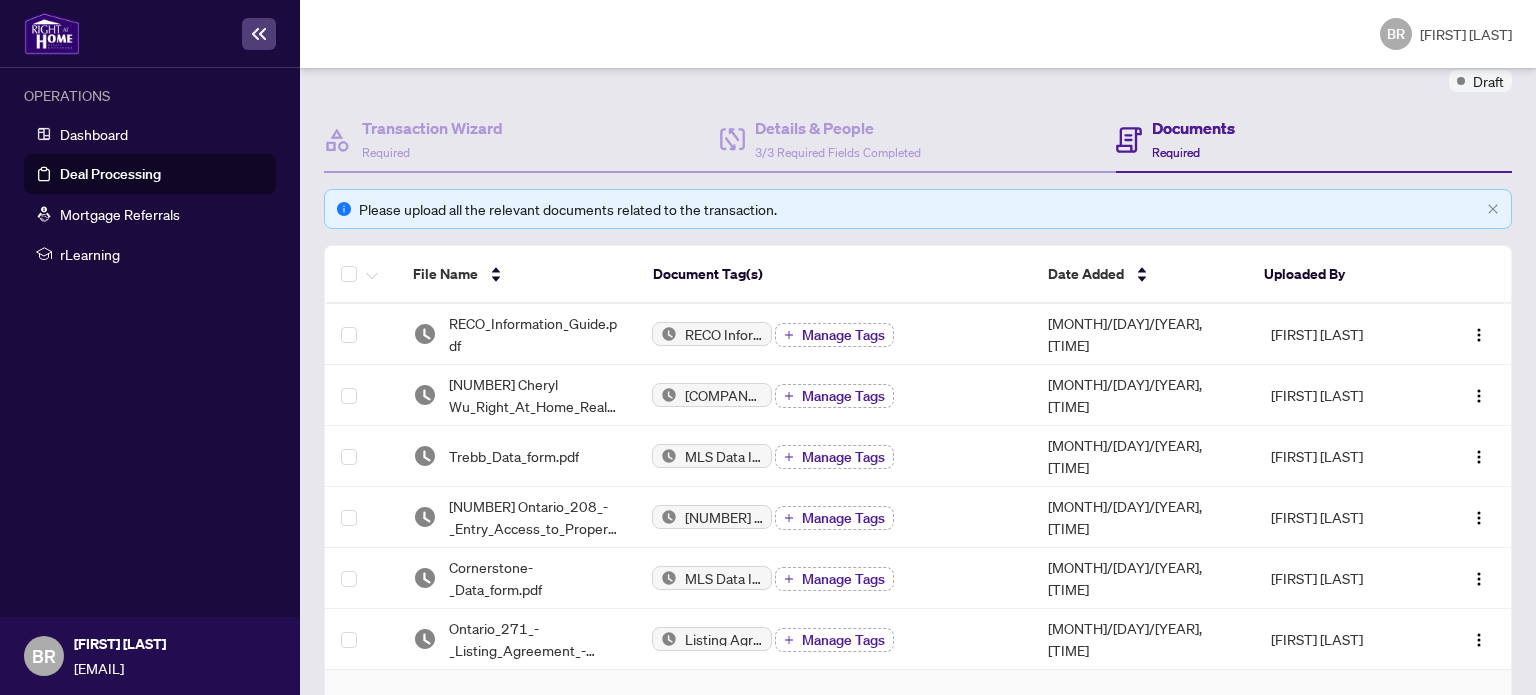 scroll, scrollTop: 0, scrollLeft: 0, axis: both 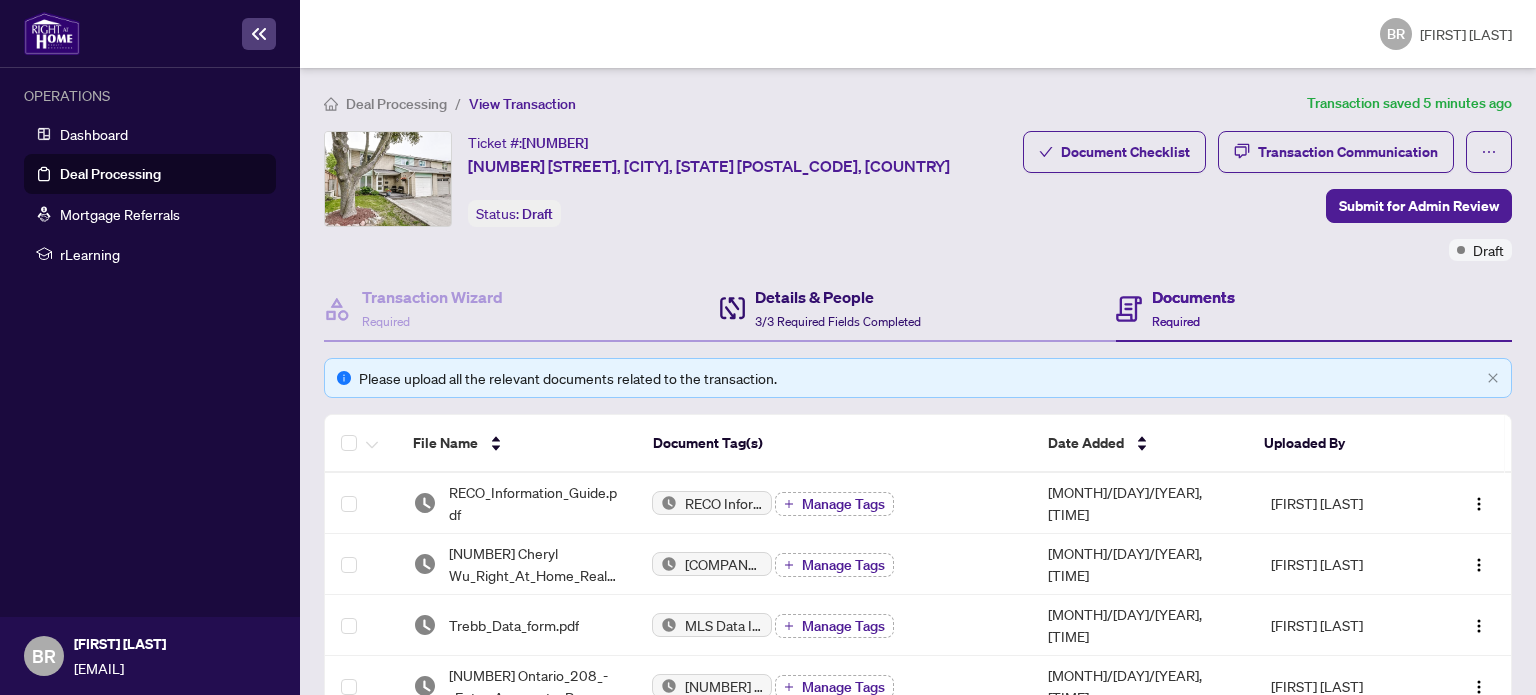 click on "Details & People" at bounding box center [838, 297] 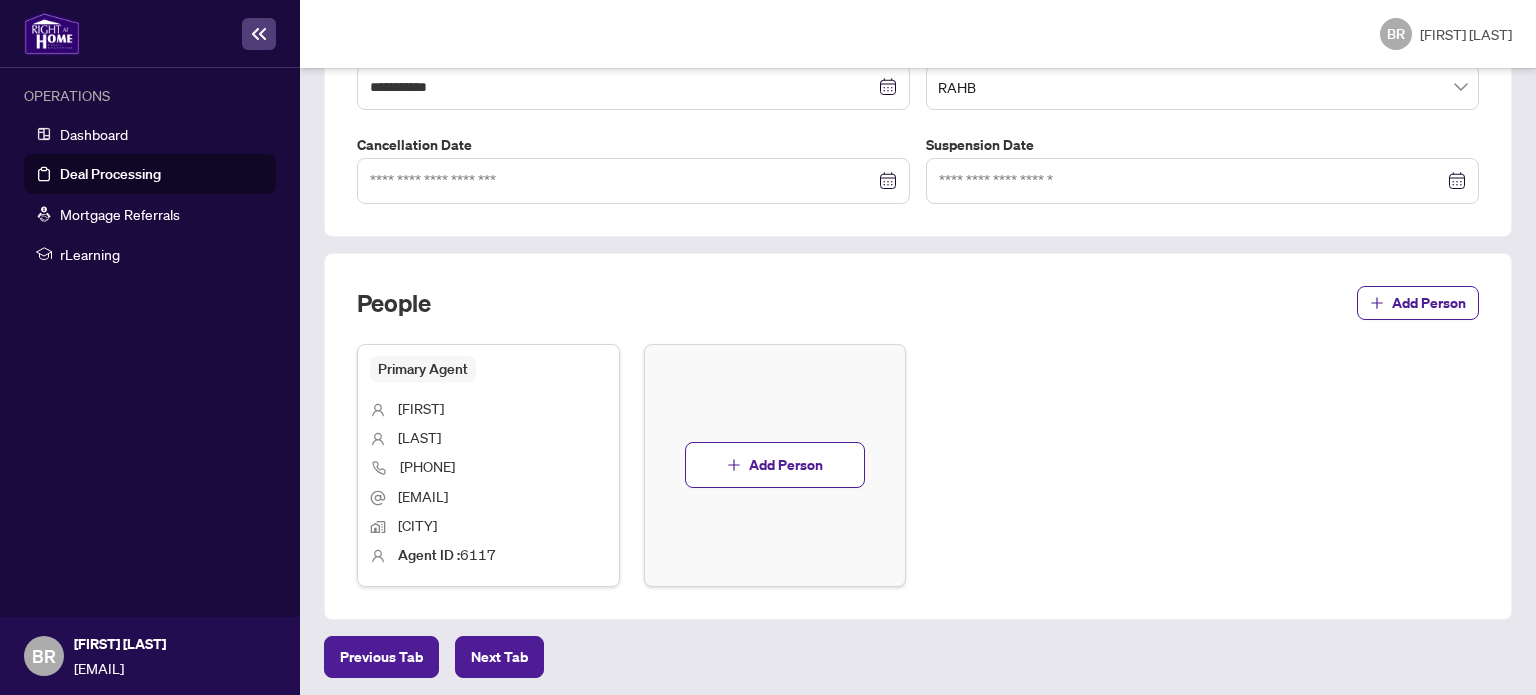 scroll, scrollTop: 0, scrollLeft: 0, axis: both 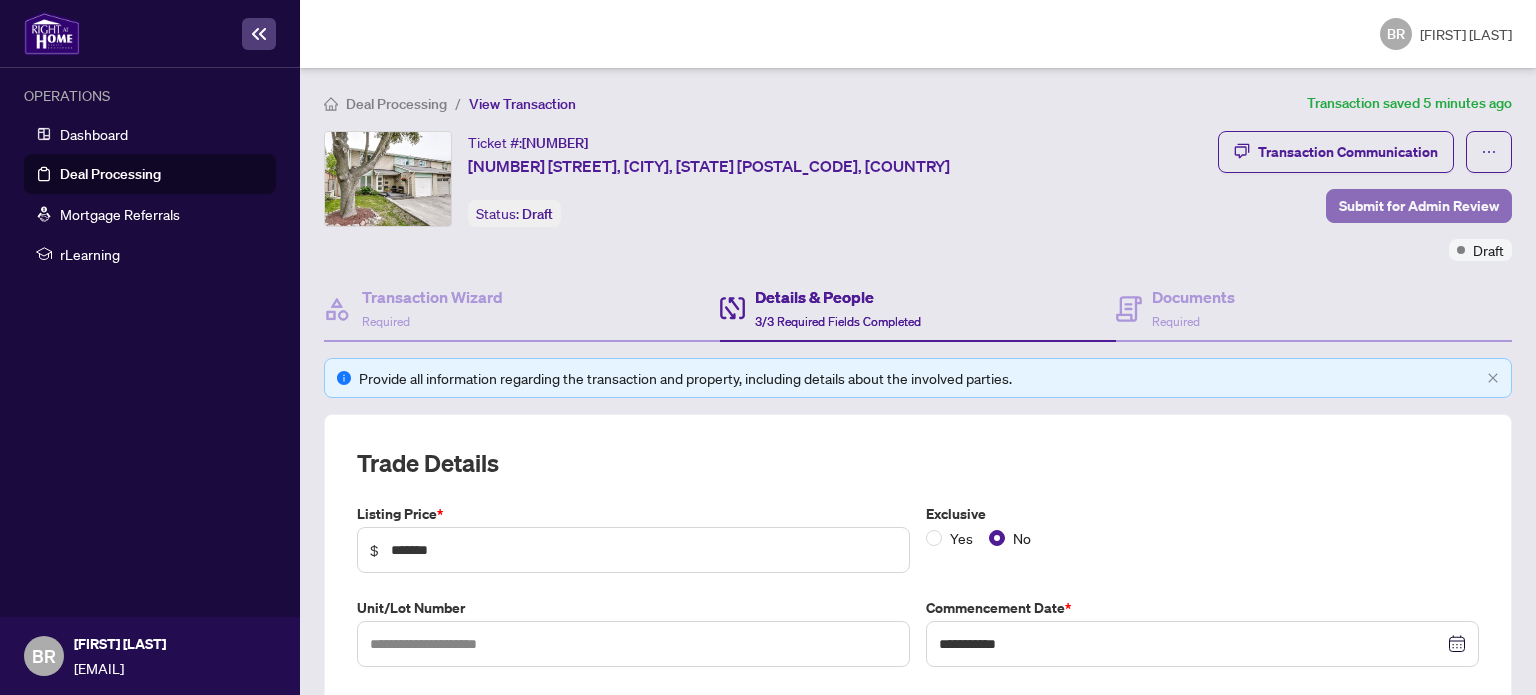 click on "Submit for Admin Review" at bounding box center [1419, 206] 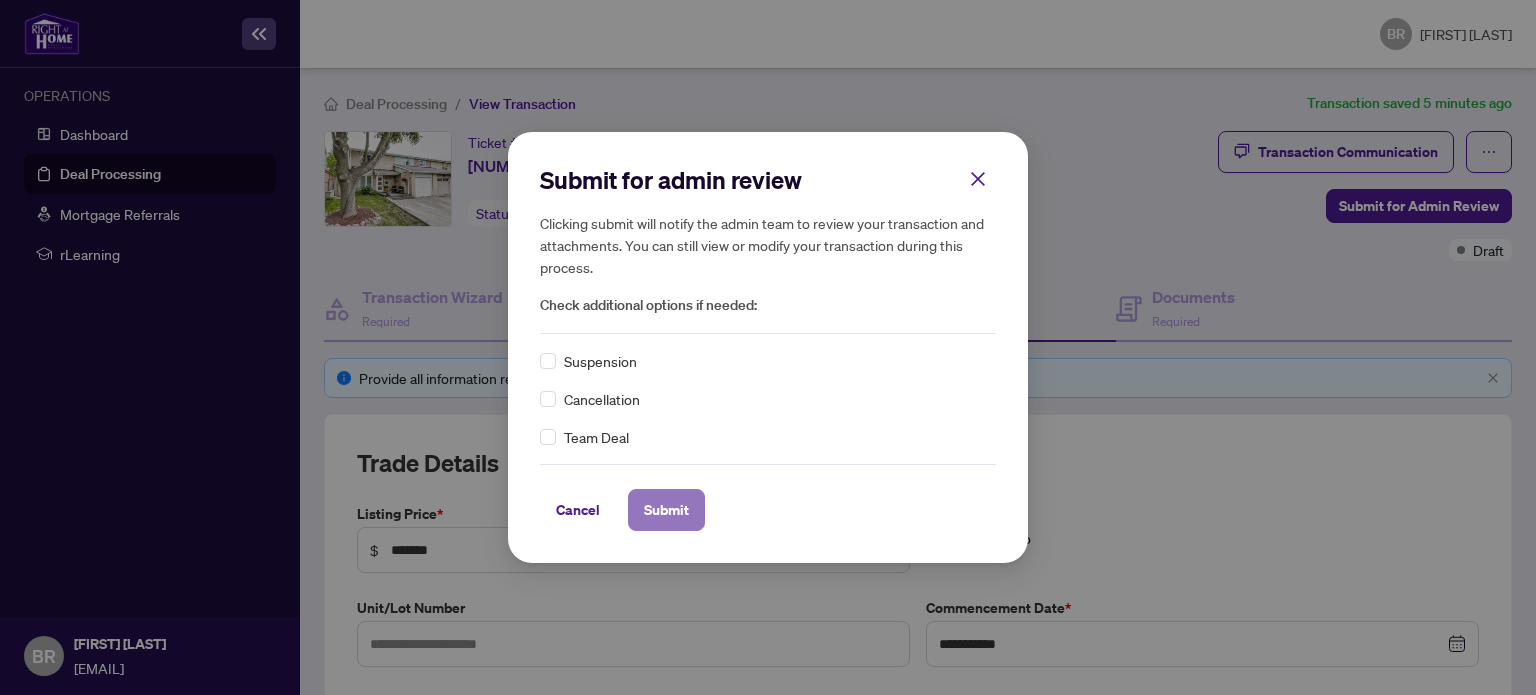 click on "Submit" at bounding box center (666, 510) 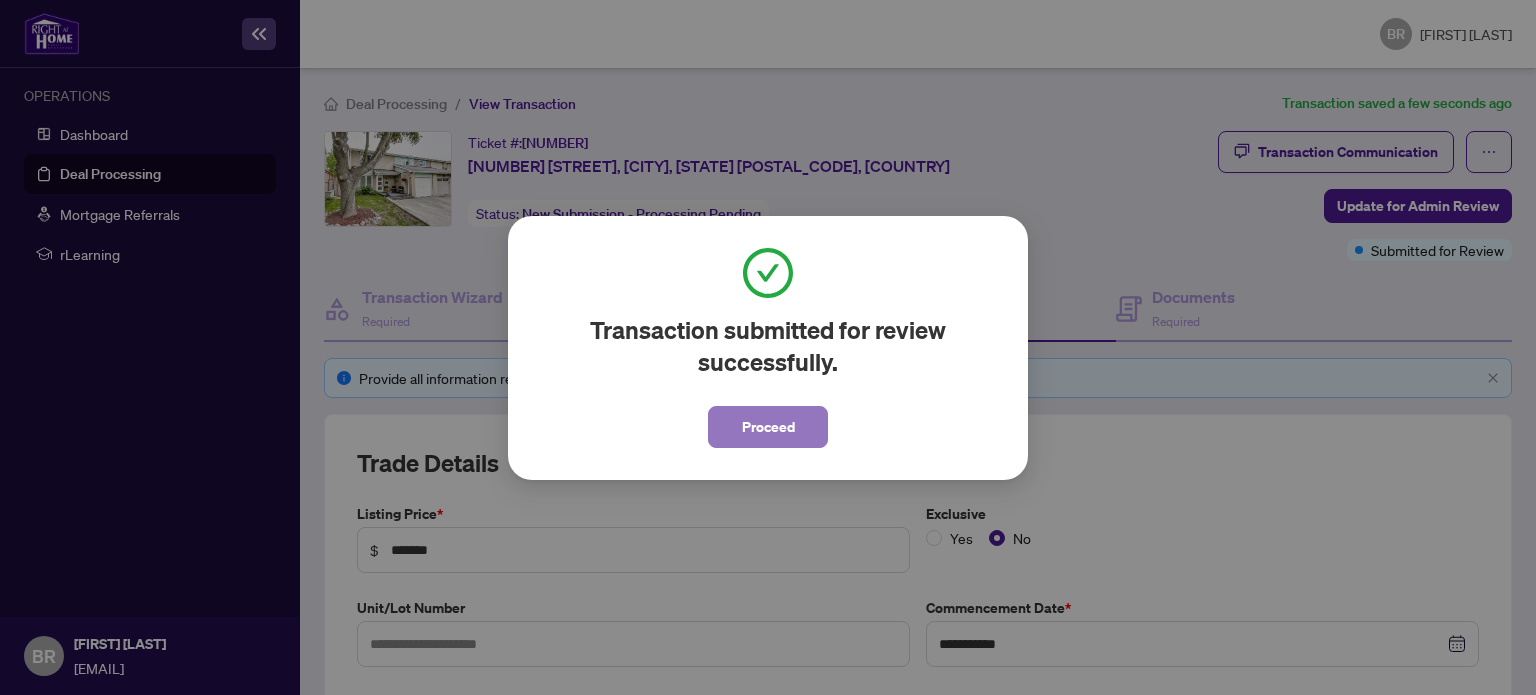 click on "Proceed" at bounding box center (768, 427) 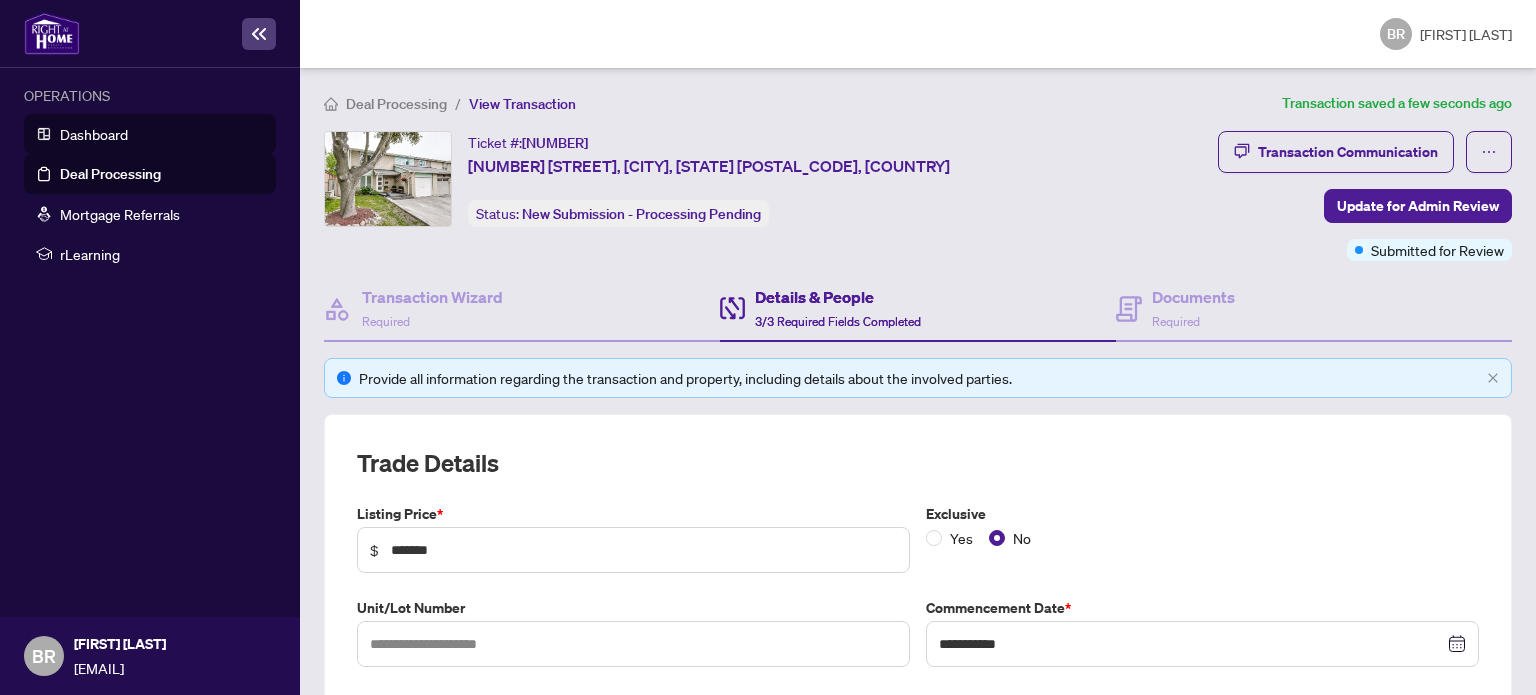 click on "Dashboard" at bounding box center [94, 134] 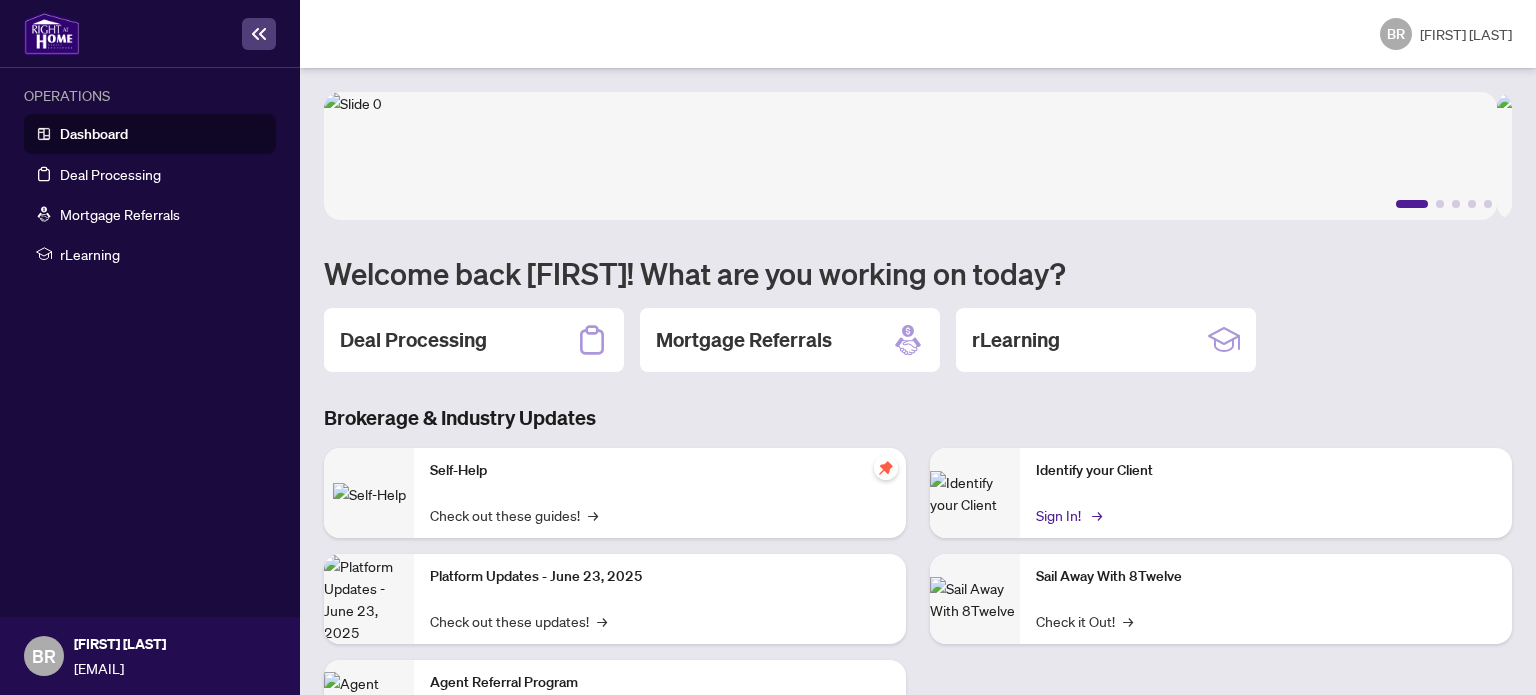 click on "Sign In! →" at bounding box center (1067, 515) 